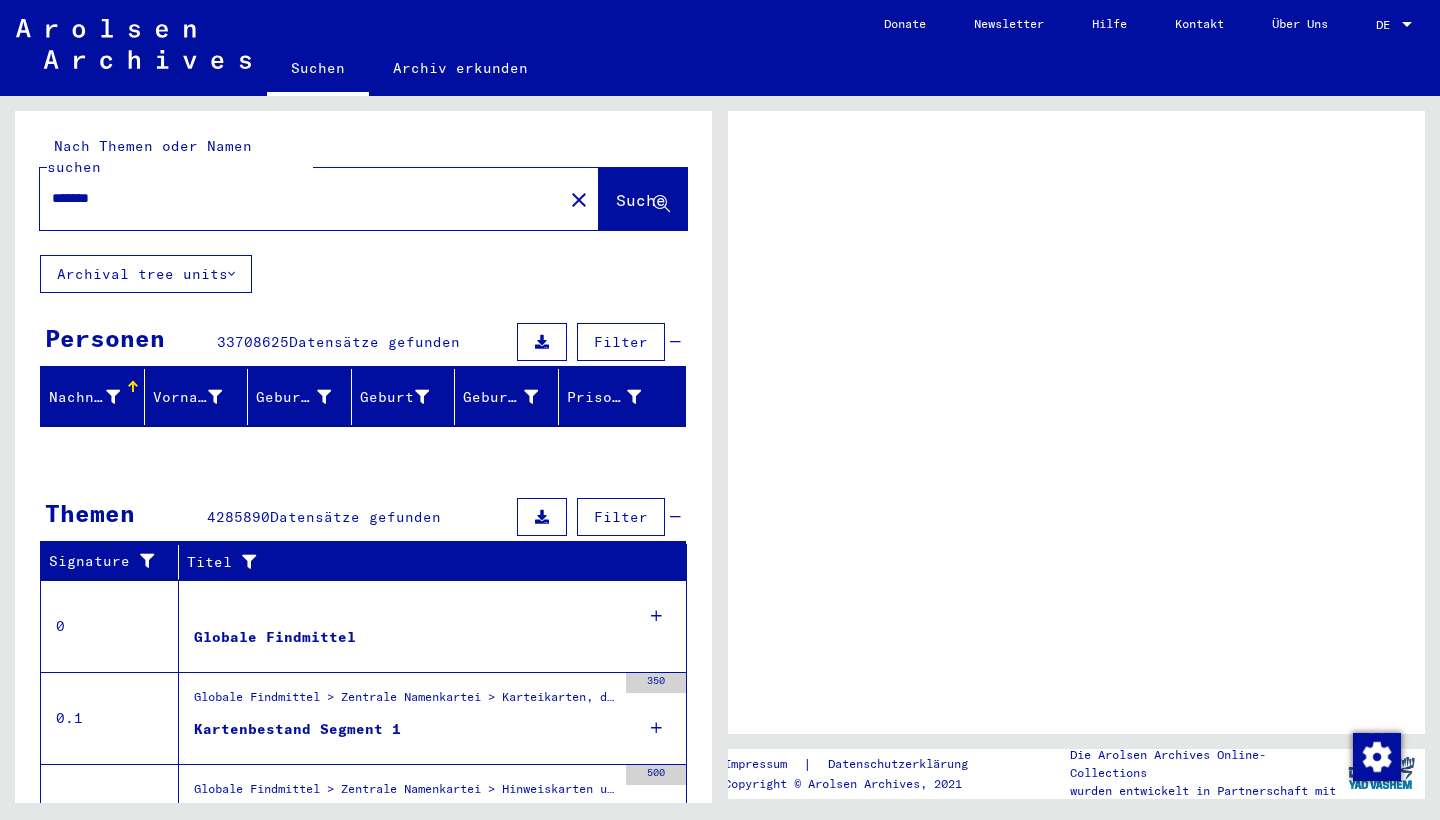 scroll, scrollTop: 0, scrollLeft: 0, axis: both 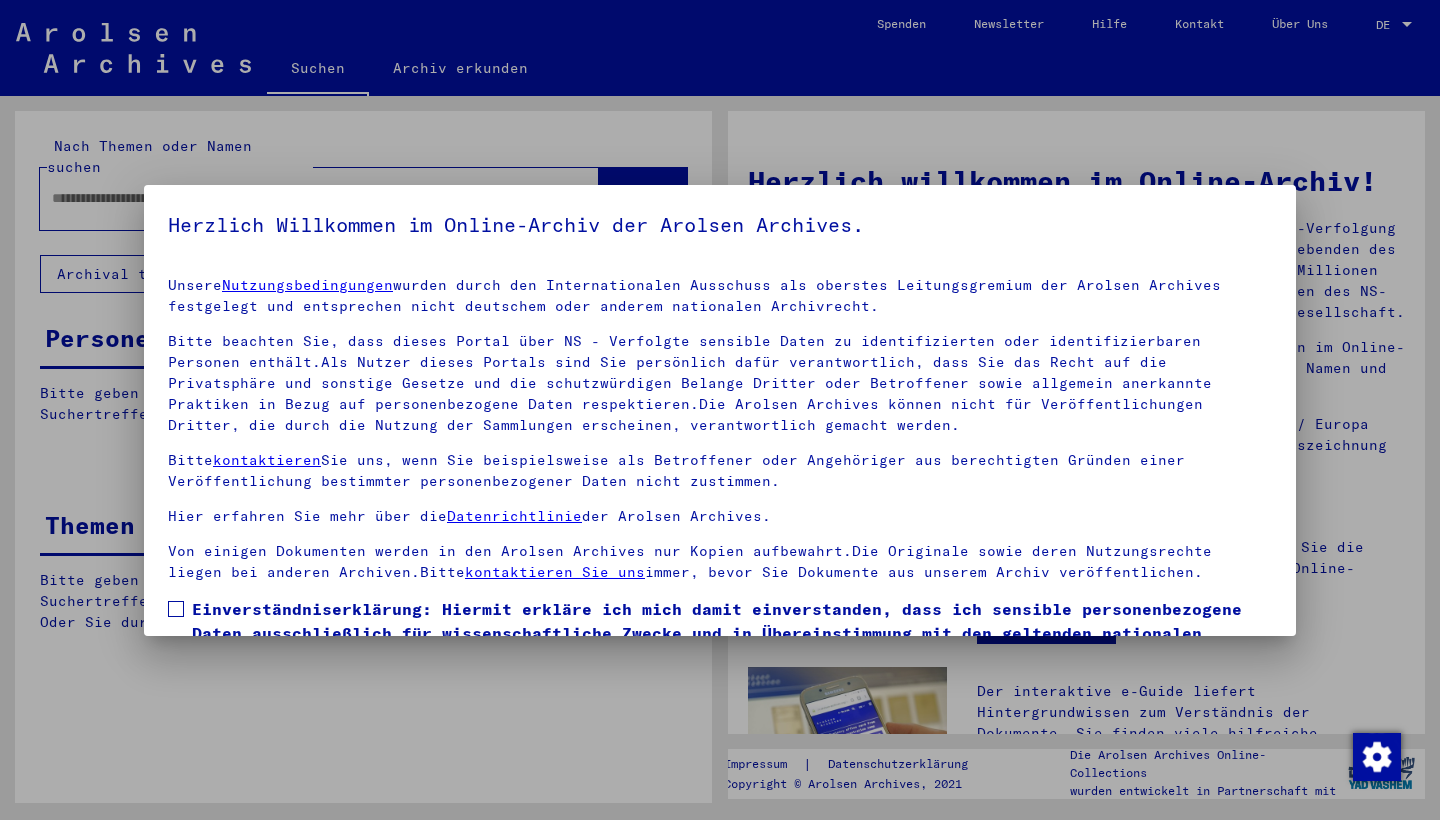 type on "*******" 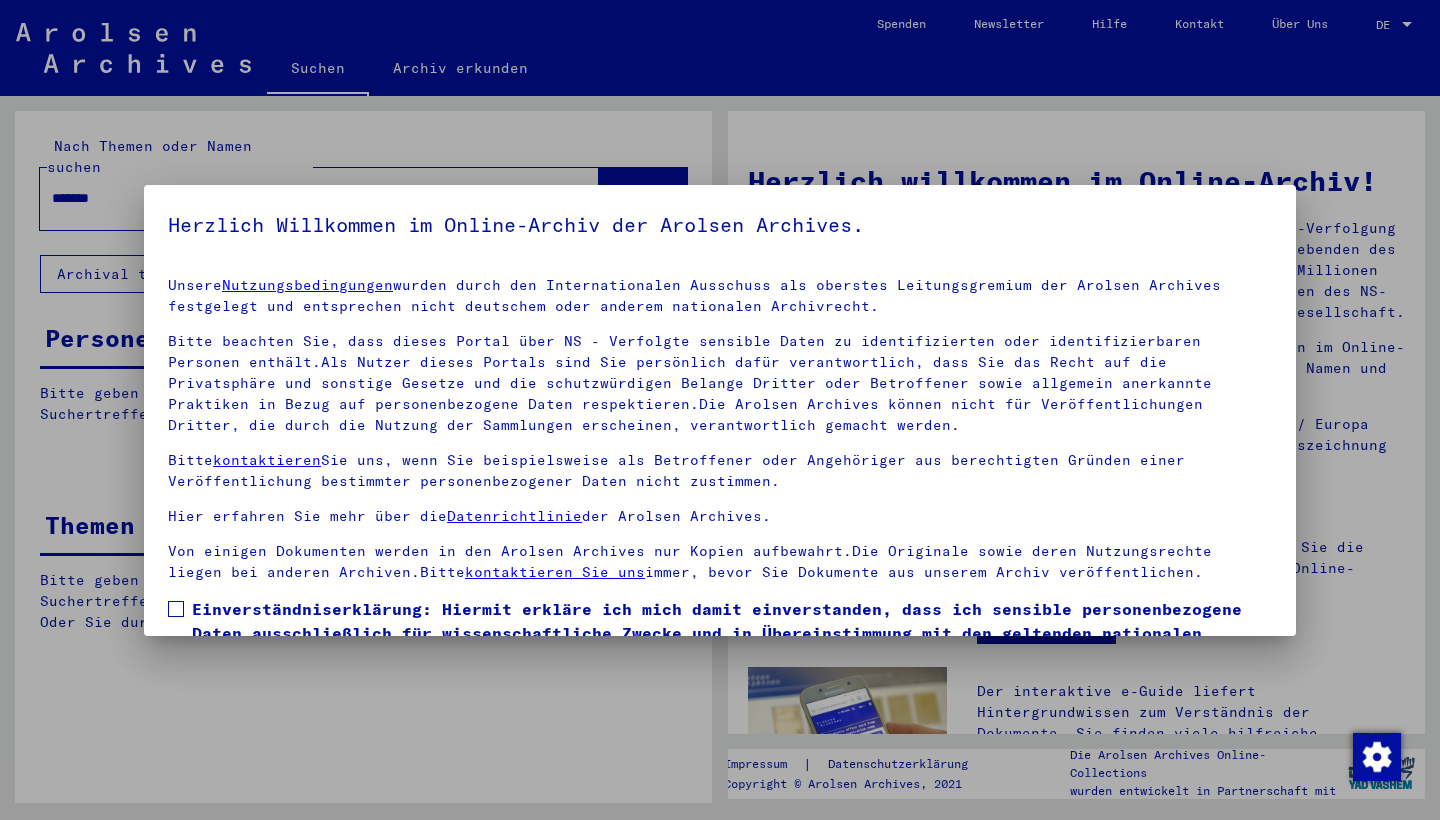 scroll, scrollTop: 0, scrollLeft: 0, axis: both 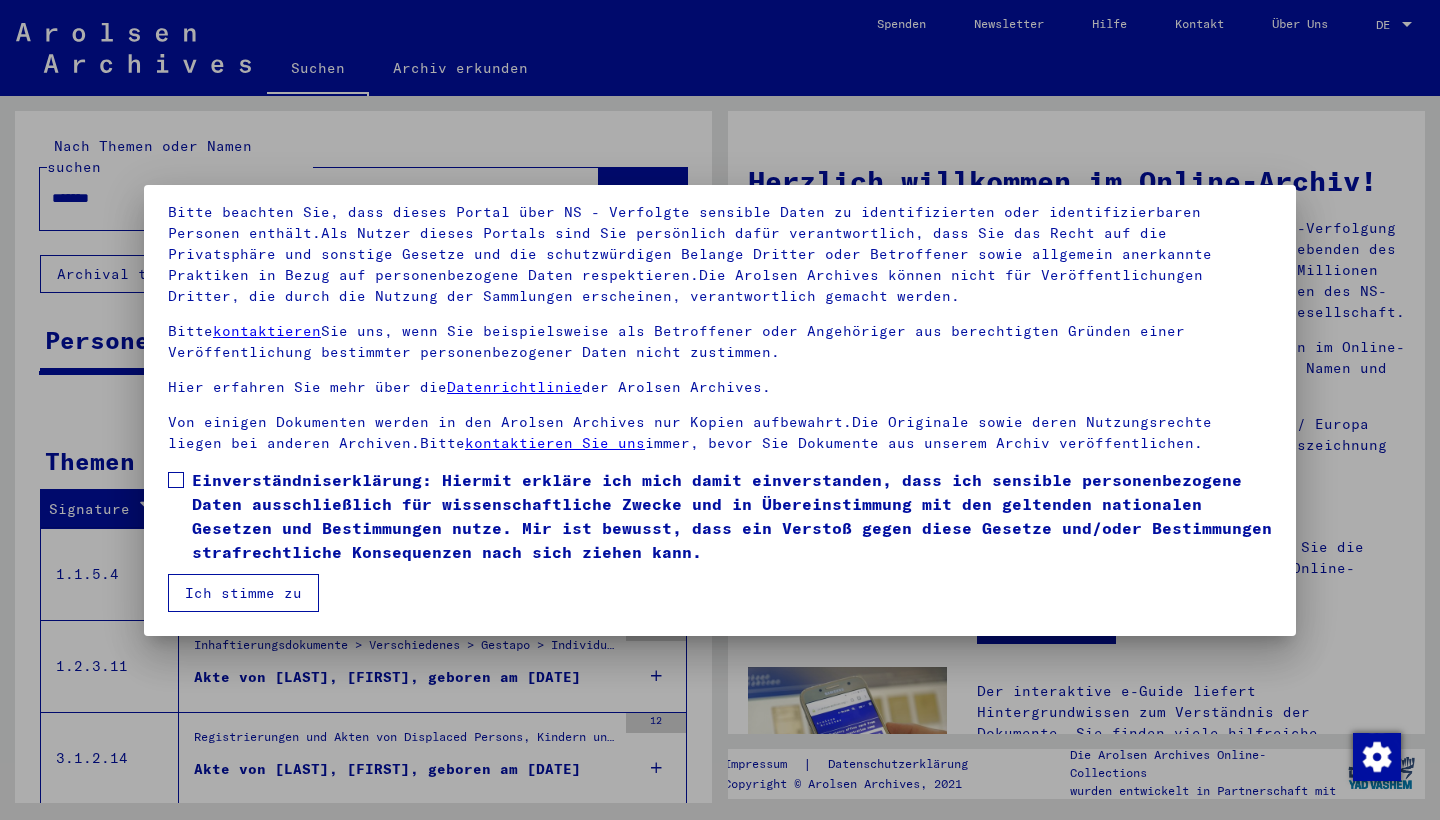 click on "Ich stimme zu" at bounding box center (243, 593) 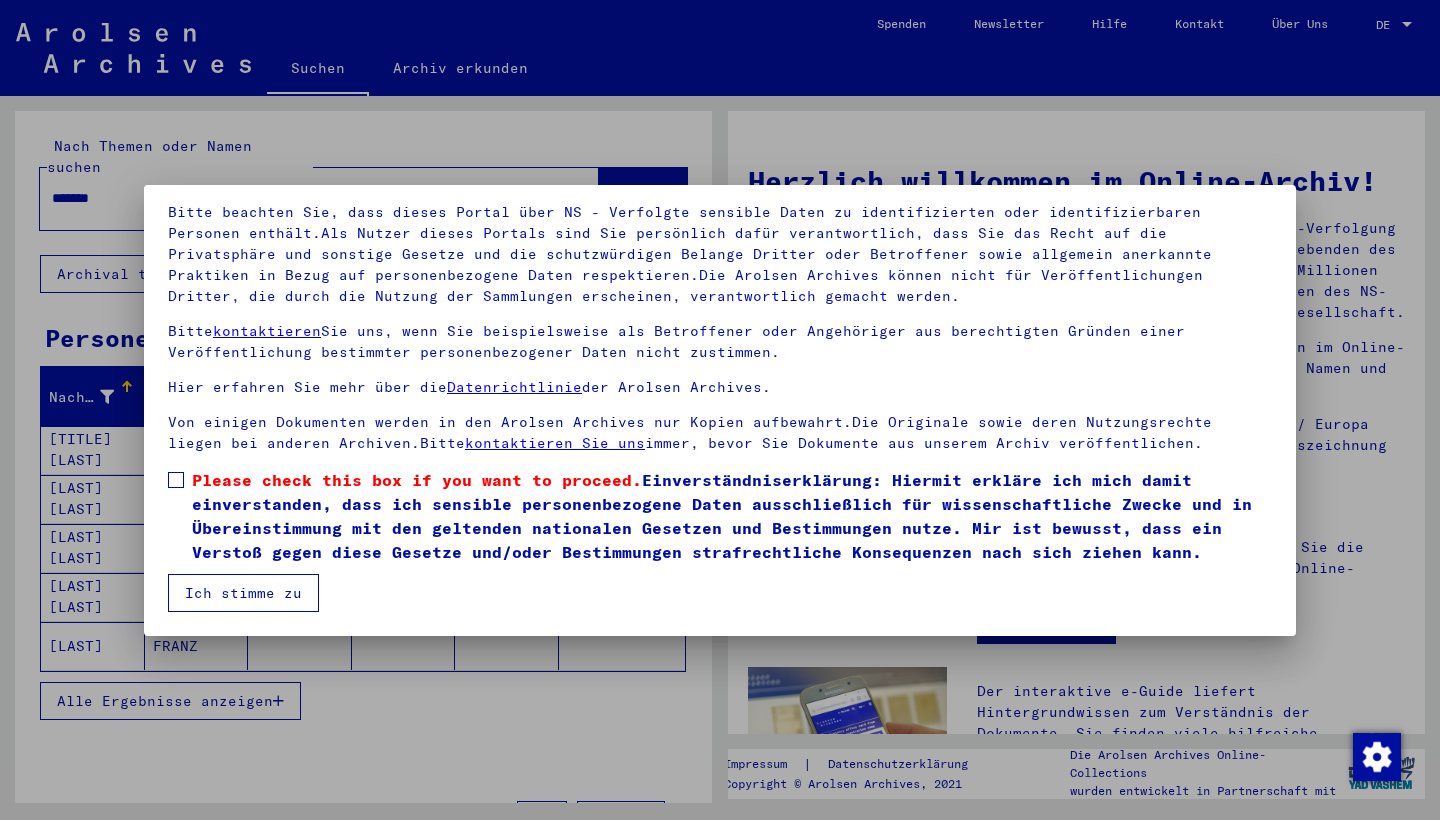 click at bounding box center (176, 480) 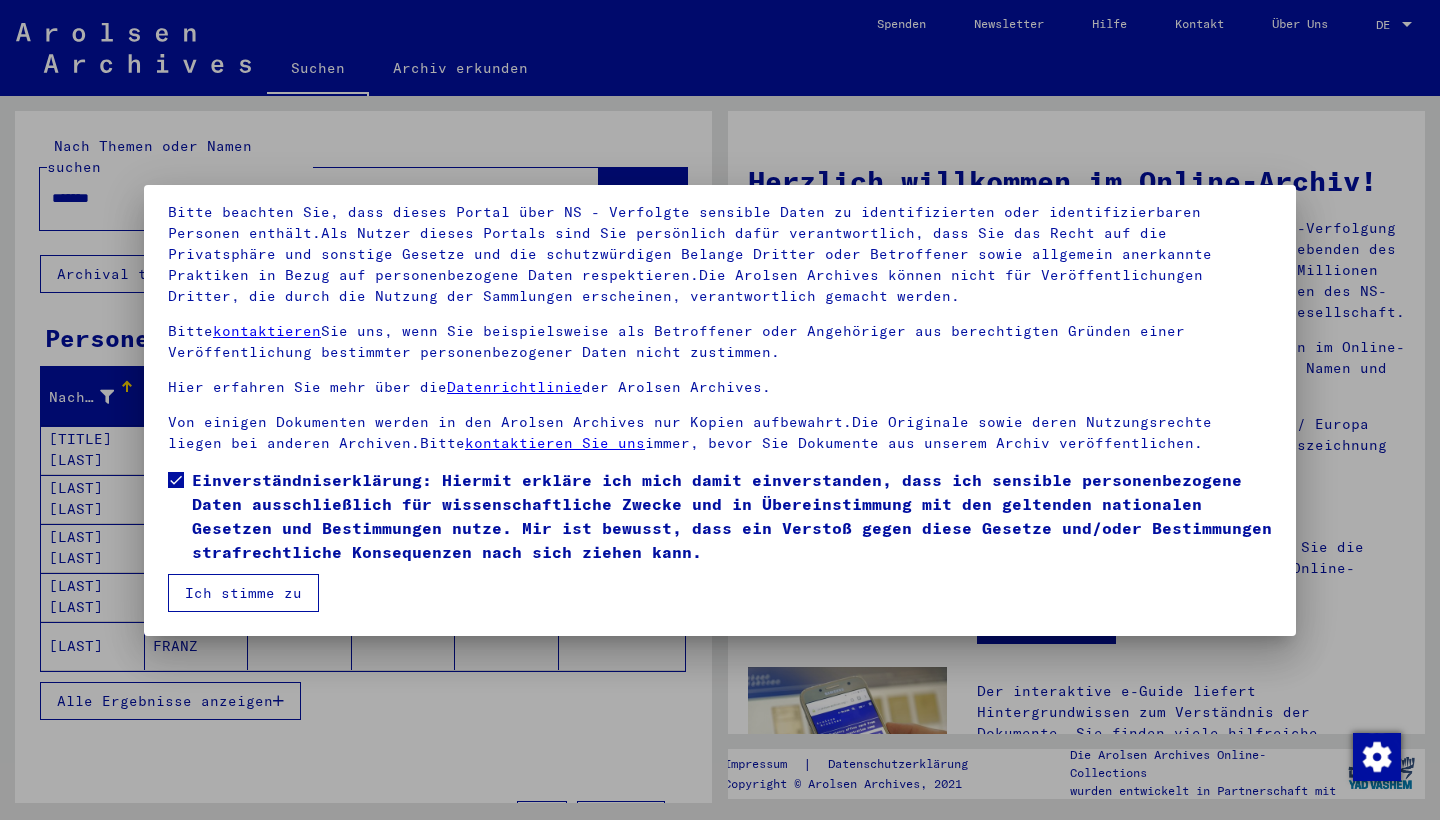 click on "Ich stimme zu" at bounding box center (243, 593) 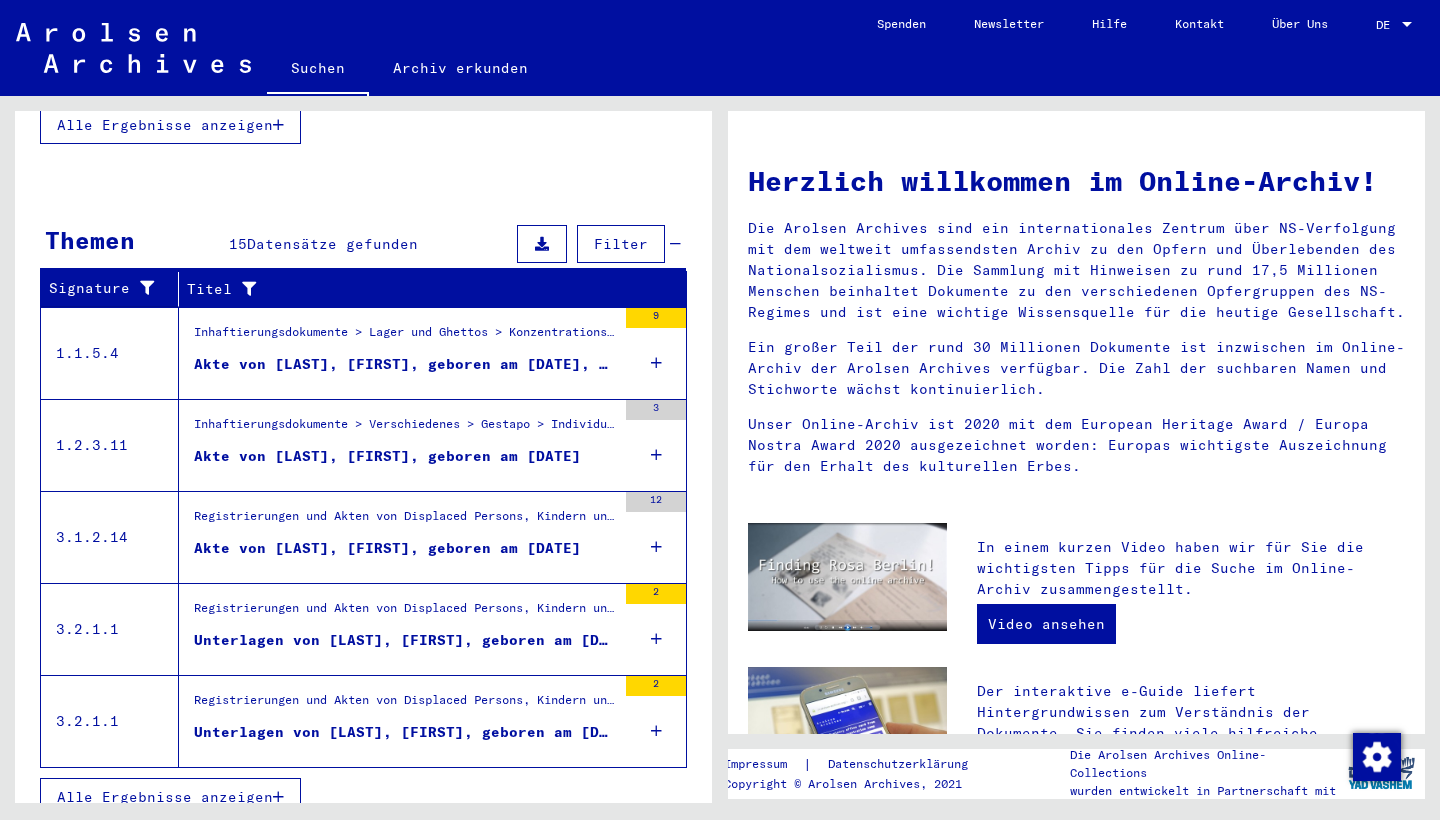 scroll, scrollTop: 577, scrollLeft: 0, axis: vertical 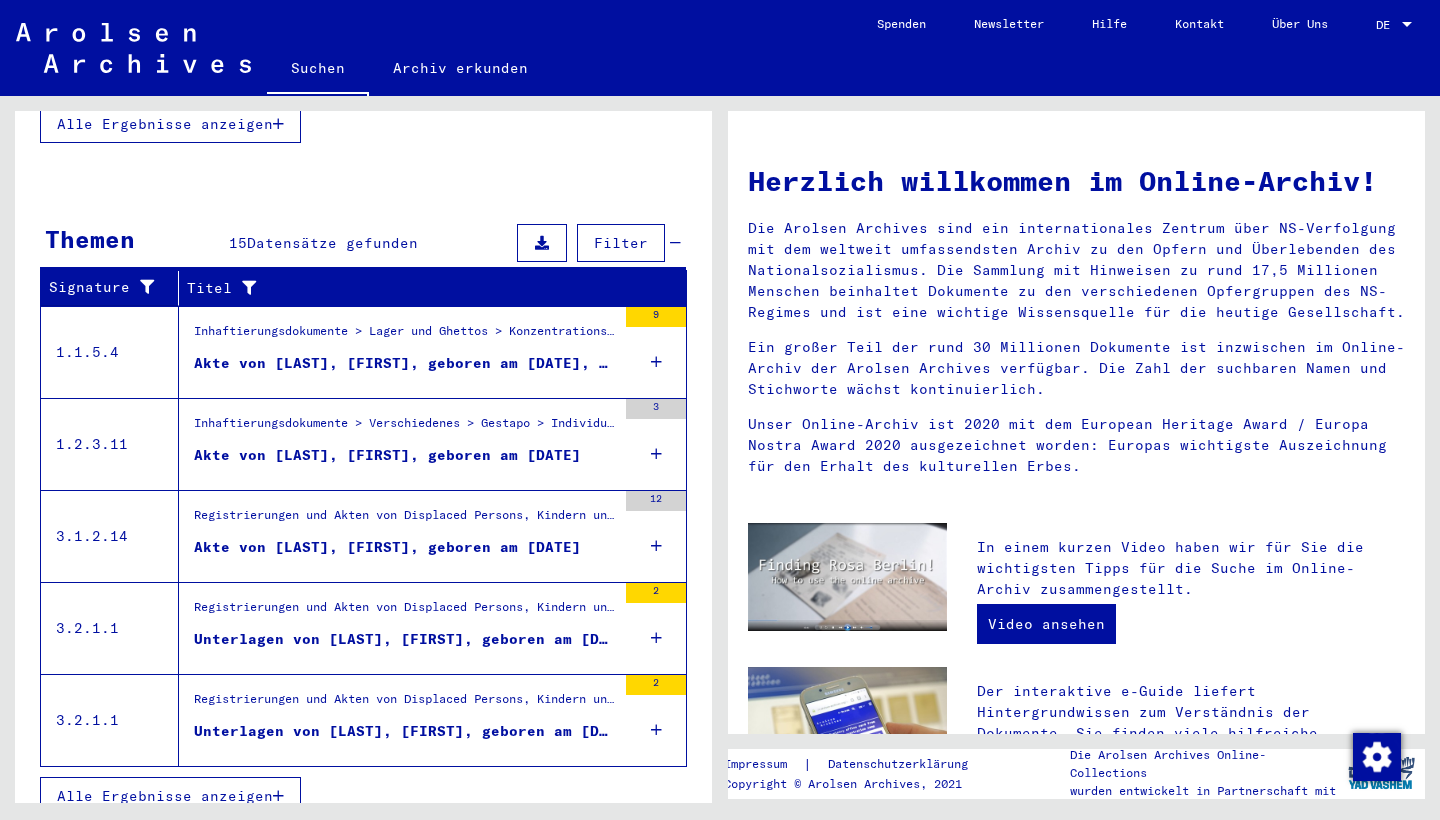 click on "Akte von [LAST], [FIRST], geboren am [DATE], geboren in [CITY]" at bounding box center [405, 363] 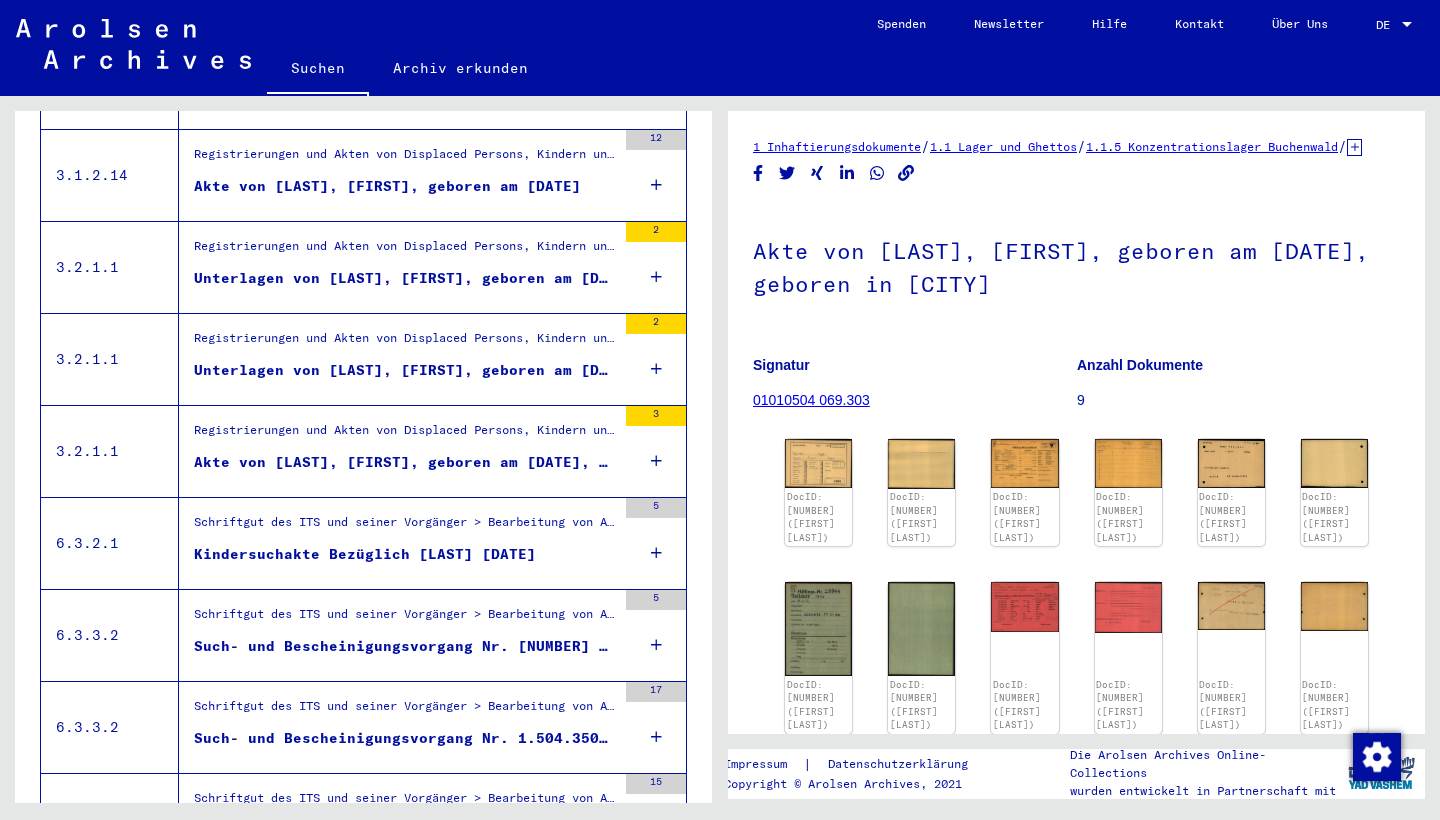 scroll, scrollTop: 0, scrollLeft: 0, axis: both 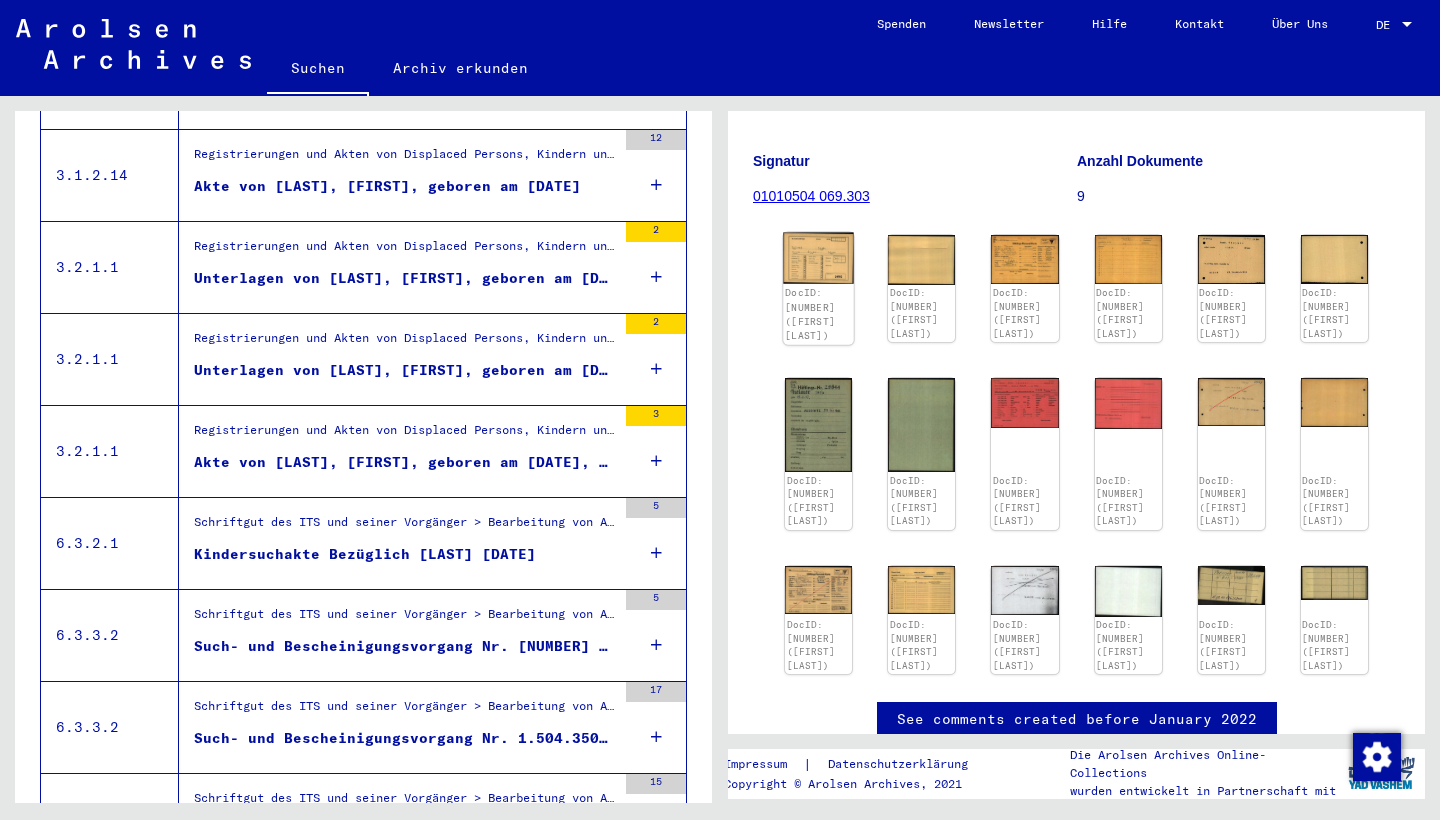 click 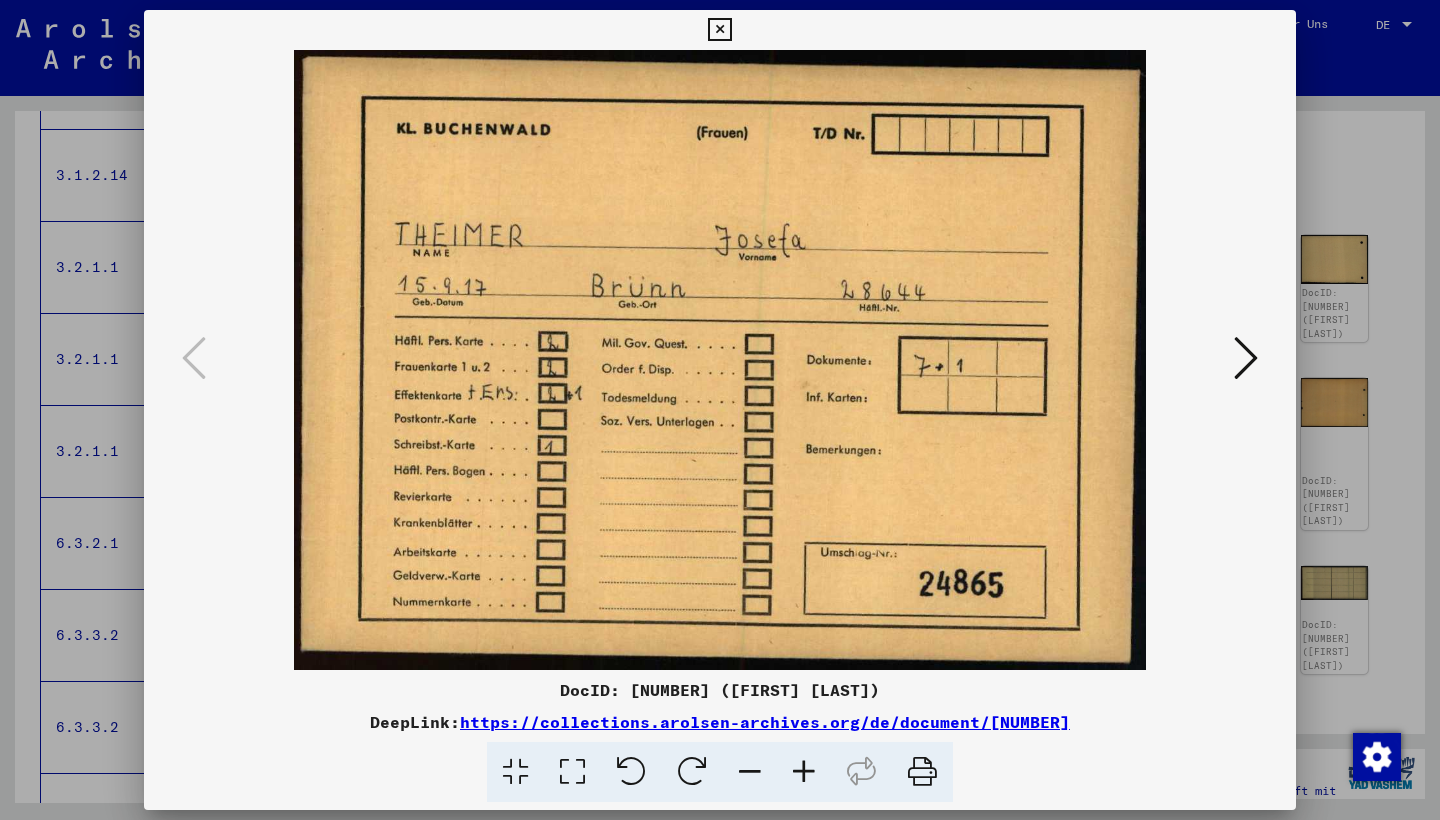 click at bounding box center (1246, 358) 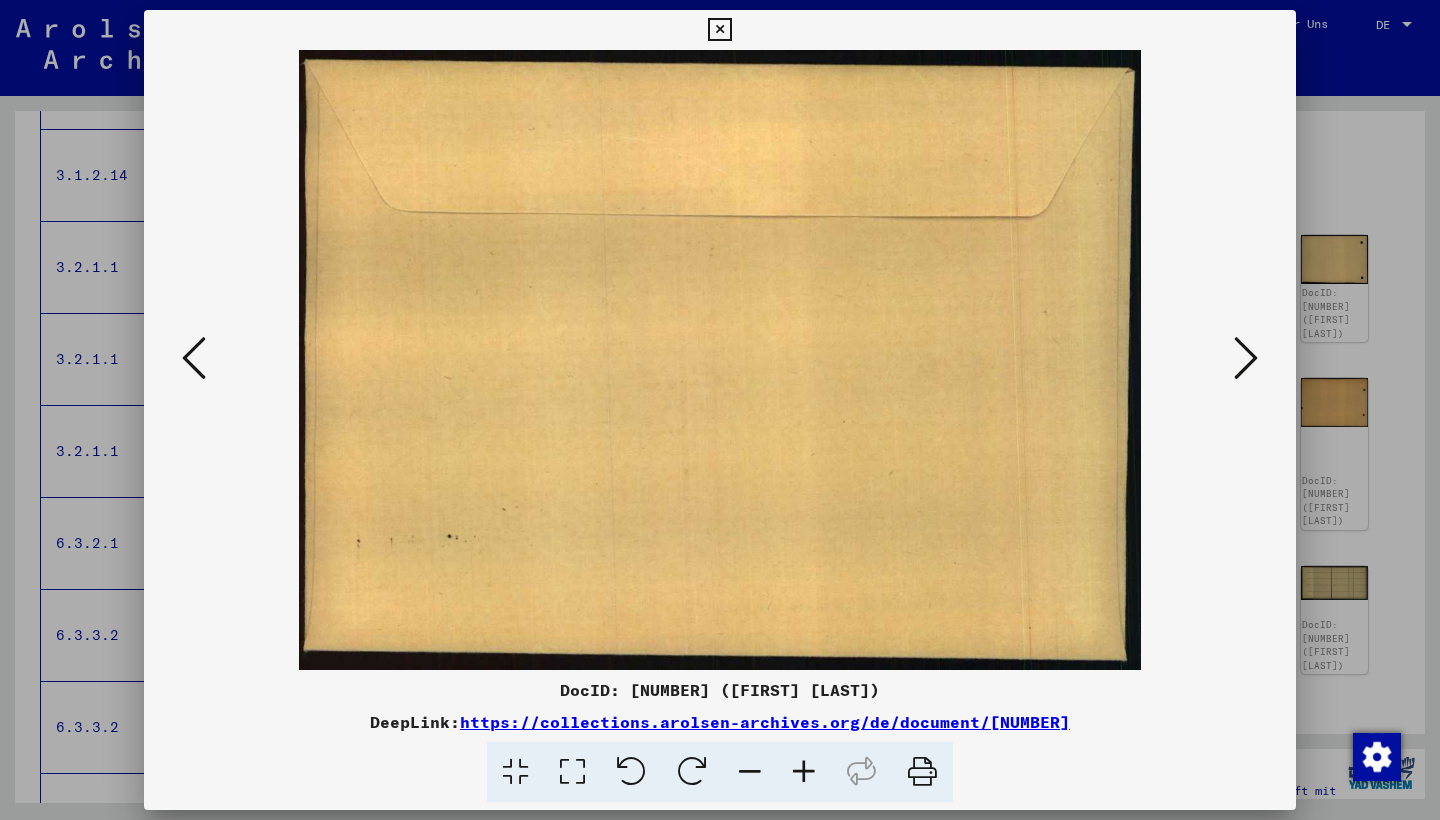 click at bounding box center [1246, 358] 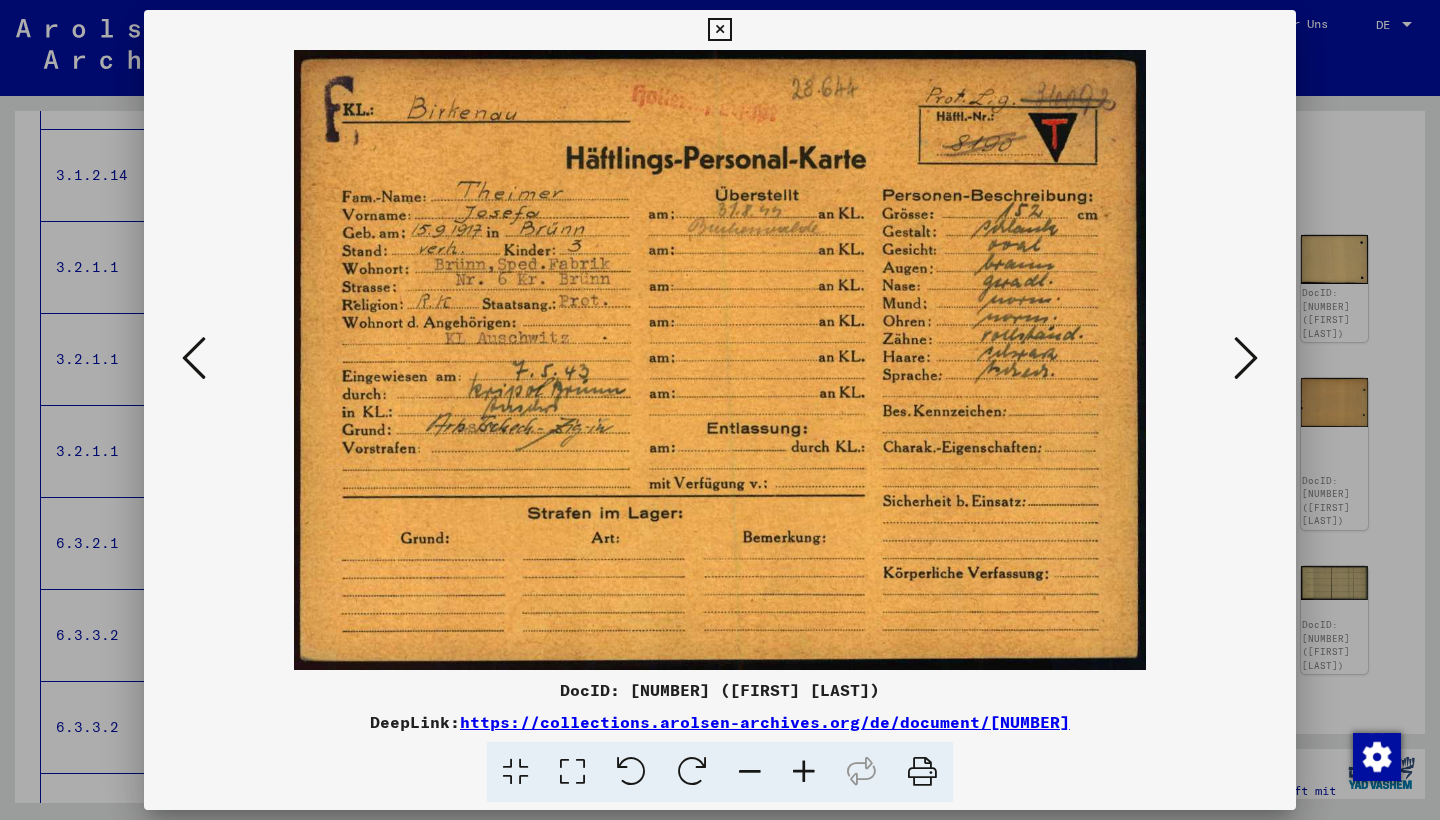 click at bounding box center [1246, 358] 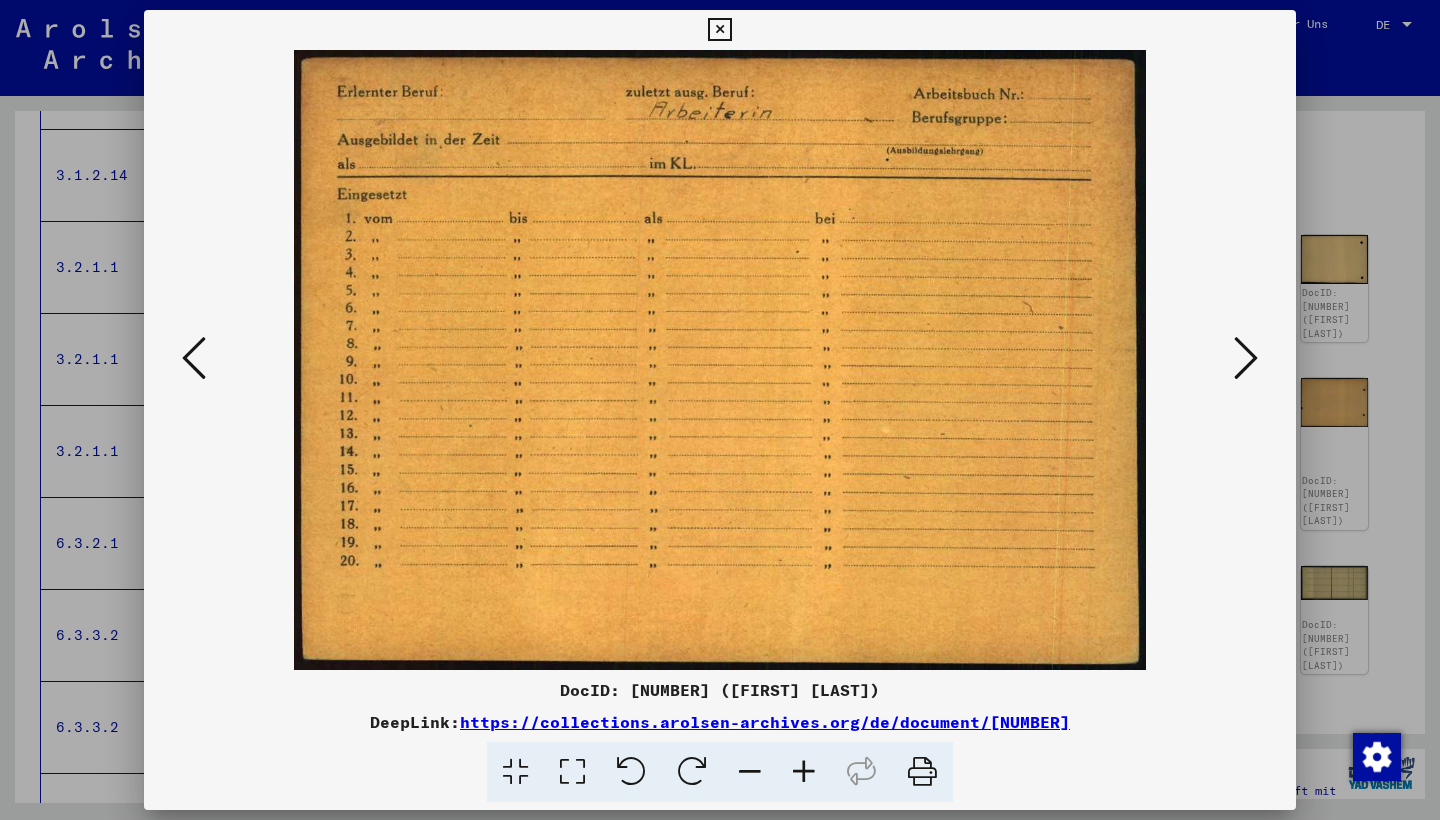 click at bounding box center (1246, 358) 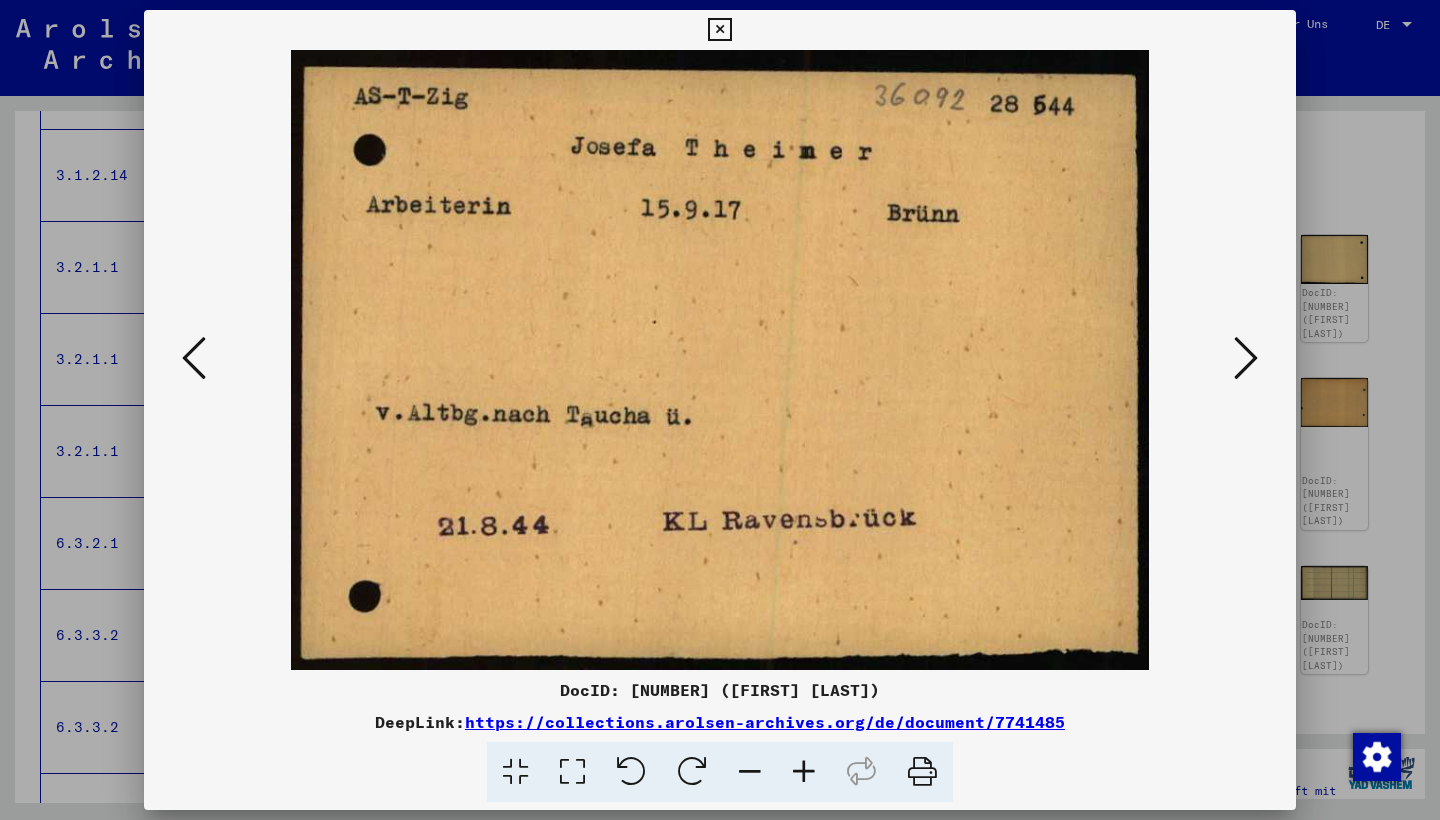 click at bounding box center [1246, 358] 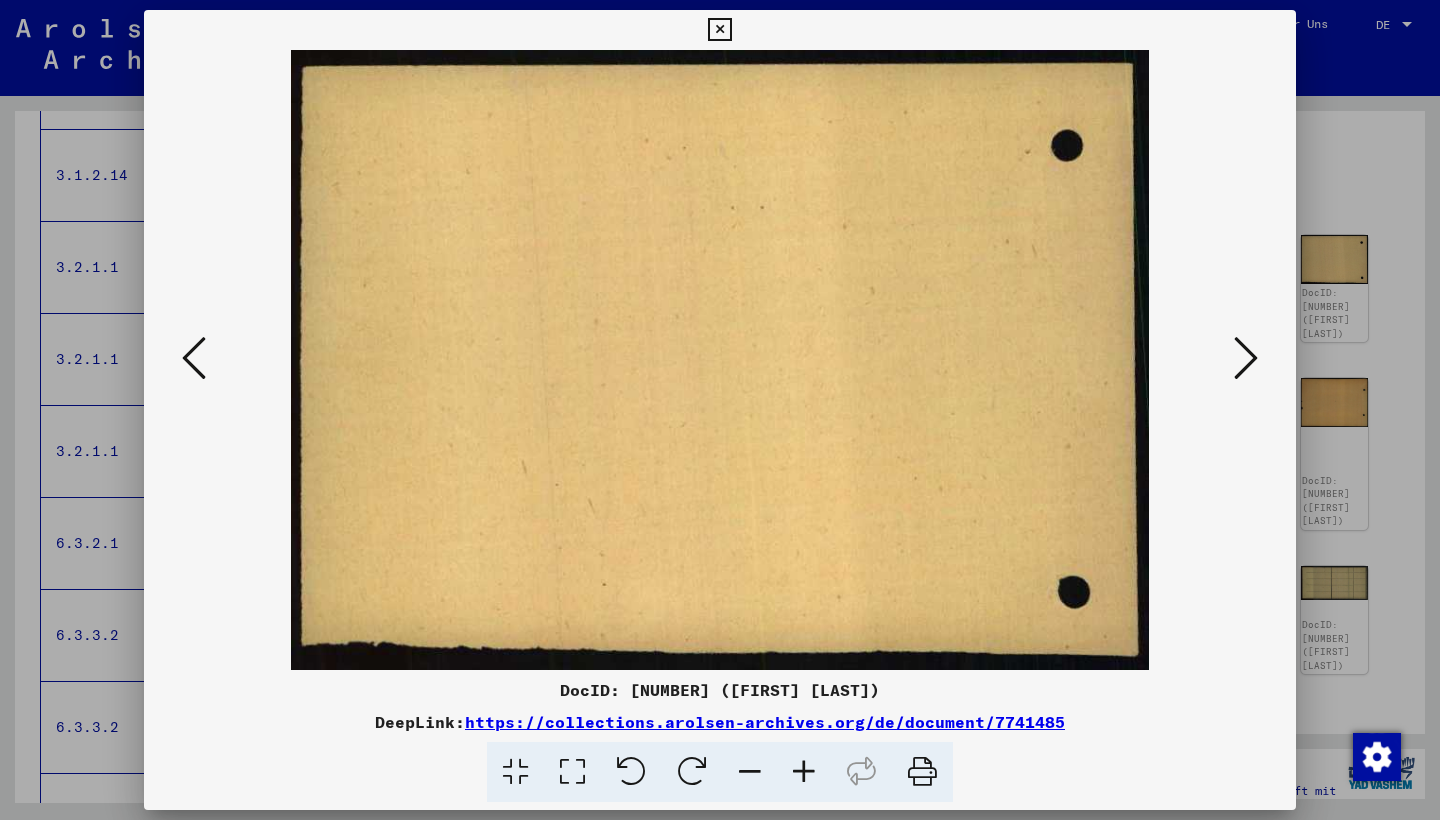 click at bounding box center (1246, 358) 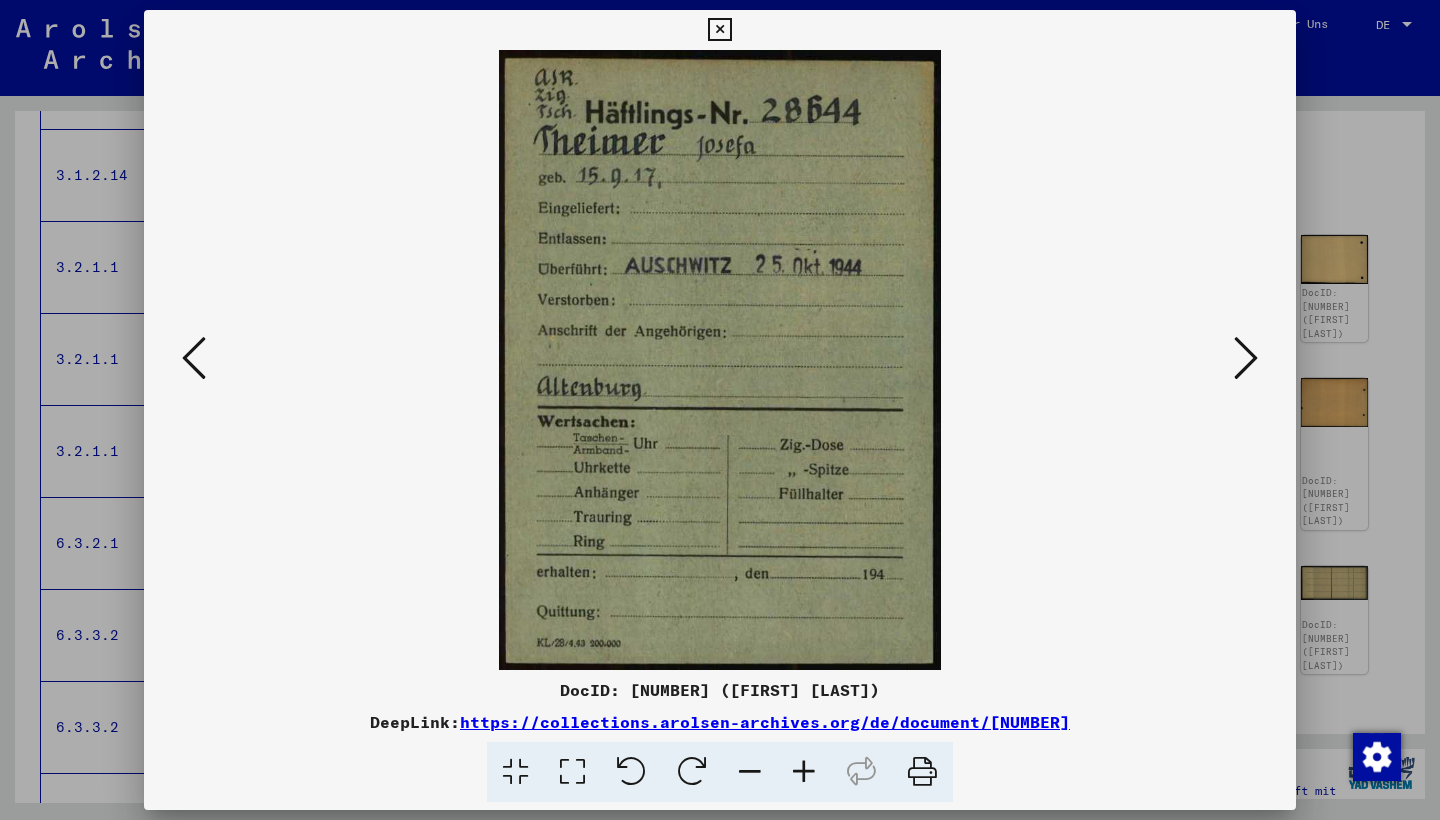 click at bounding box center (1246, 358) 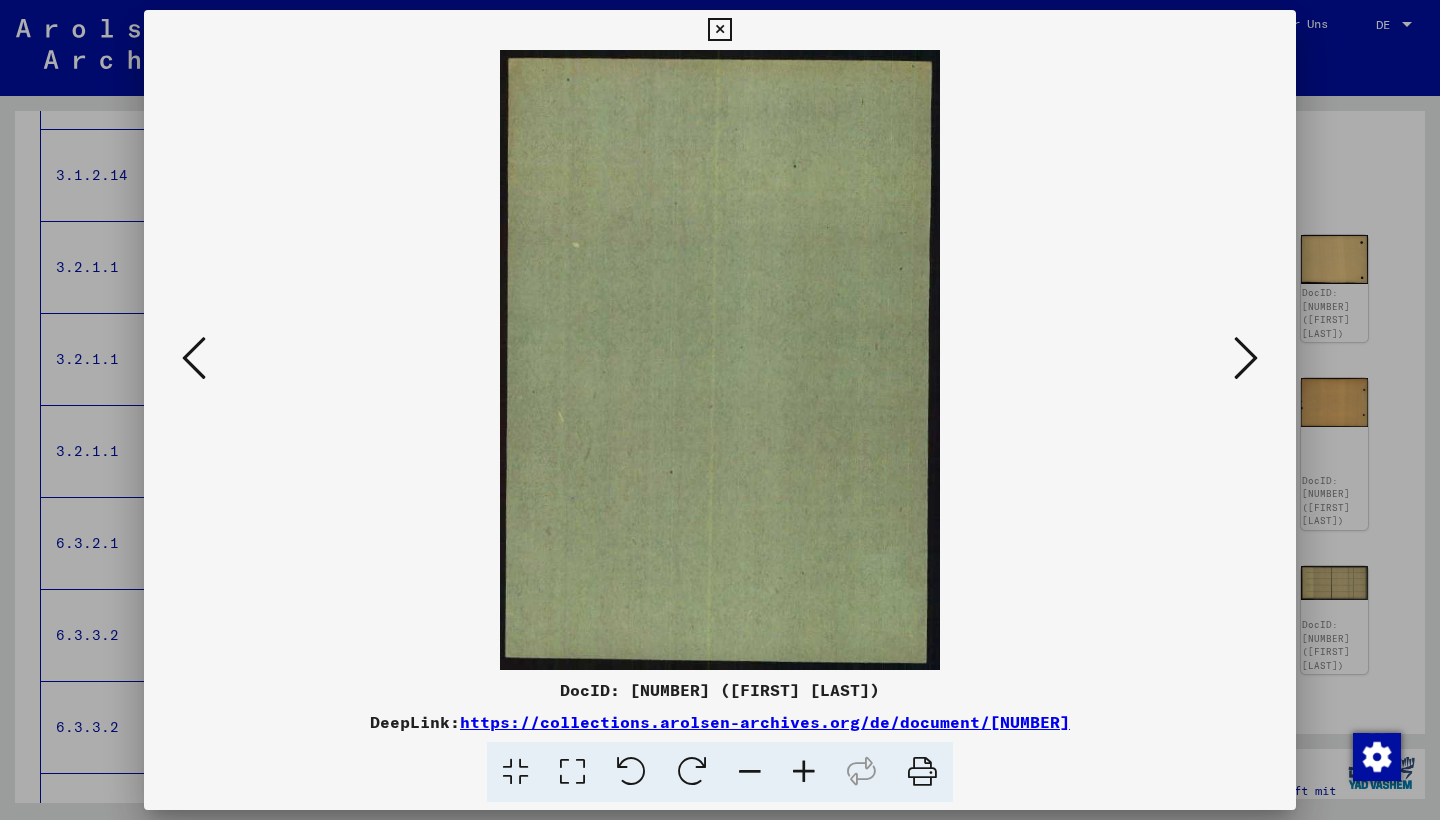 click at bounding box center (1246, 358) 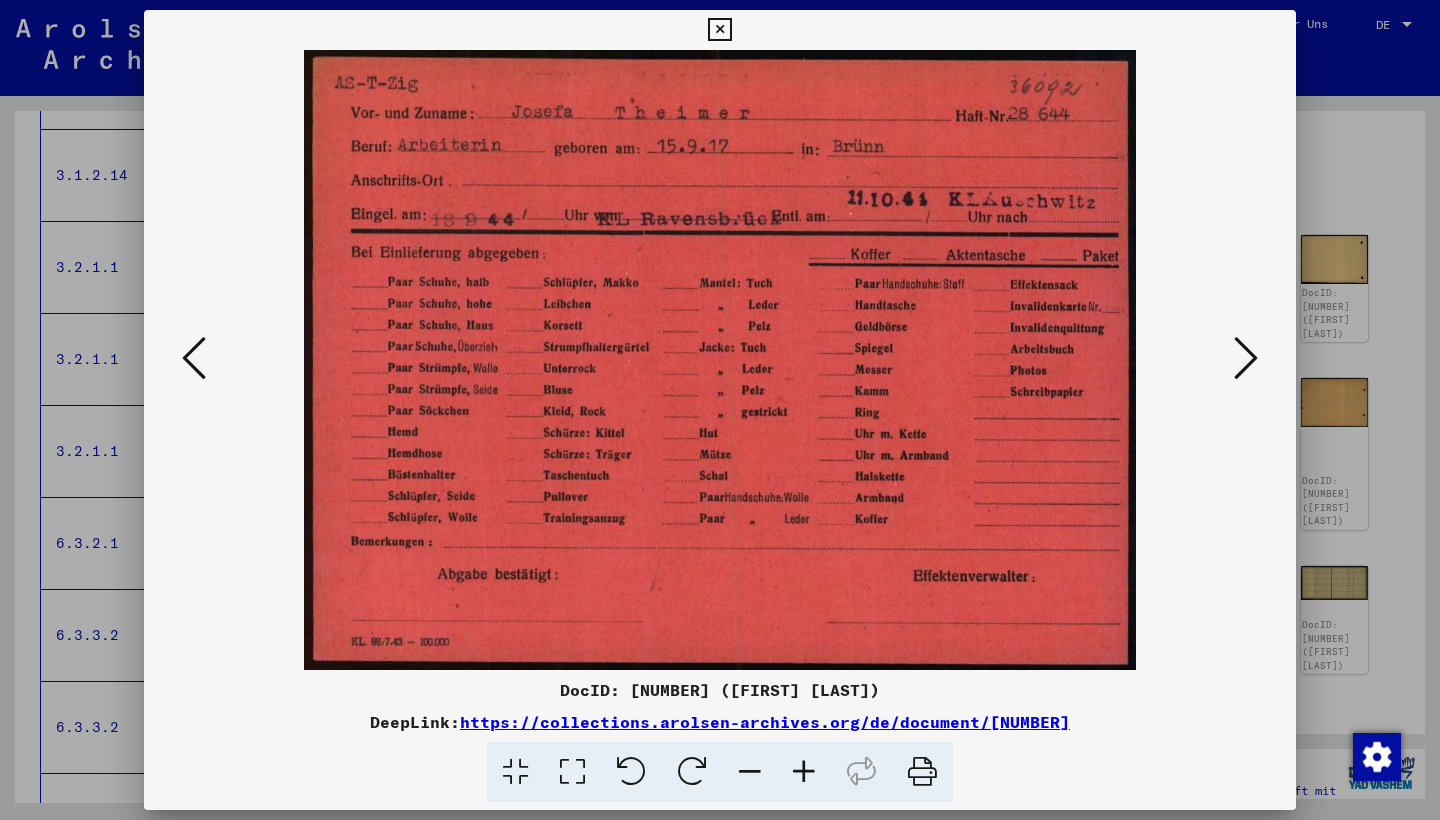 click at bounding box center [1246, 358] 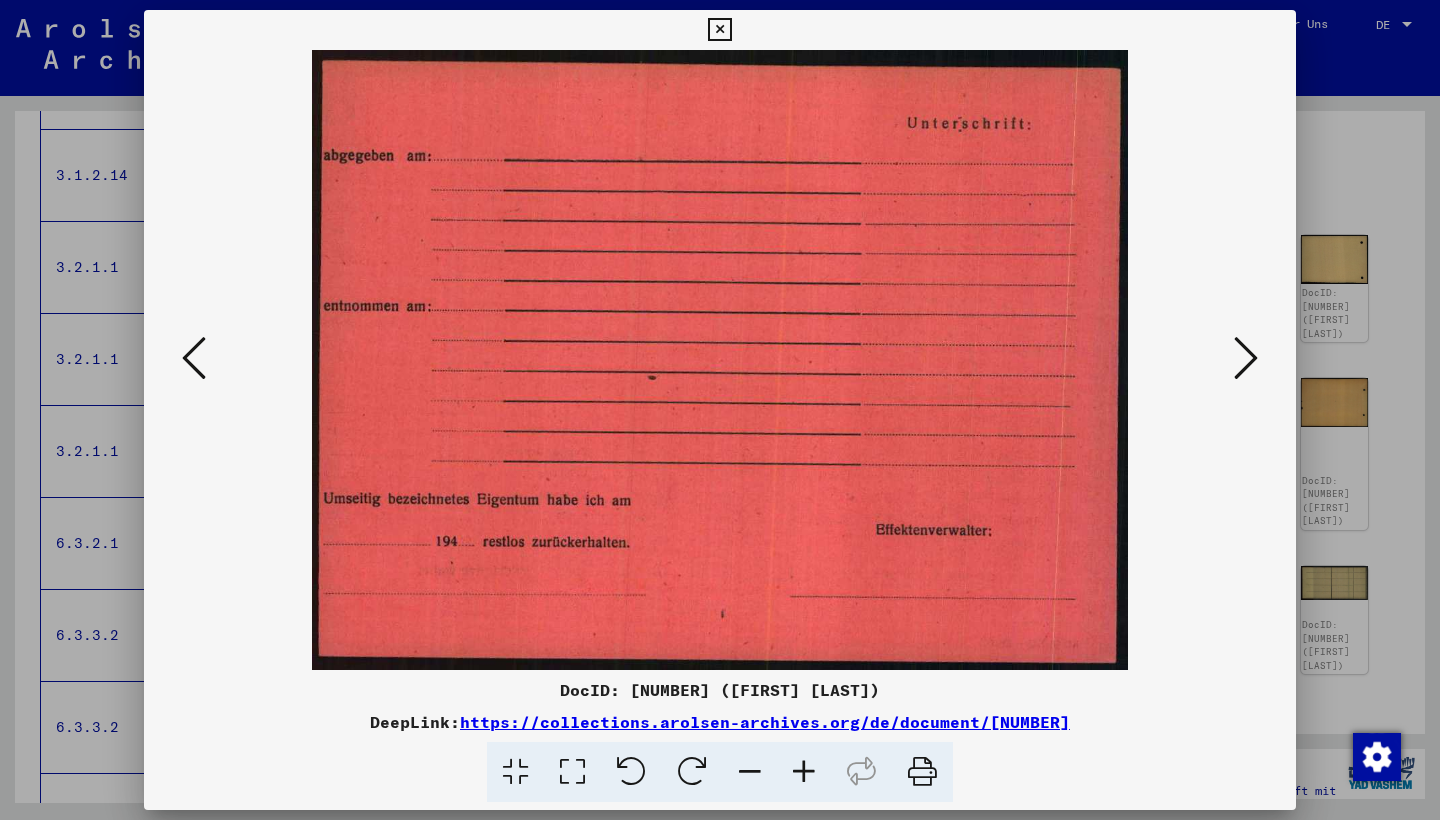 click at bounding box center (1246, 358) 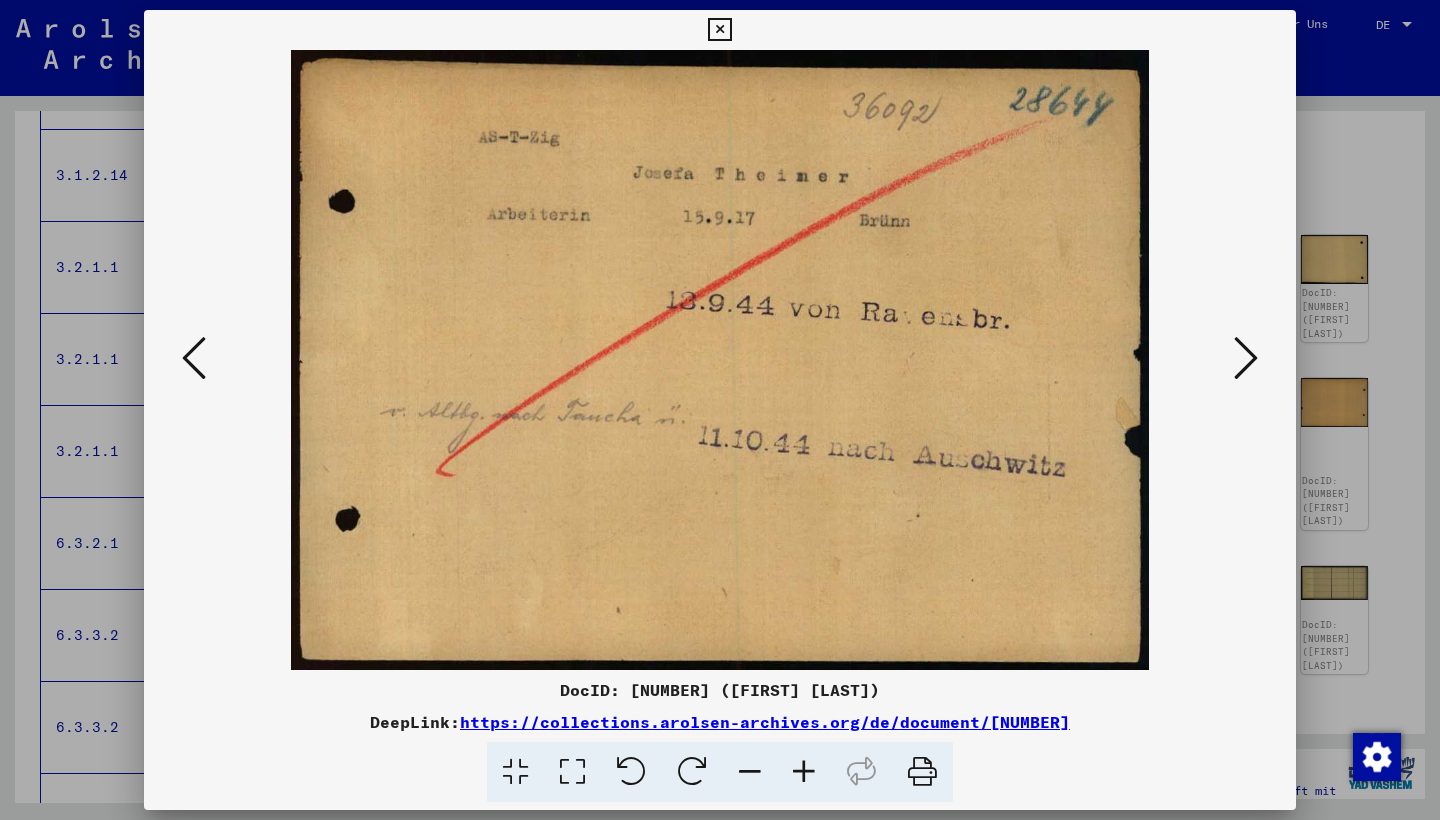 click at bounding box center [1246, 358] 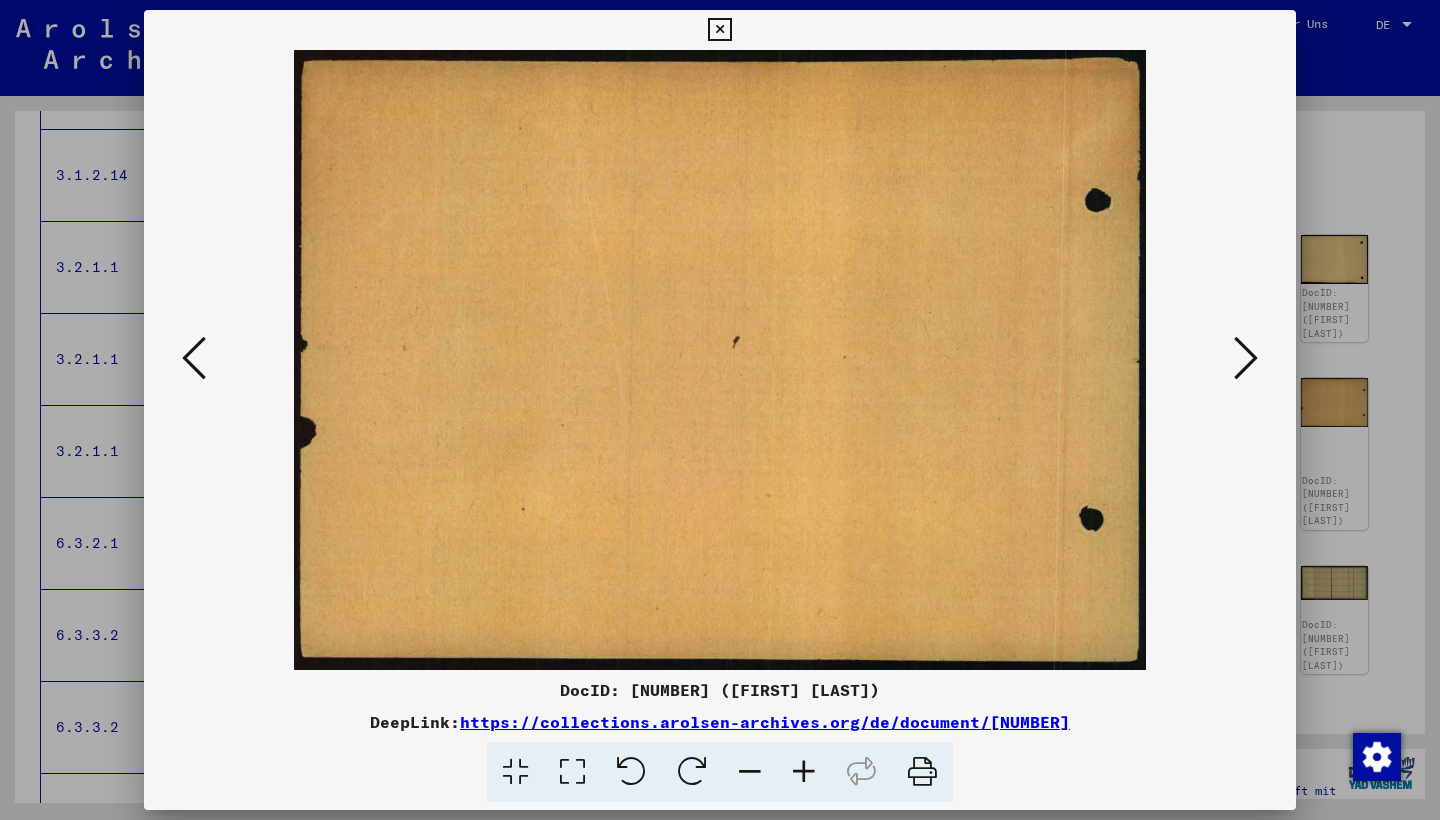 click at bounding box center (1246, 358) 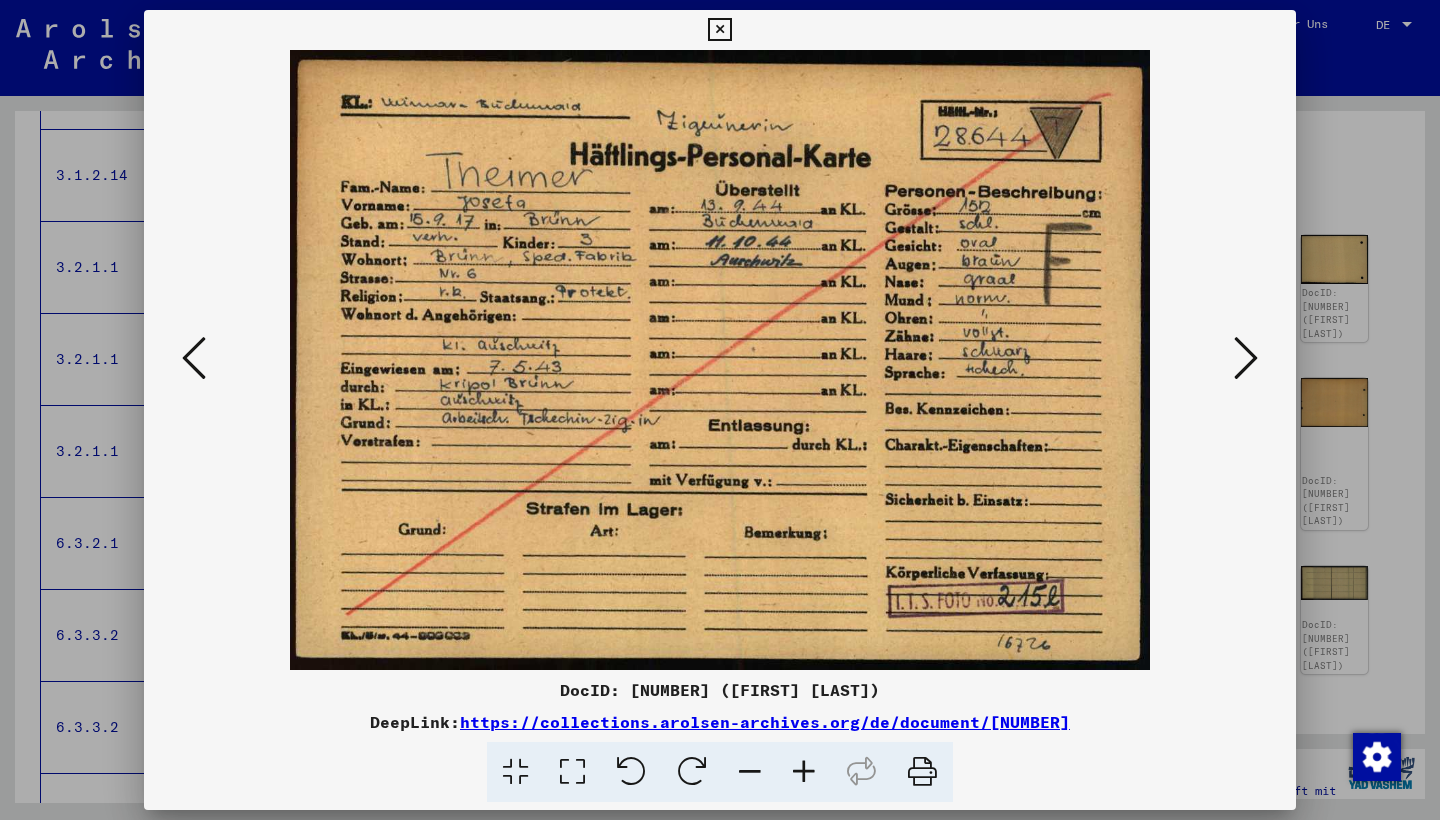 click at bounding box center (1246, 358) 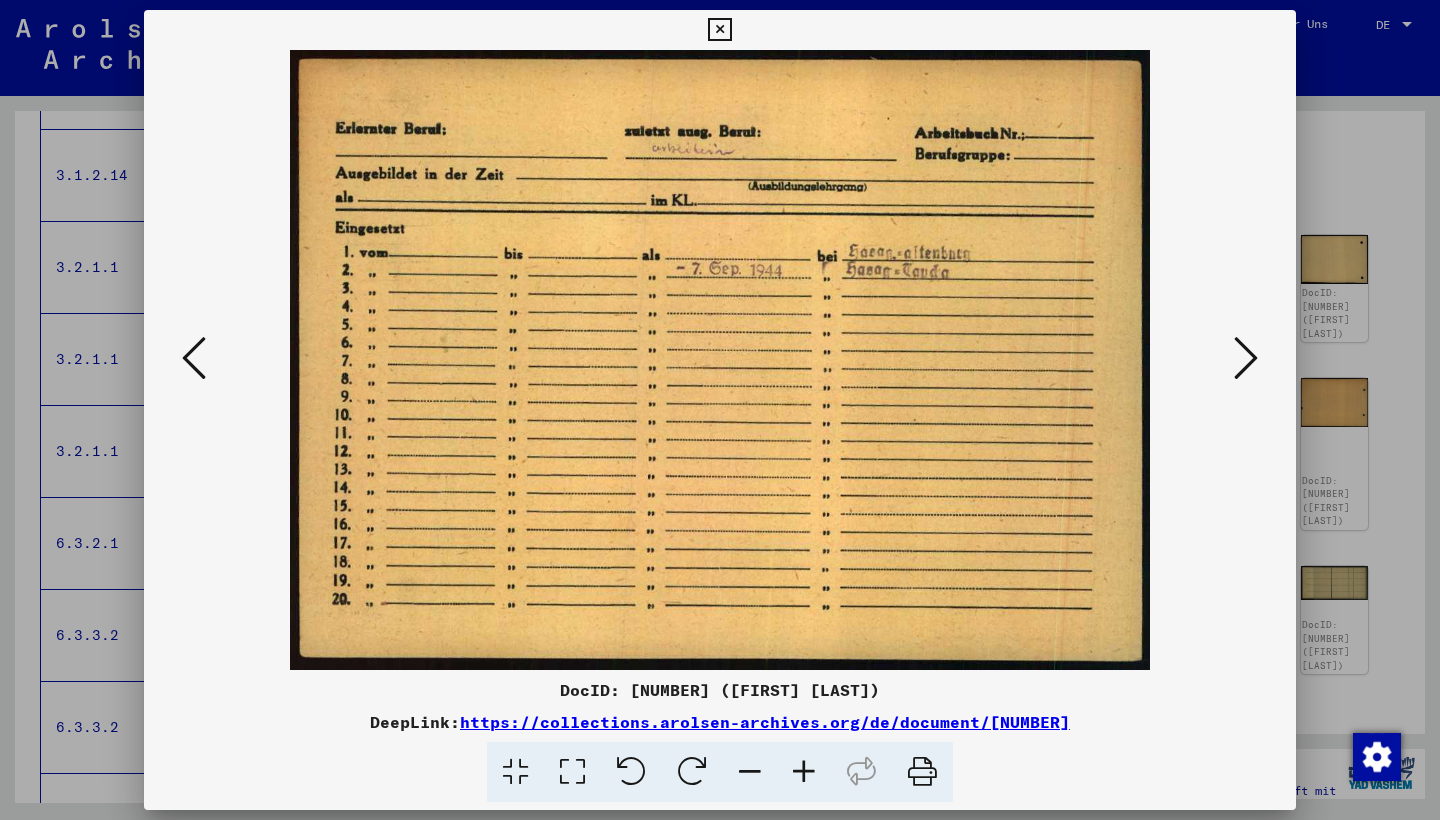 click at bounding box center (1246, 358) 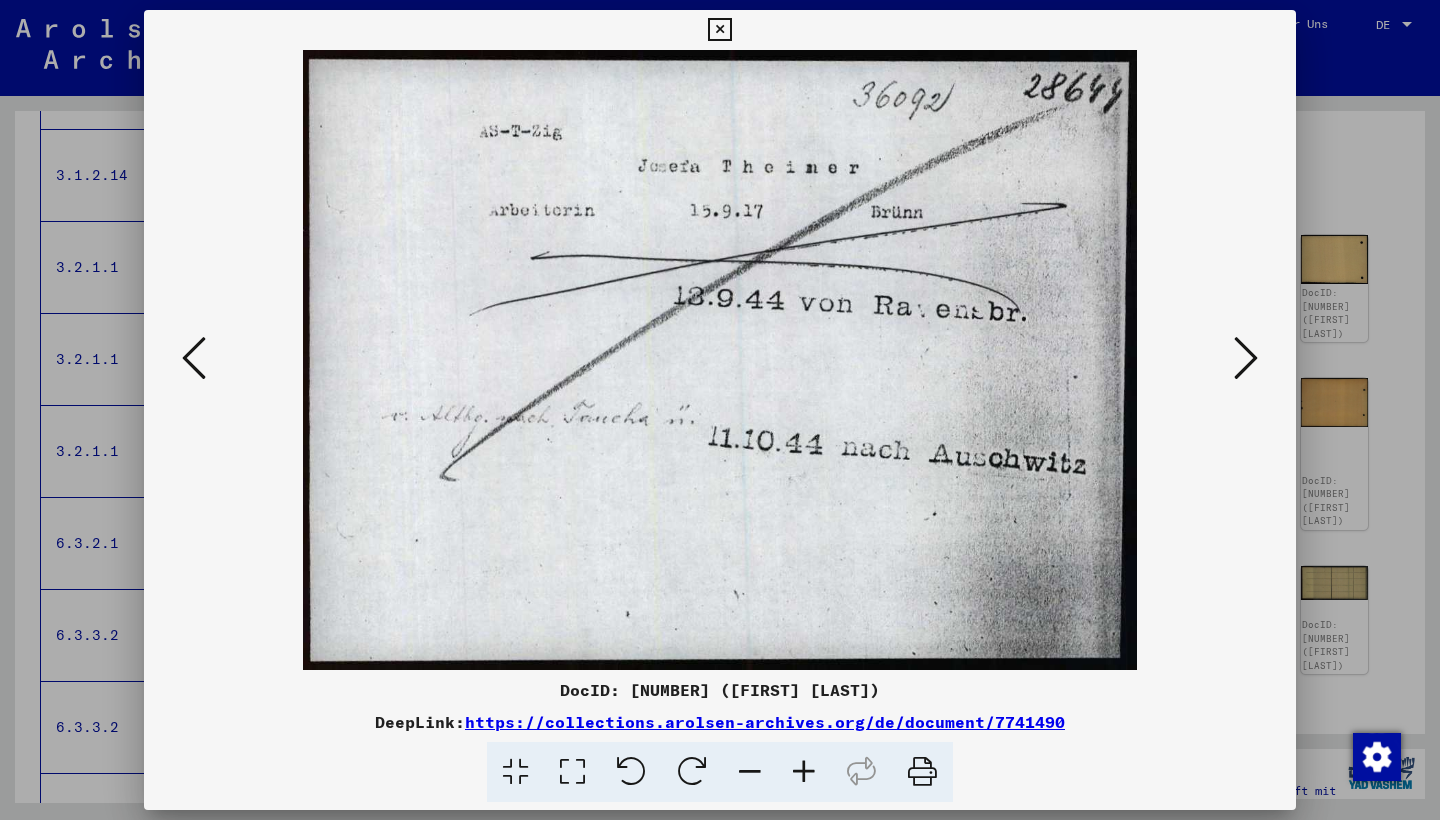click at bounding box center [1246, 358] 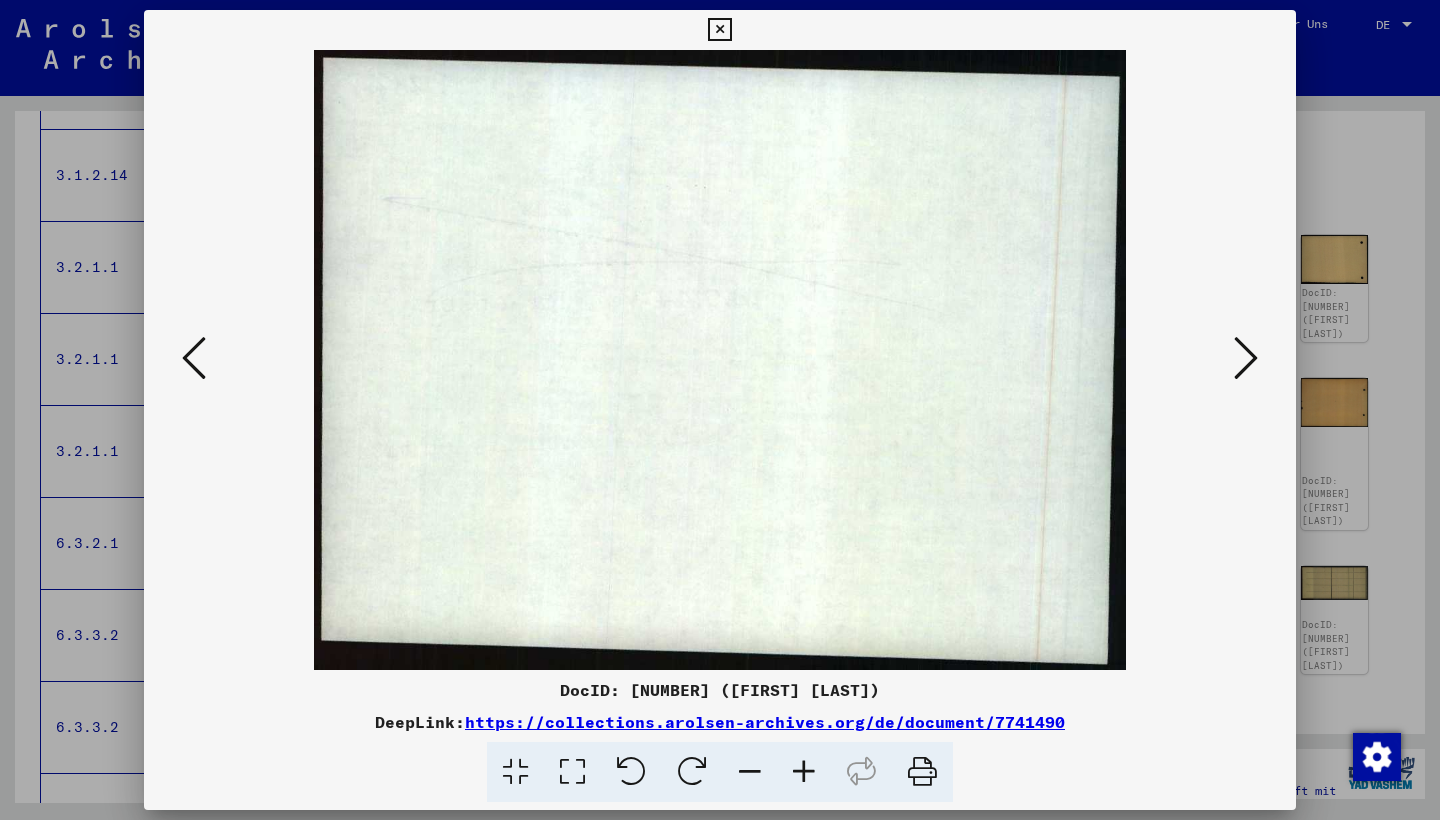 click at bounding box center [1246, 358] 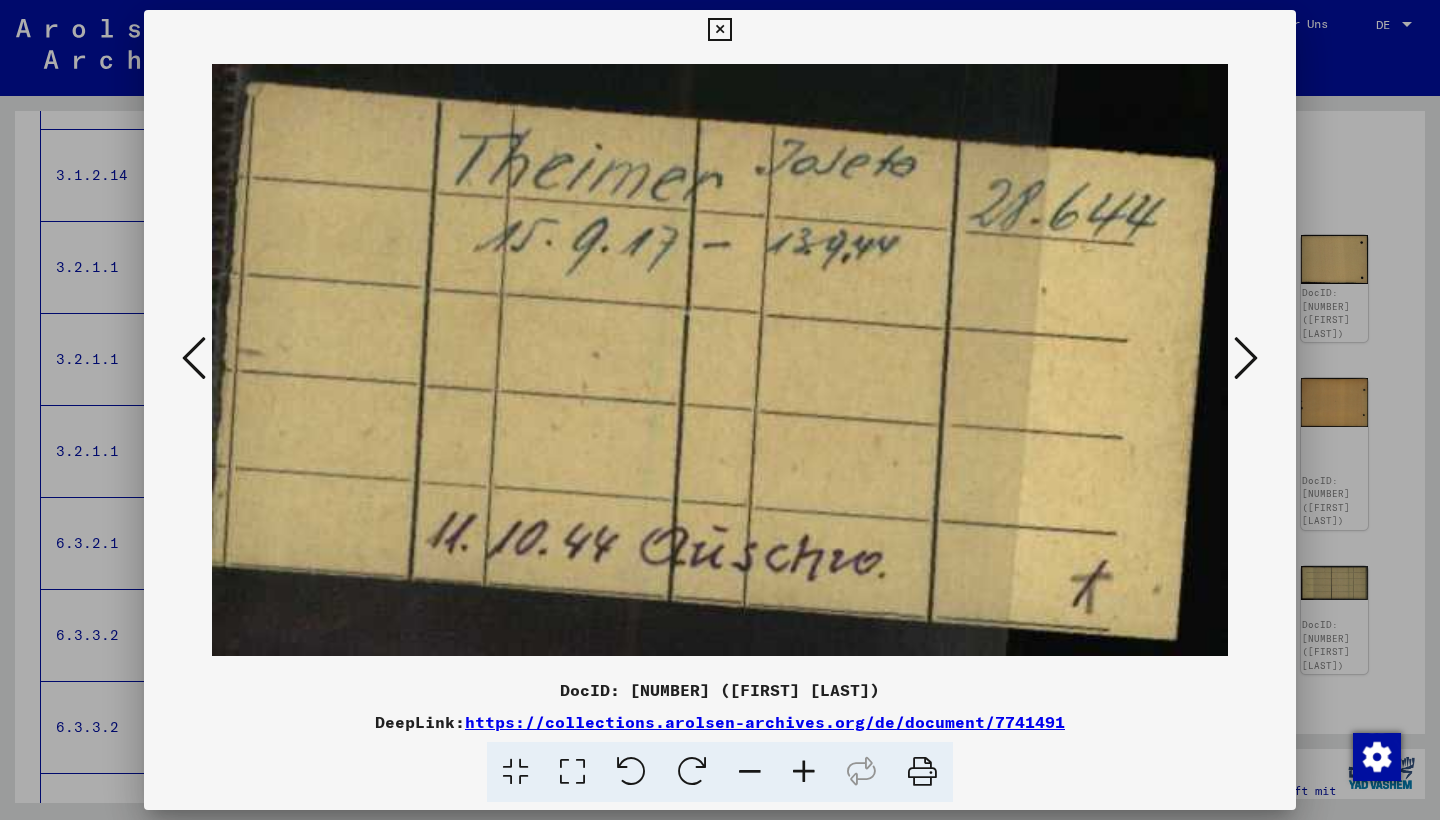 click at bounding box center (1246, 358) 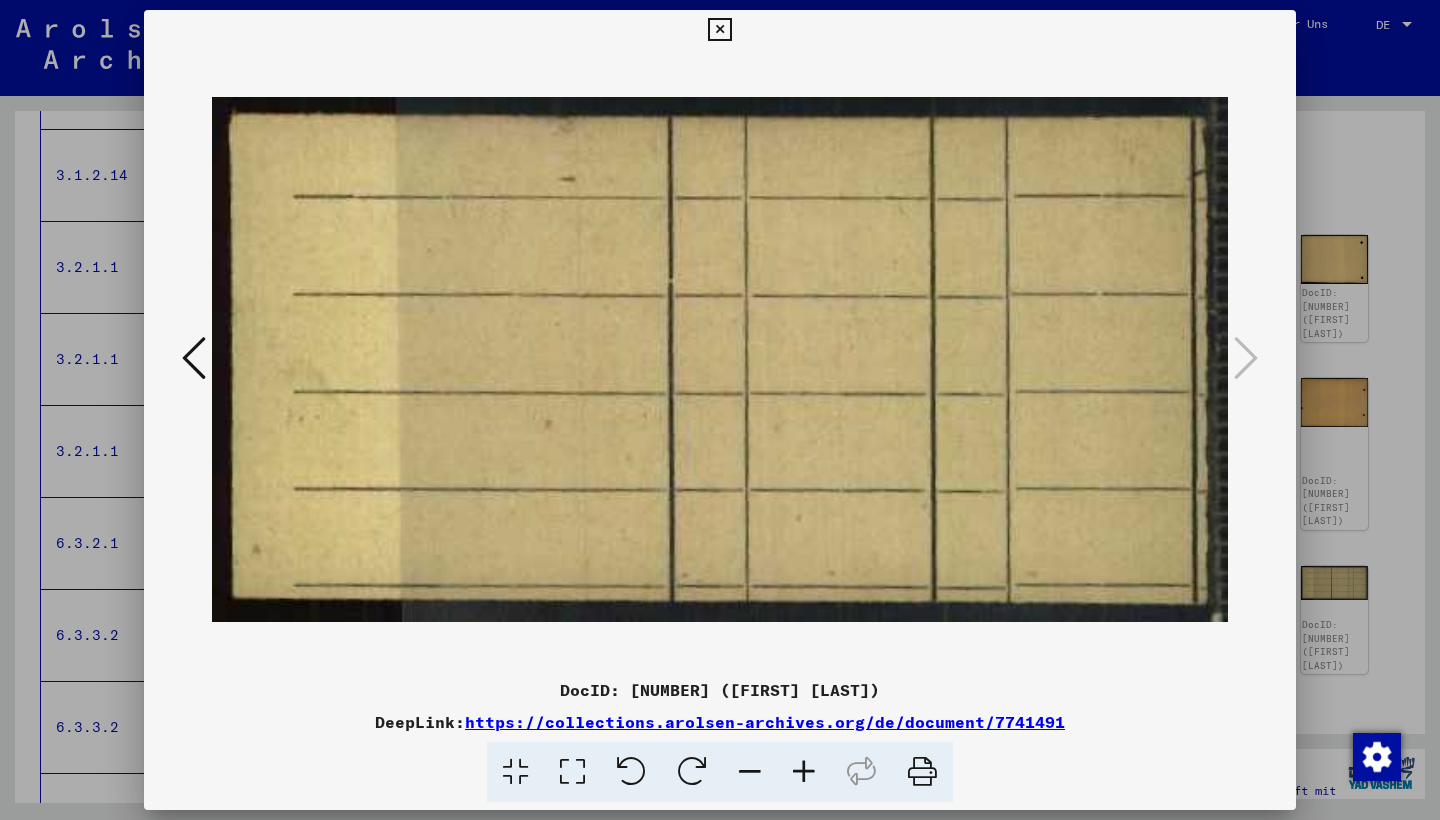 click at bounding box center (194, 358) 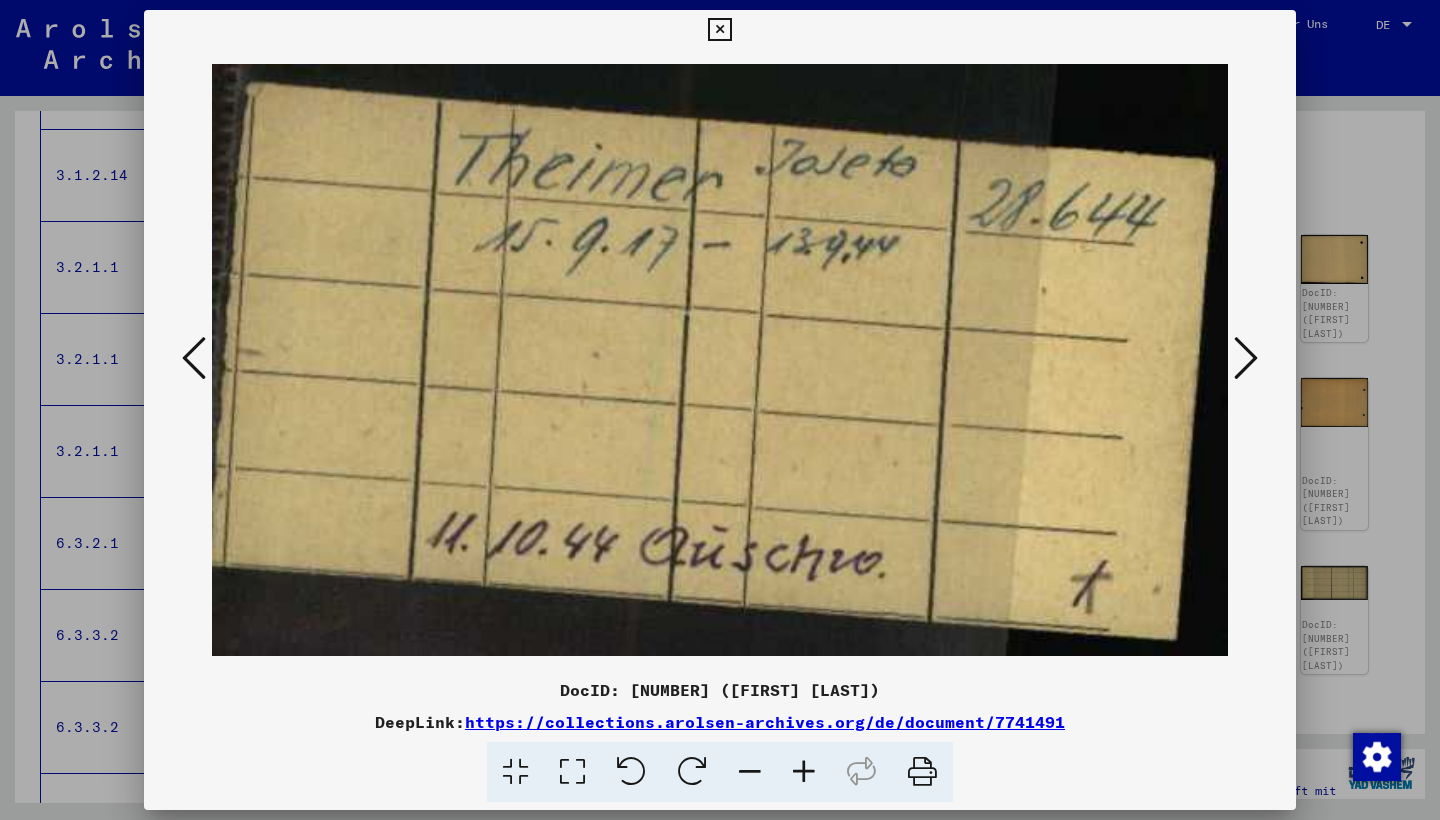 click at bounding box center [194, 358] 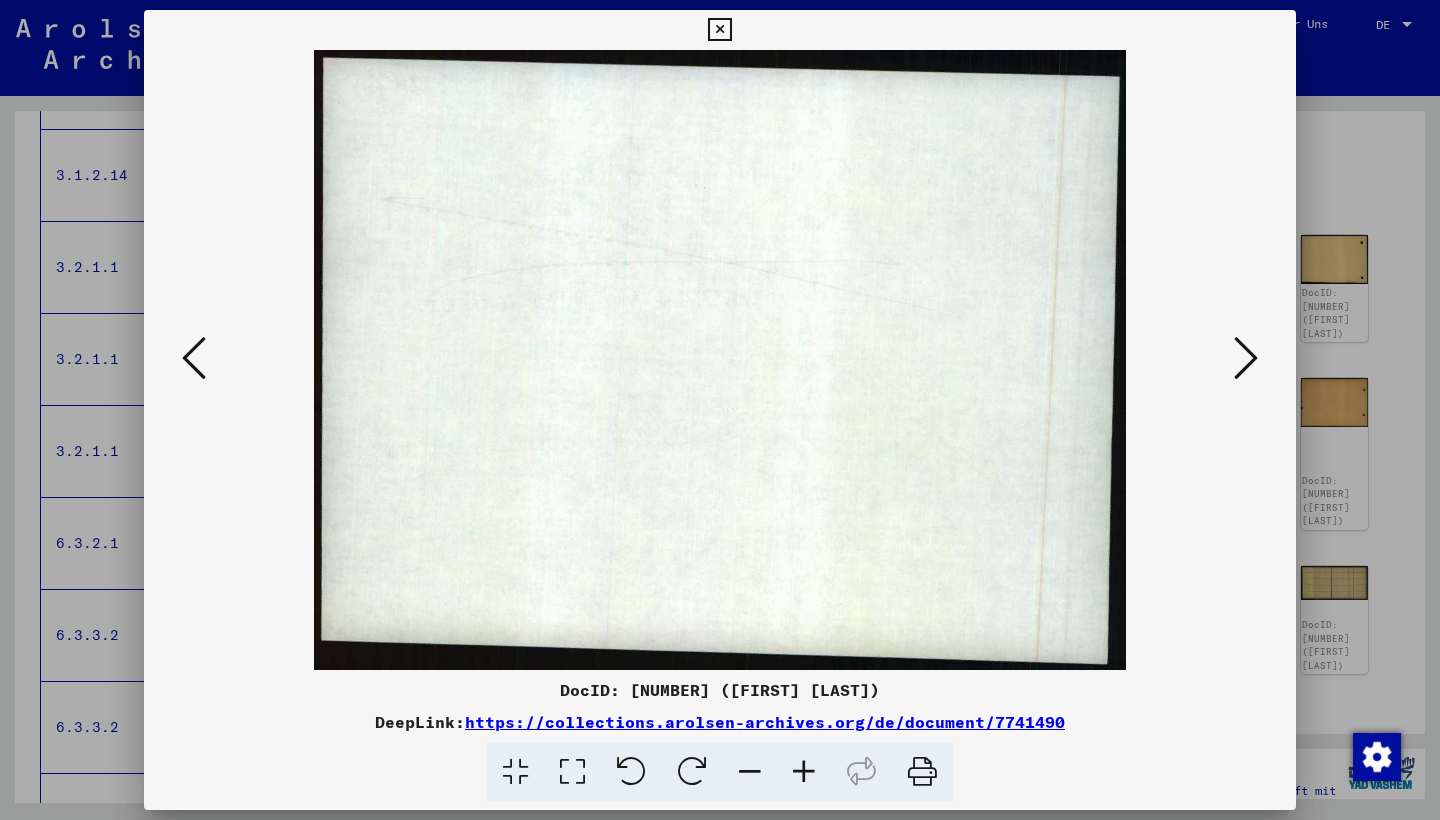 click at bounding box center [194, 358] 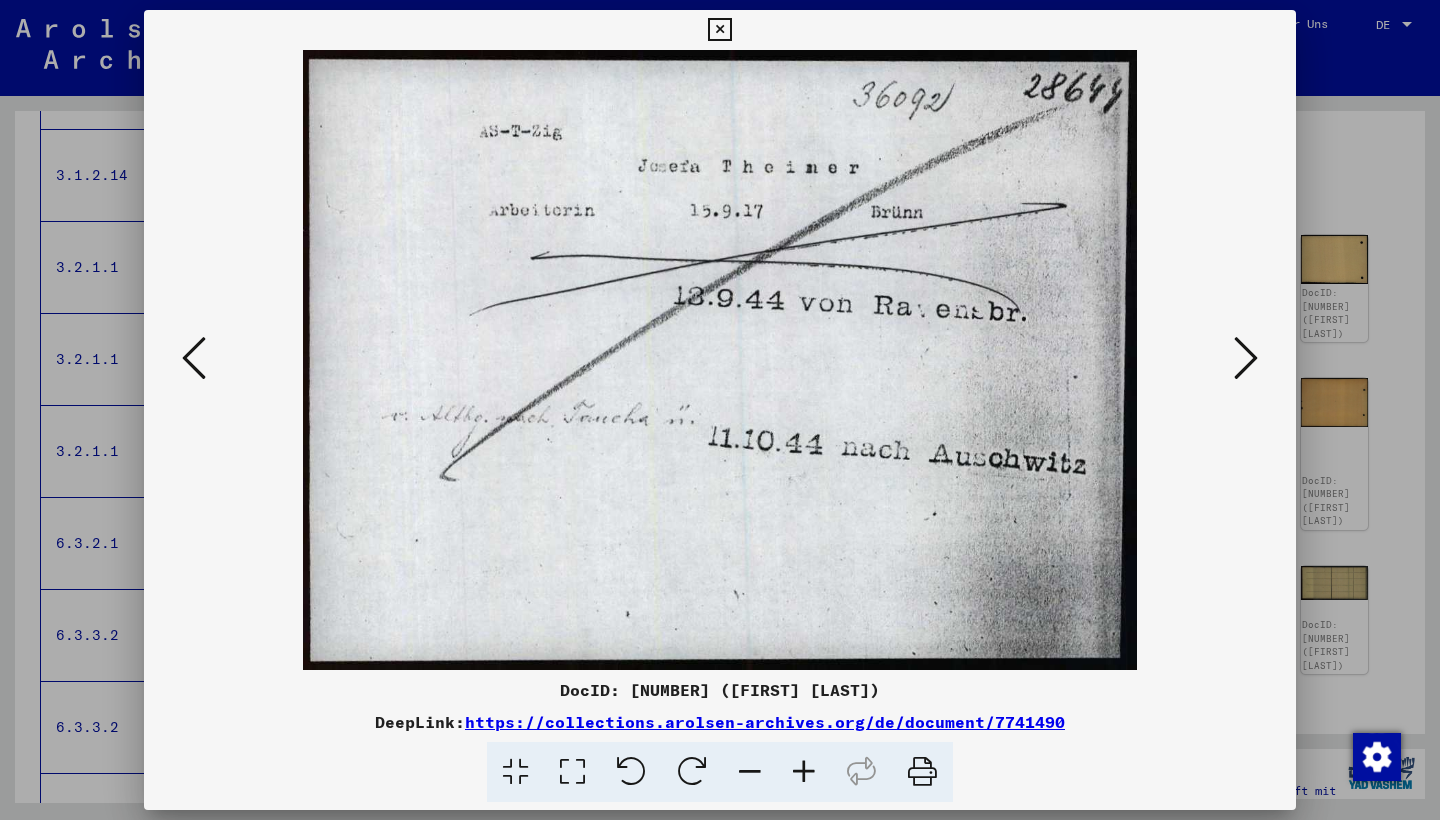 click at bounding box center [194, 358] 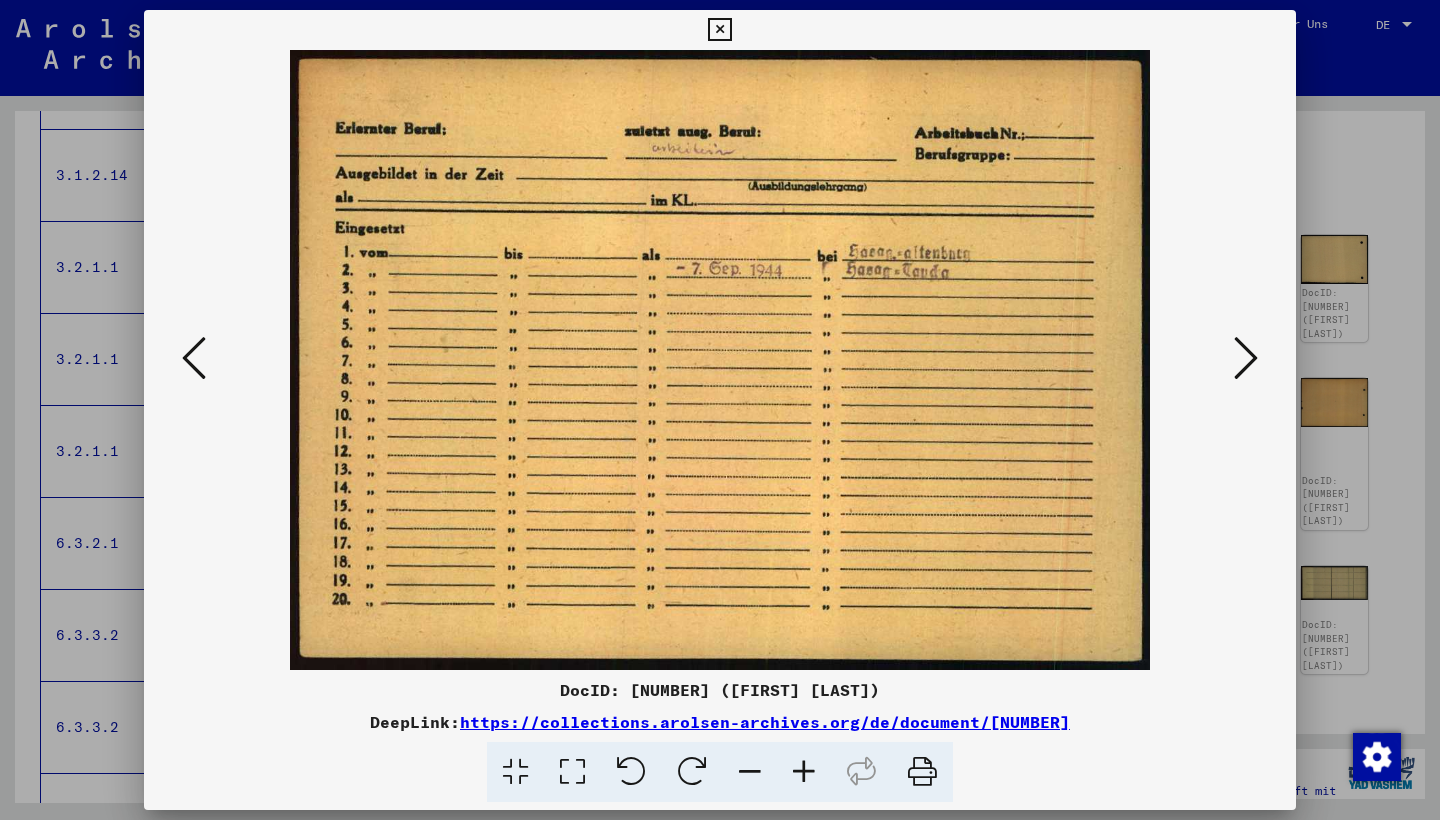 click at bounding box center [194, 358] 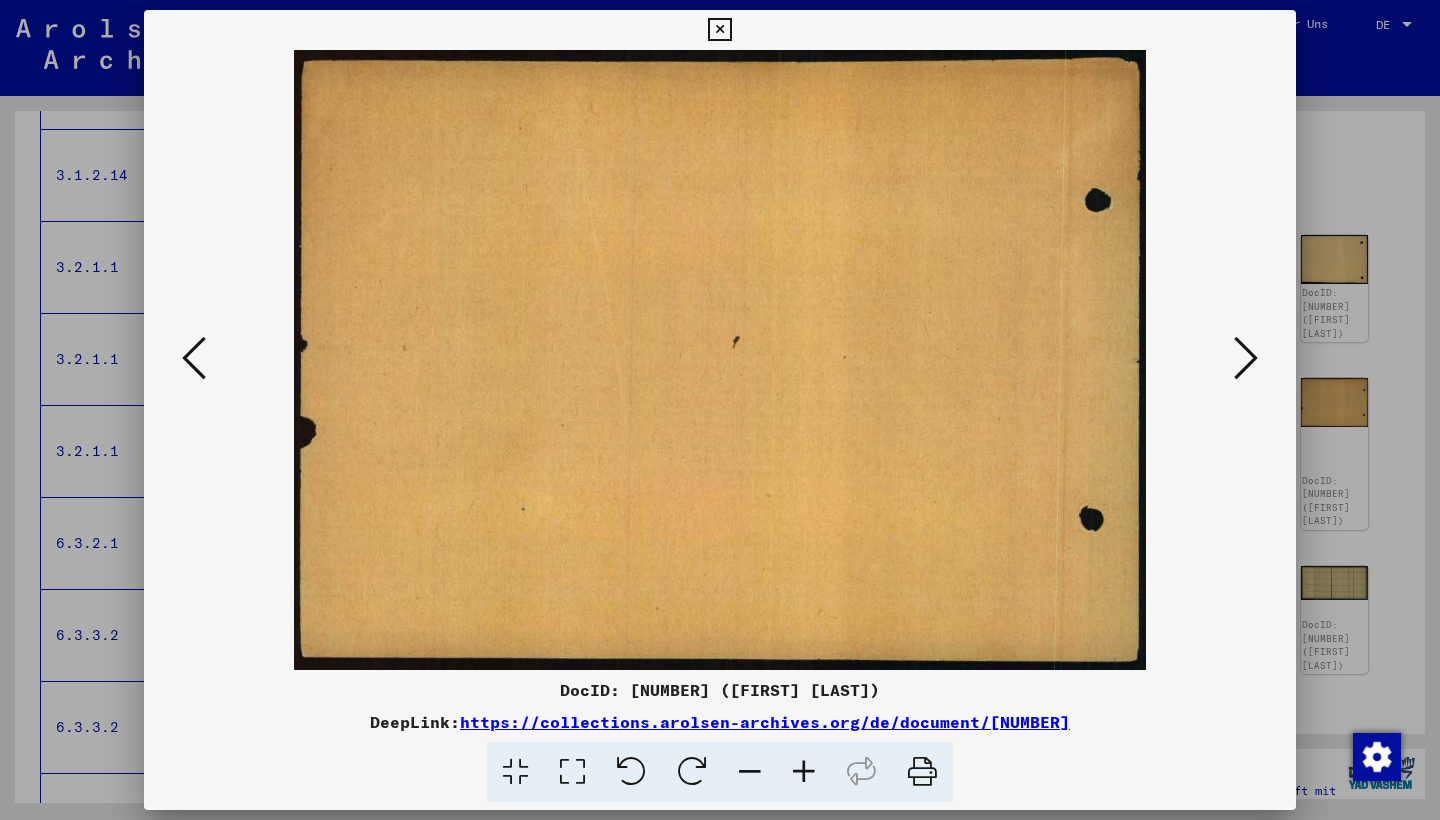 click at bounding box center [194, 358] 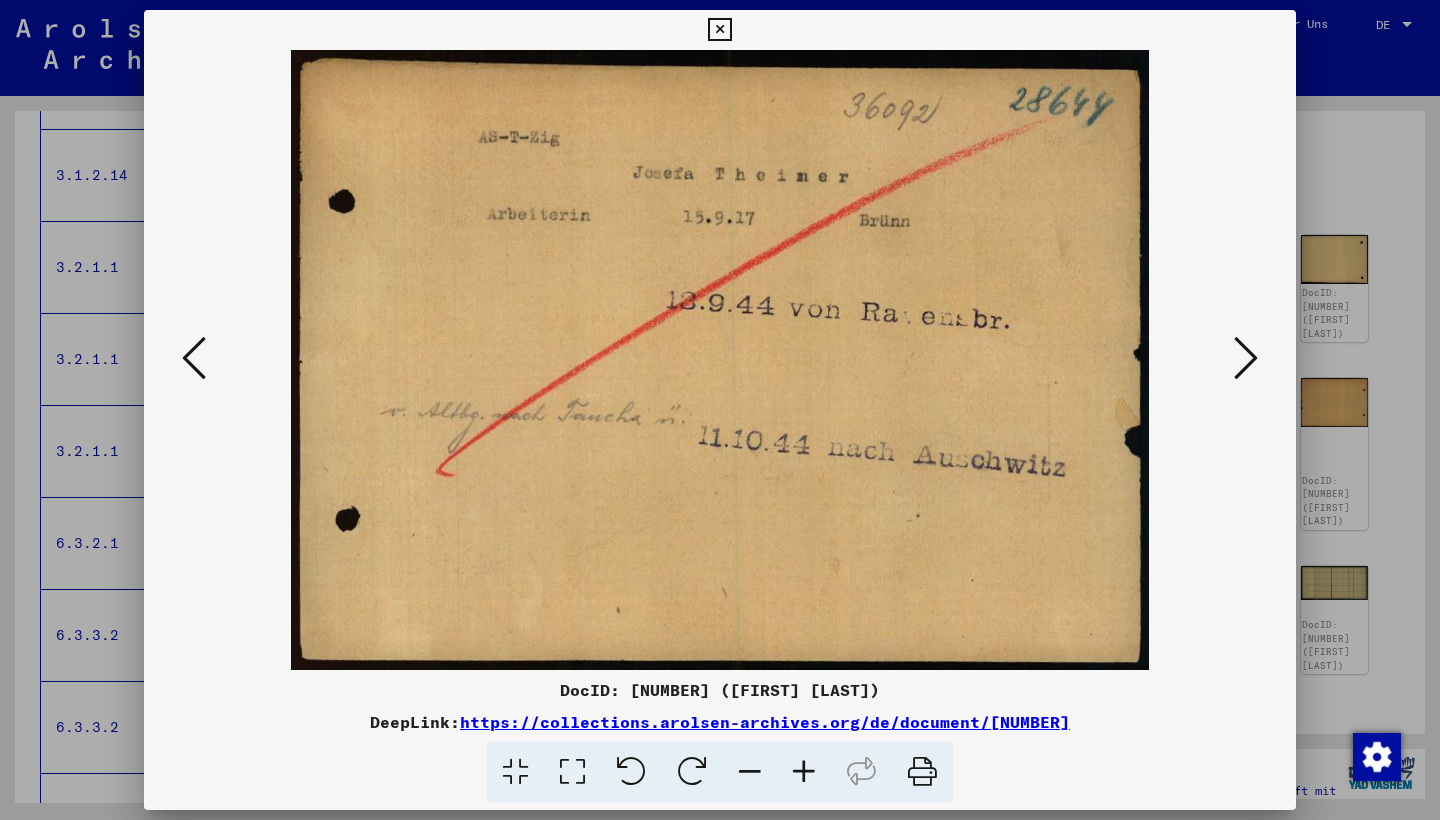 click at bounding box center [194, 358] 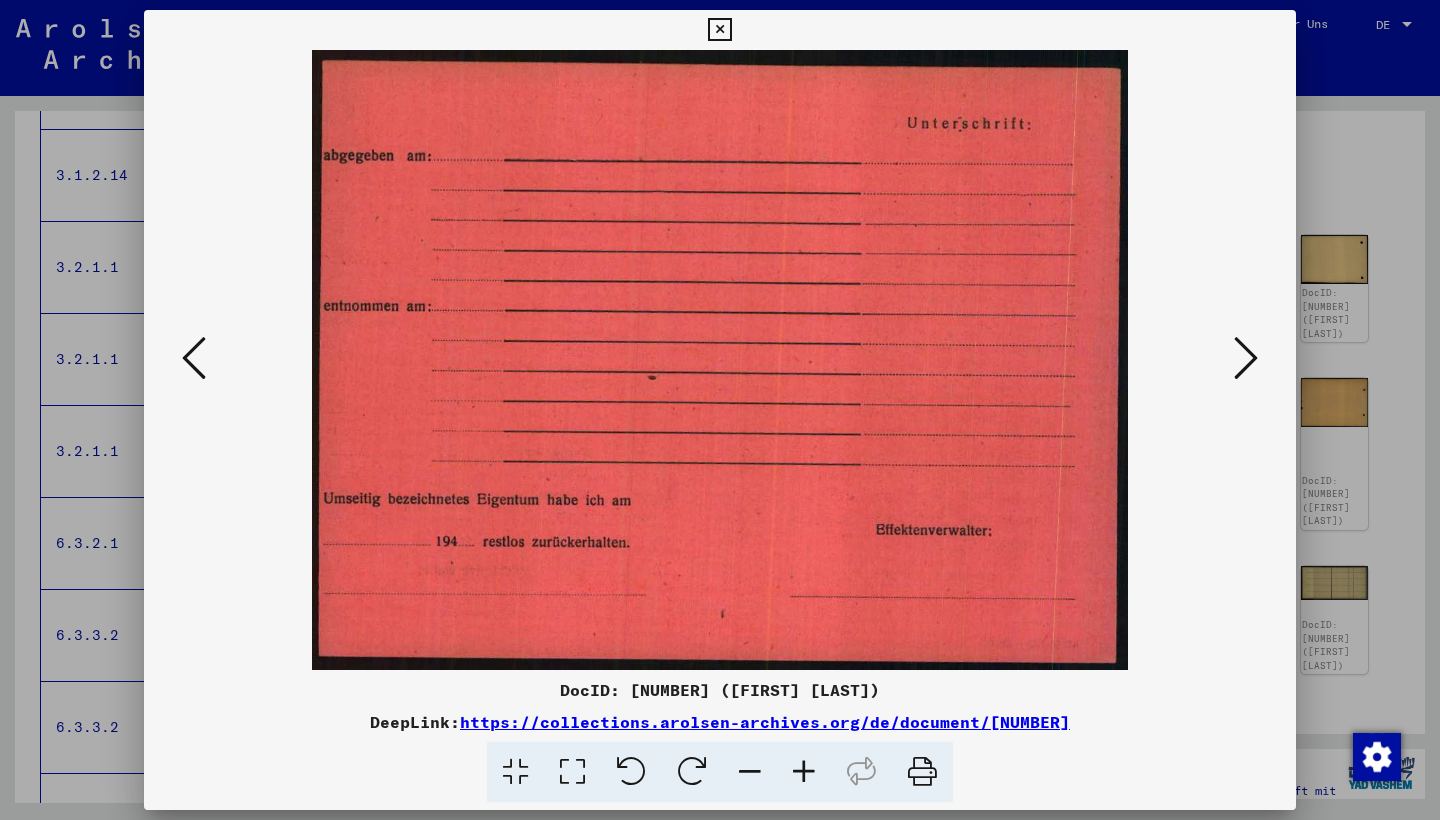 click at bounding box center [194, 358] 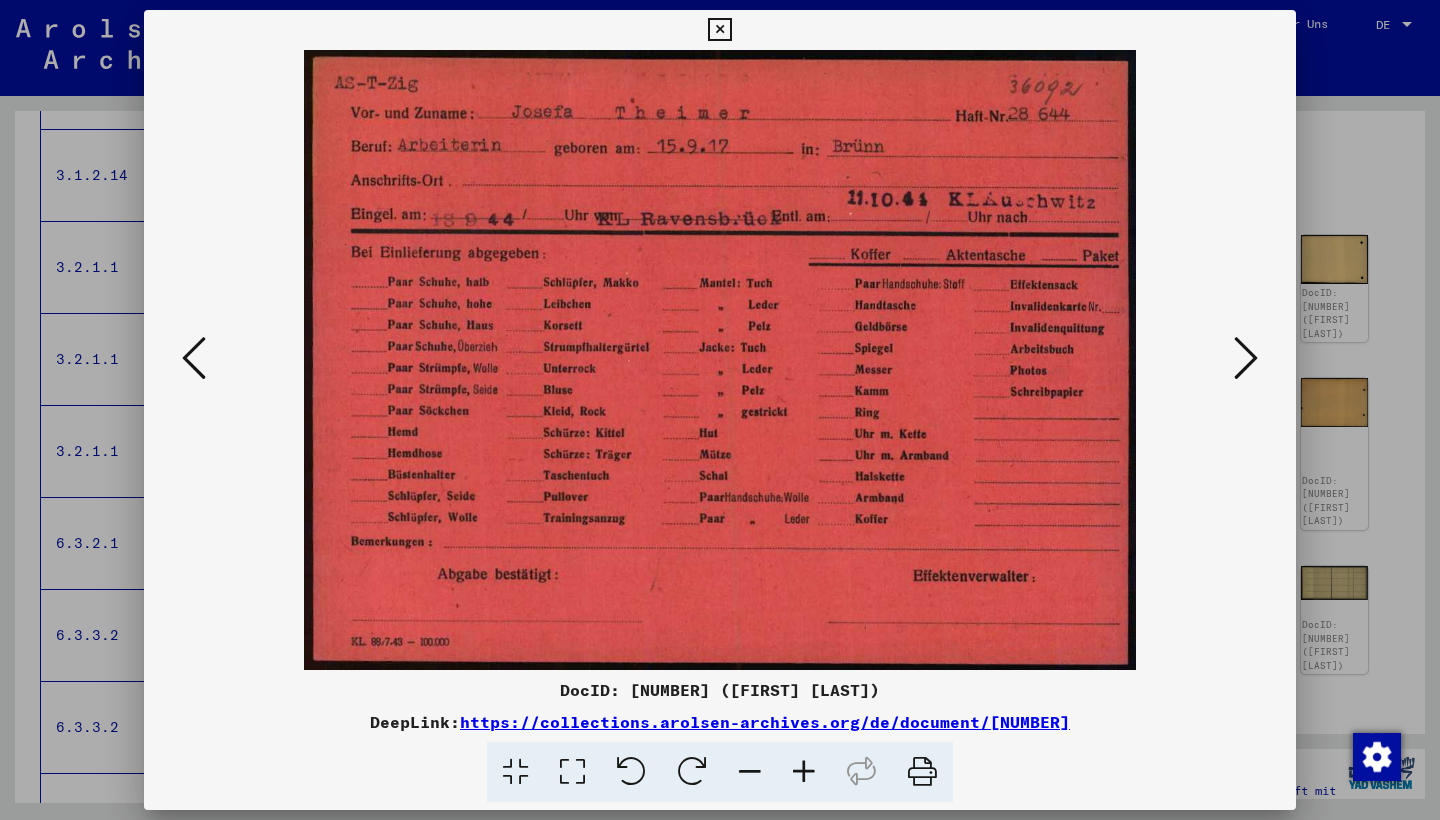 click at bounding box center (194, 358) 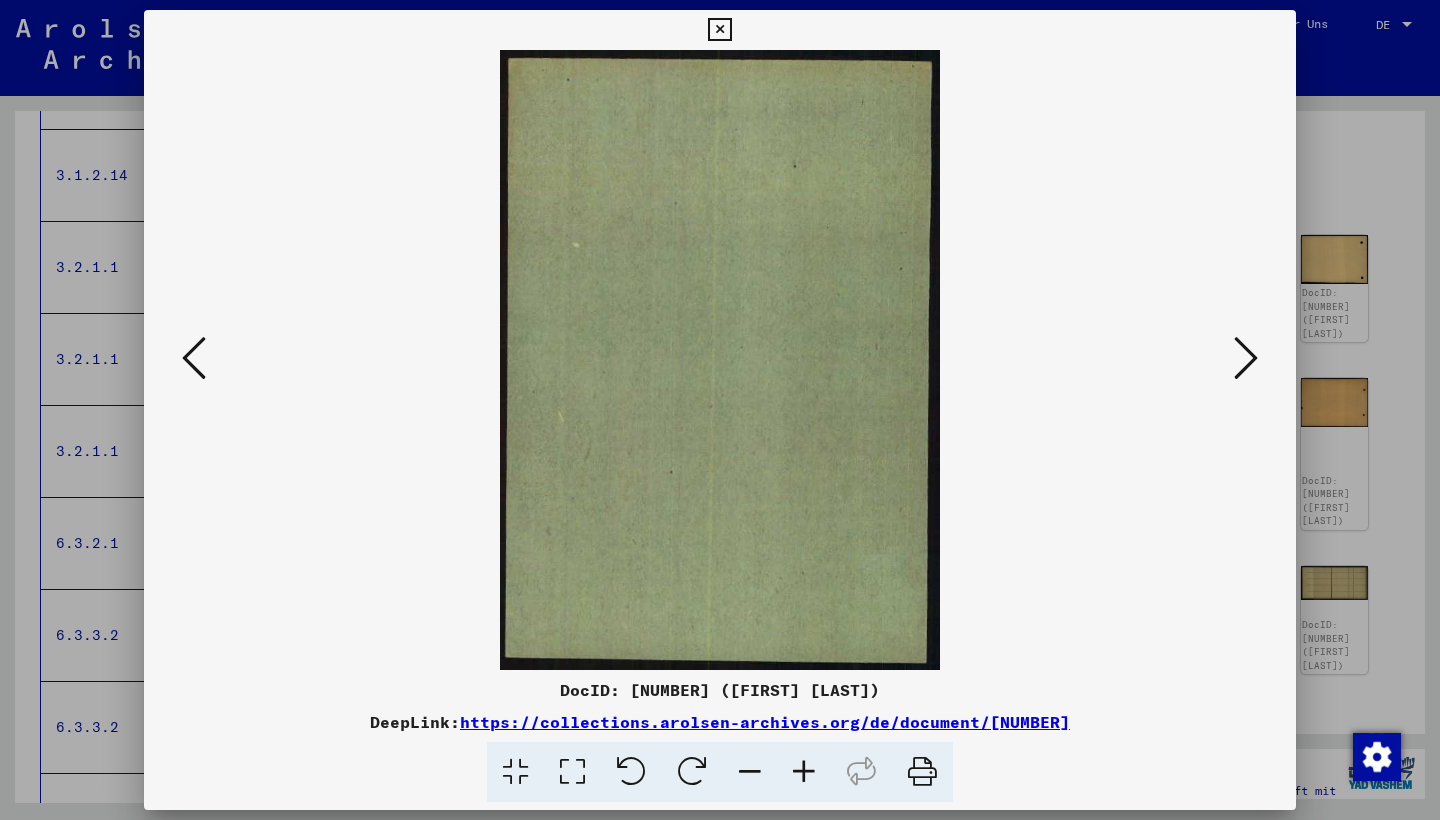click at bounding box center [194, 358] 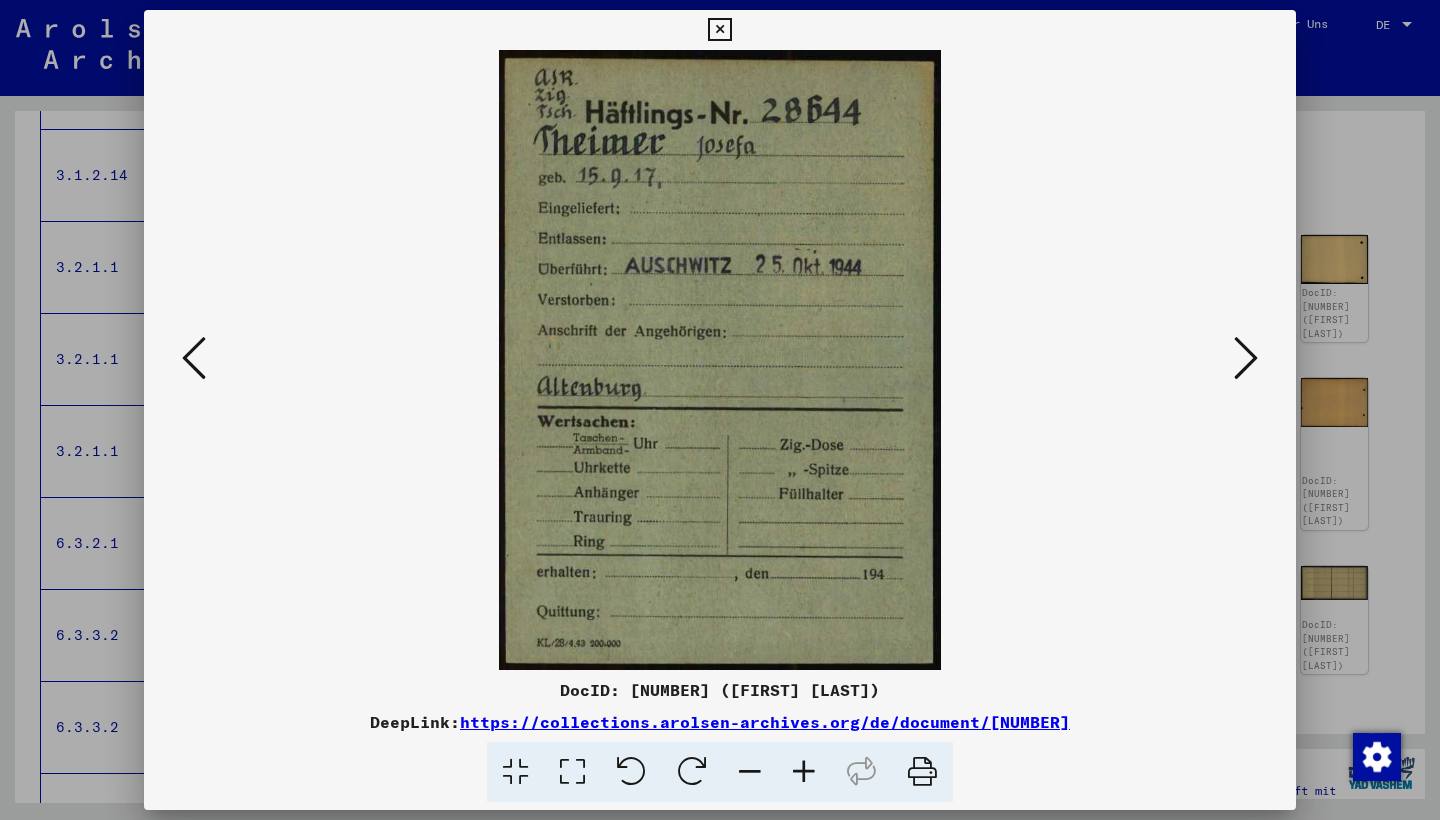 click at bounding box center (194, 358) 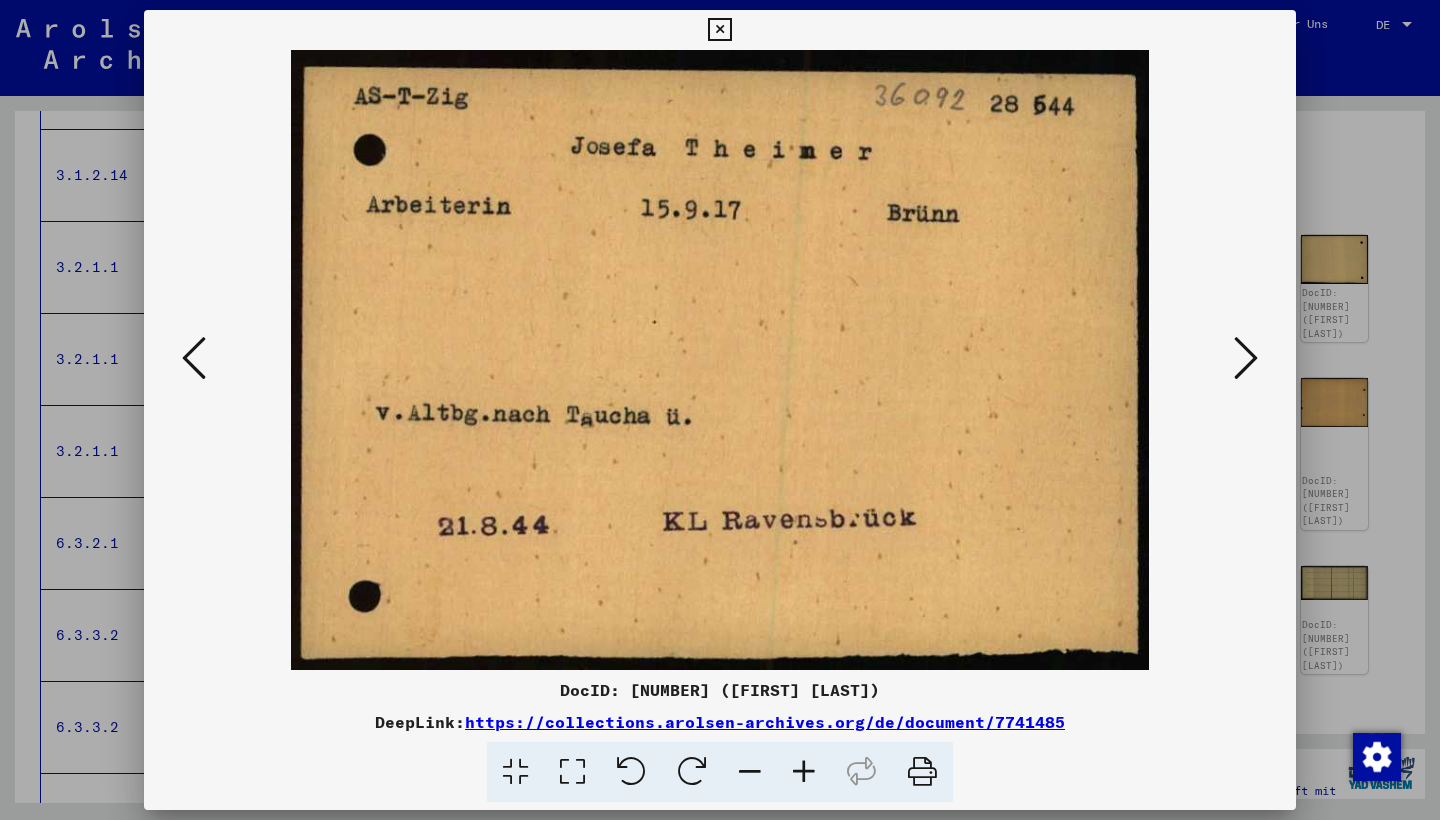 click at bounding box center [194, 358] 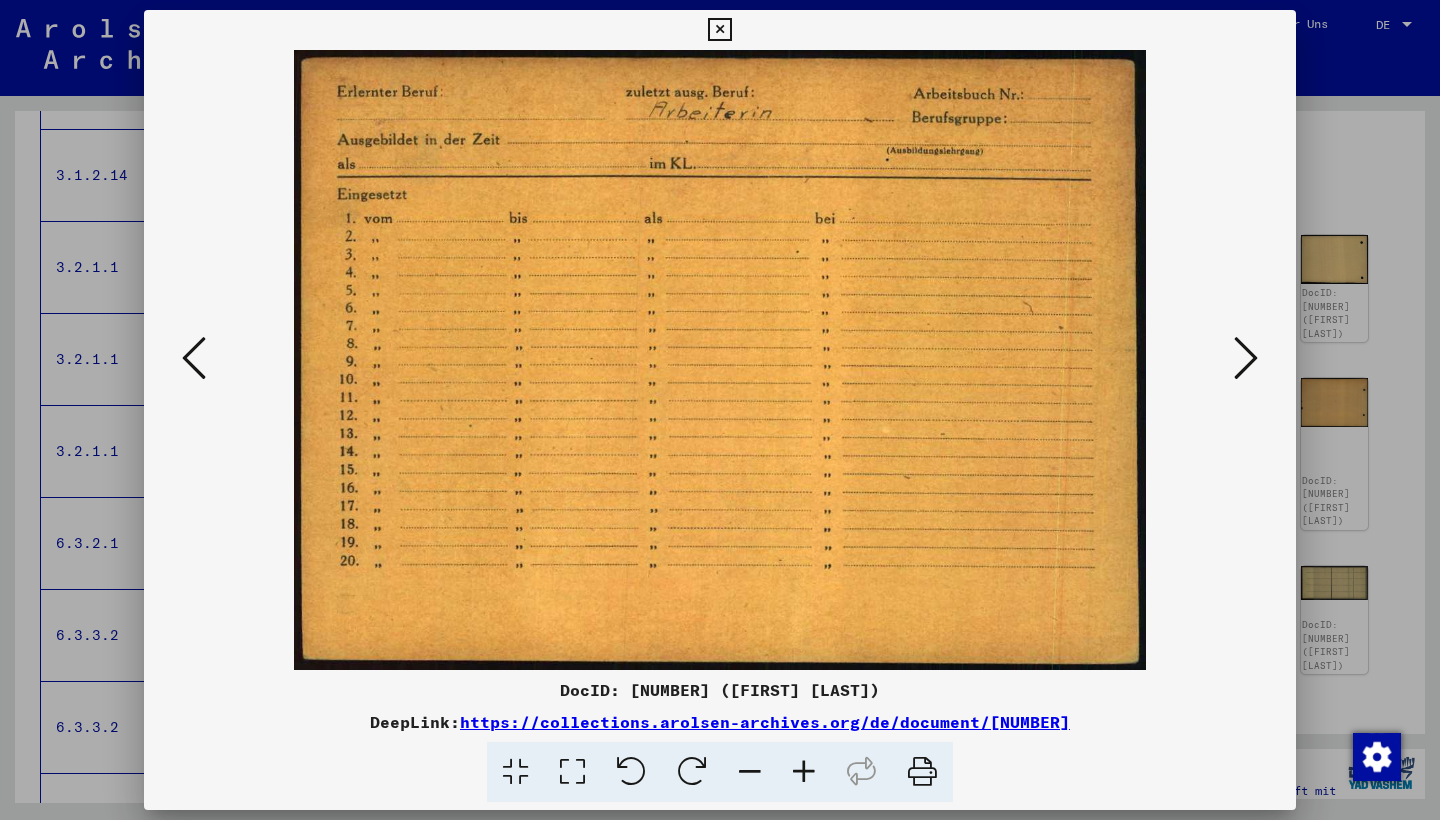 click at bounding box center (194, 358) 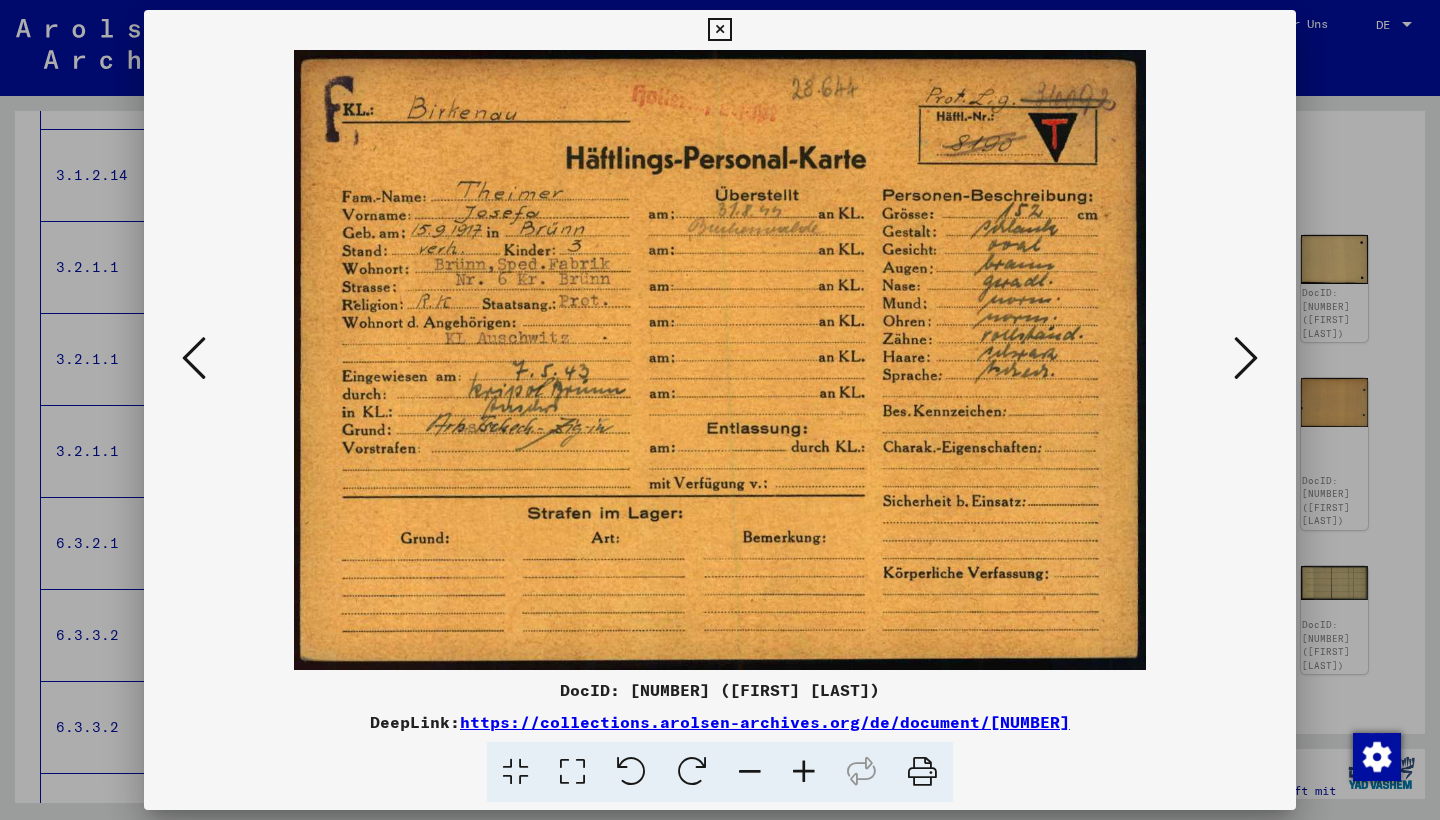 click at bounding box center [194, 358] 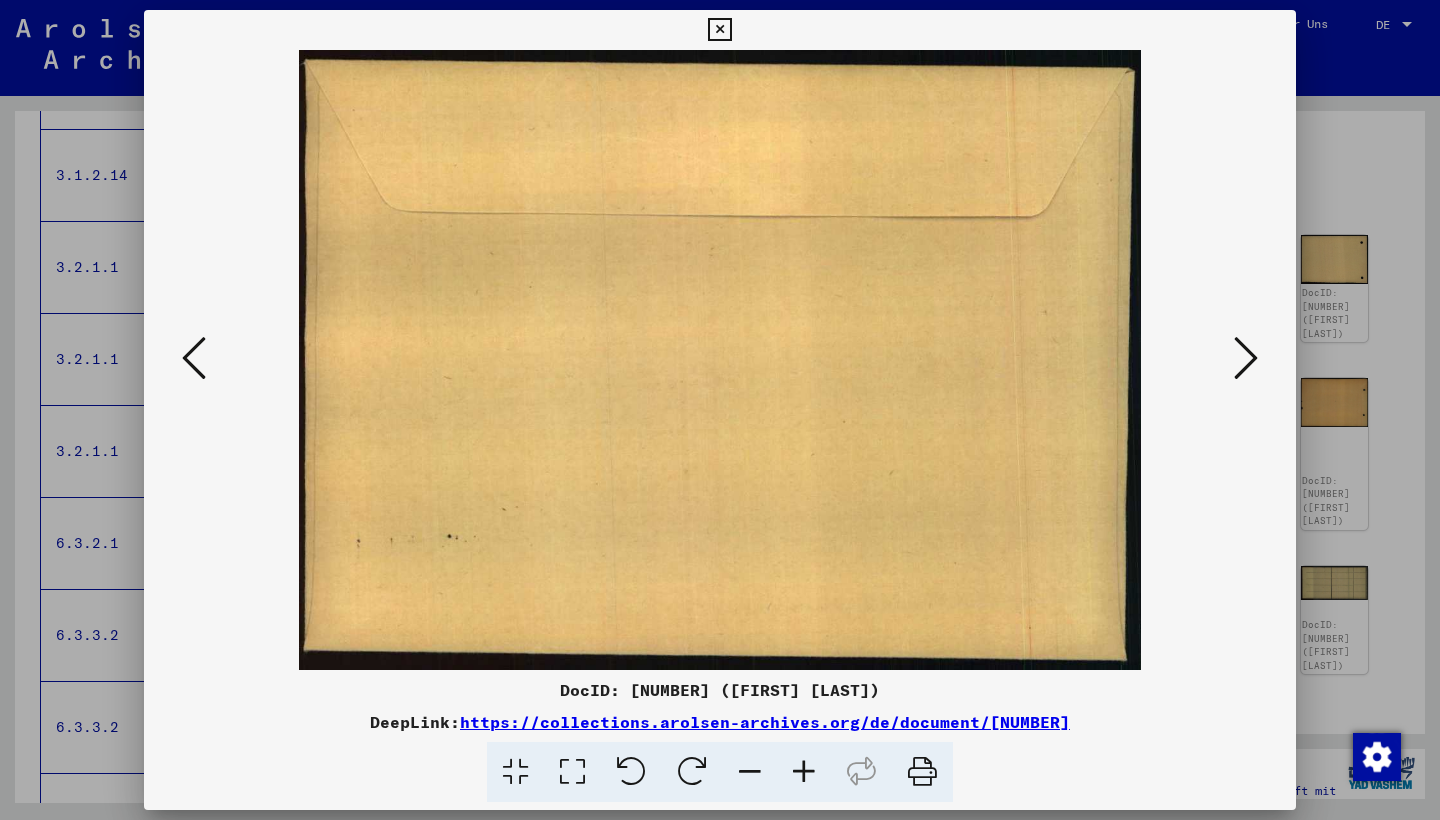 click at bounding box center [194, 358] 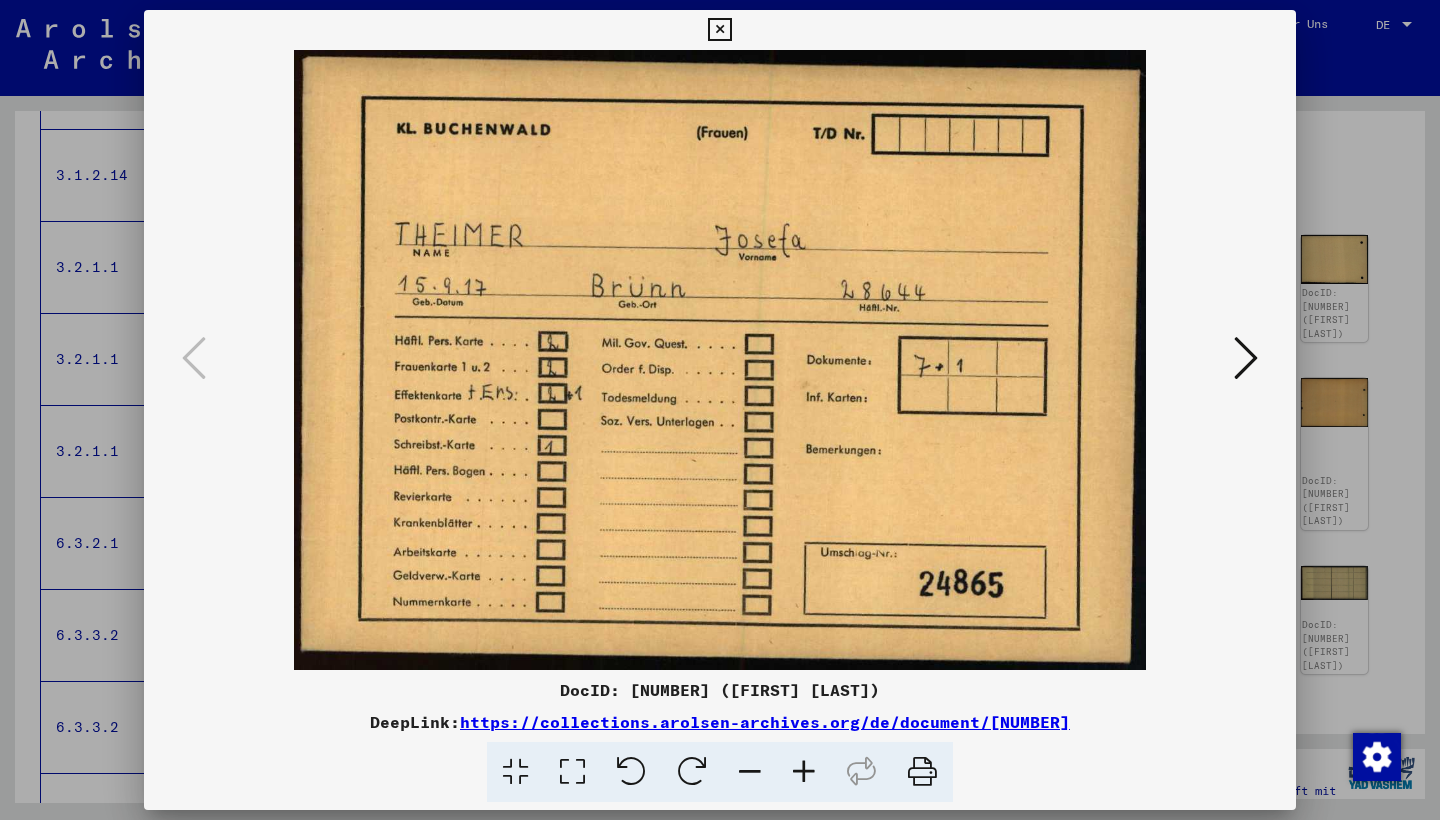 click at bounding box center [1246, 358] 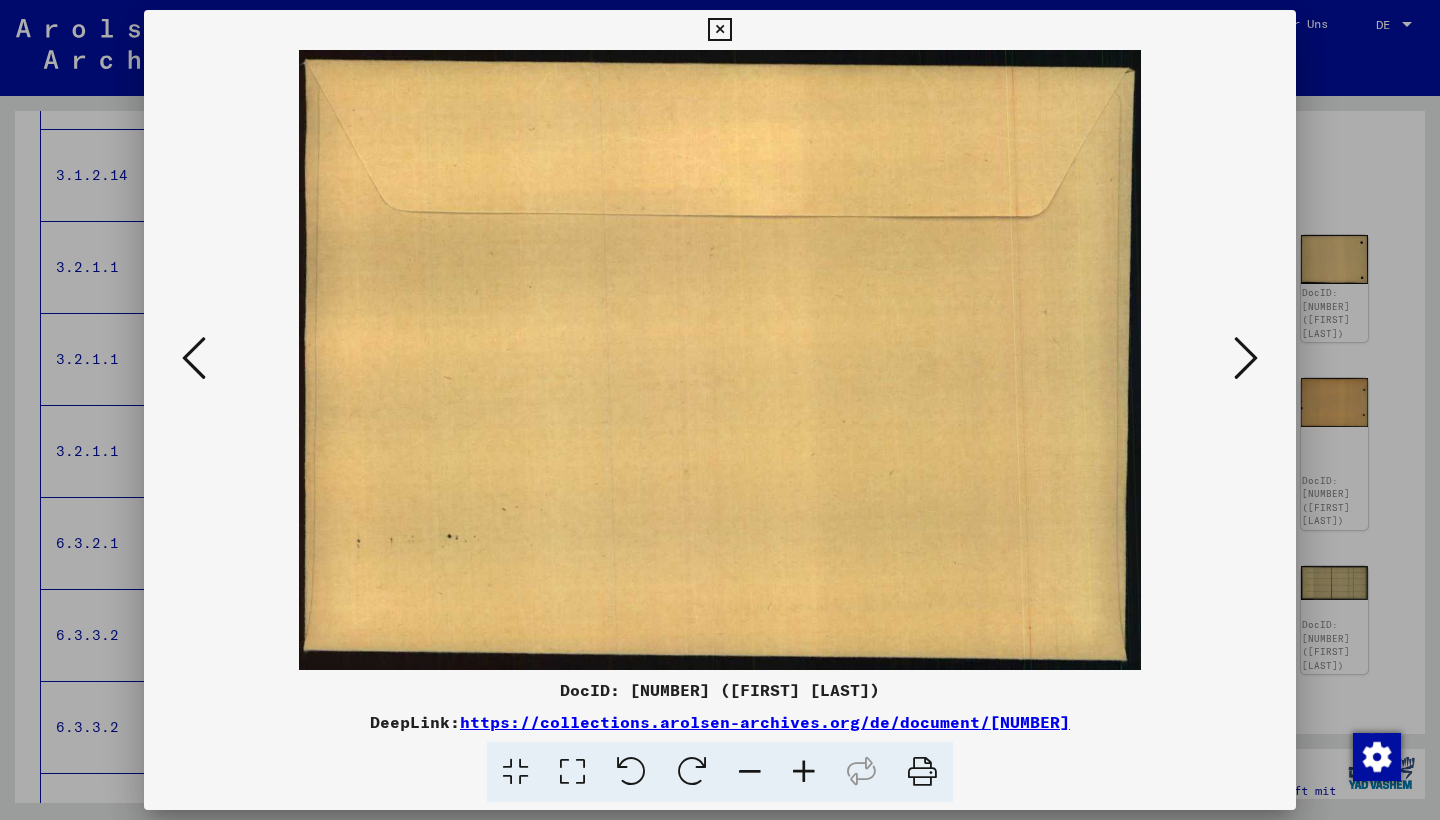 click at bounding box center (1246, 358) 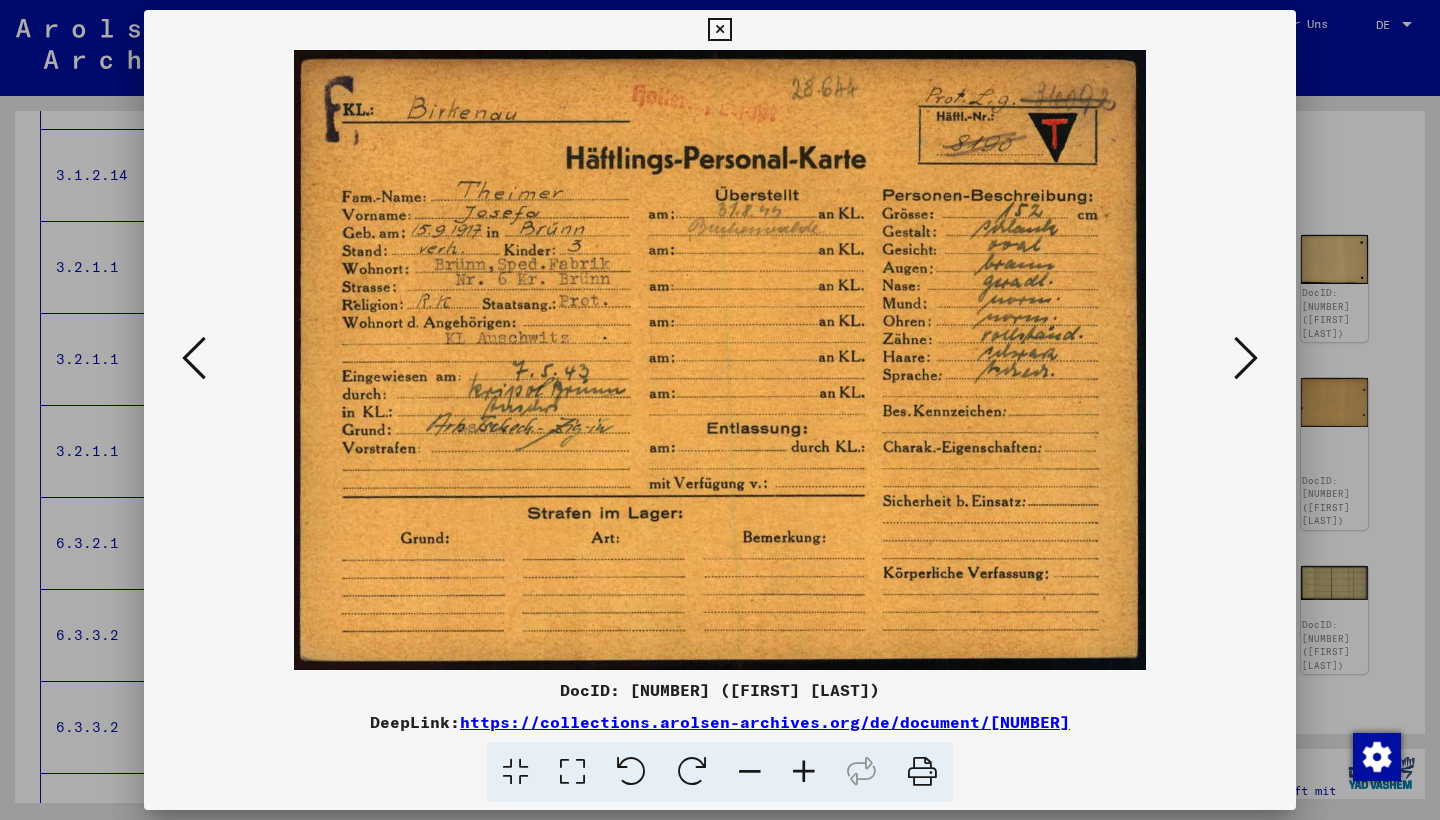 click at bounding box center (1246, 358) 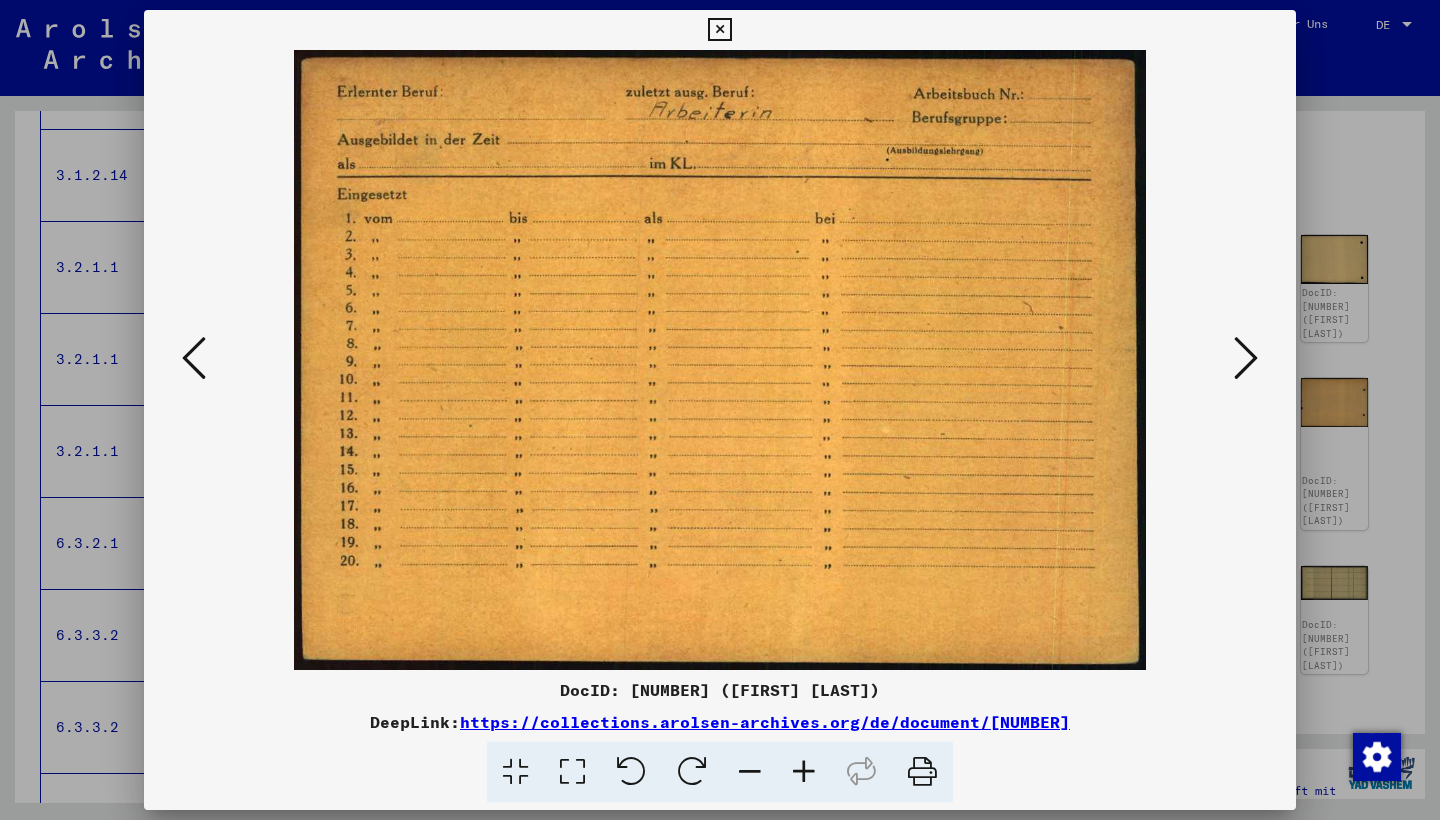click at bounding box center (1246, 358) 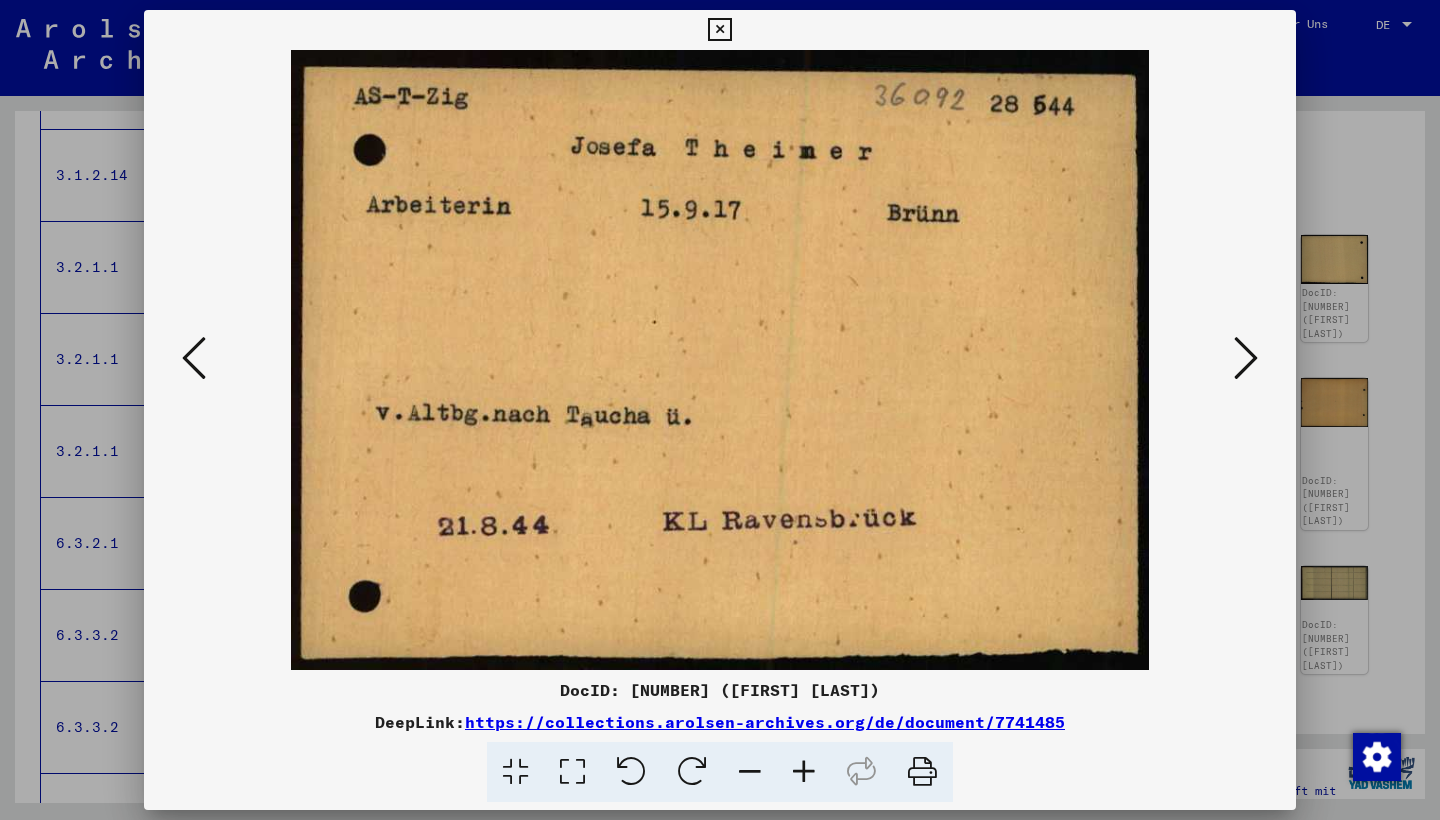 click at bounding box center (1246, 358) 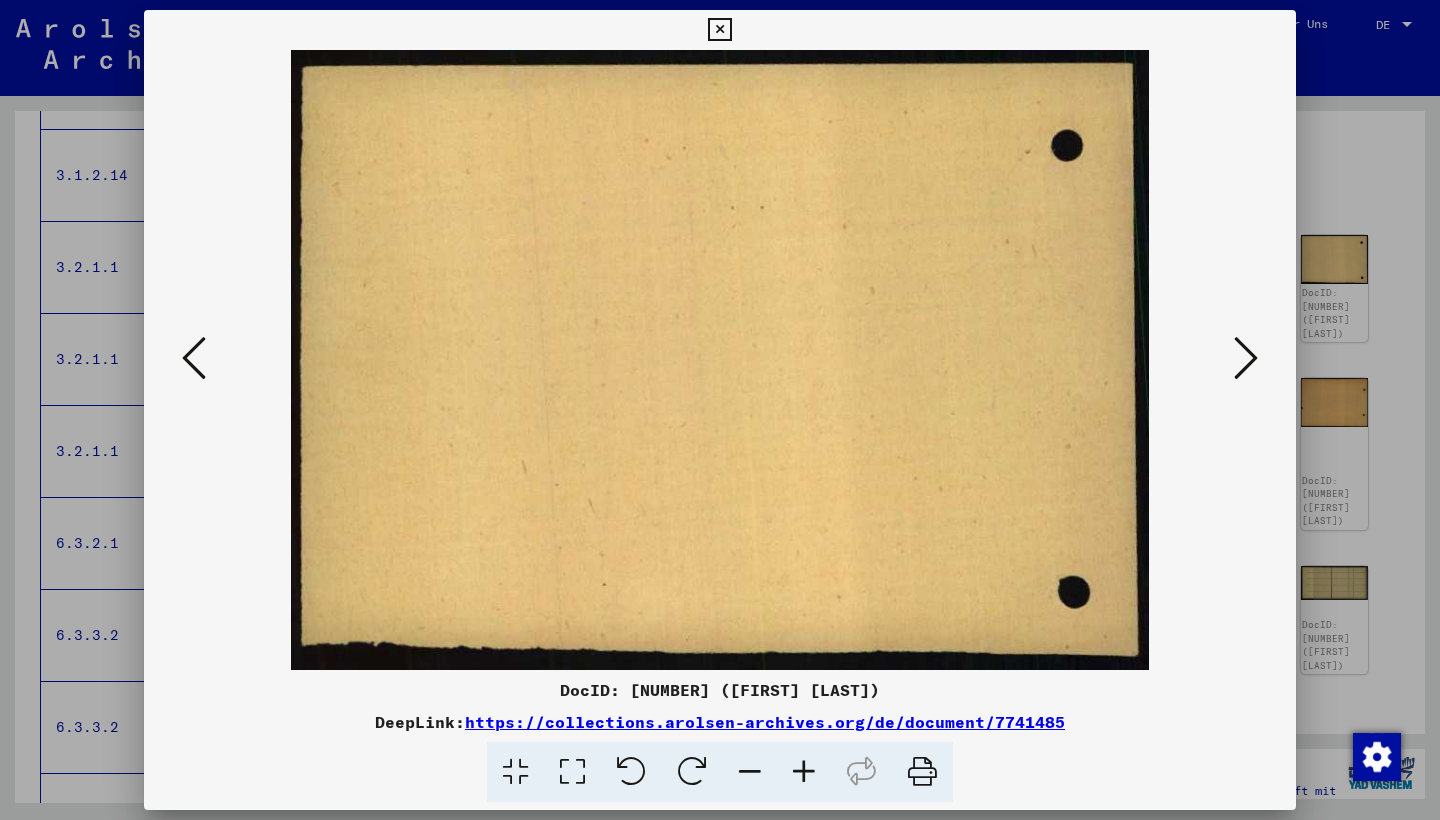 click at bounding box center [1246, 358] 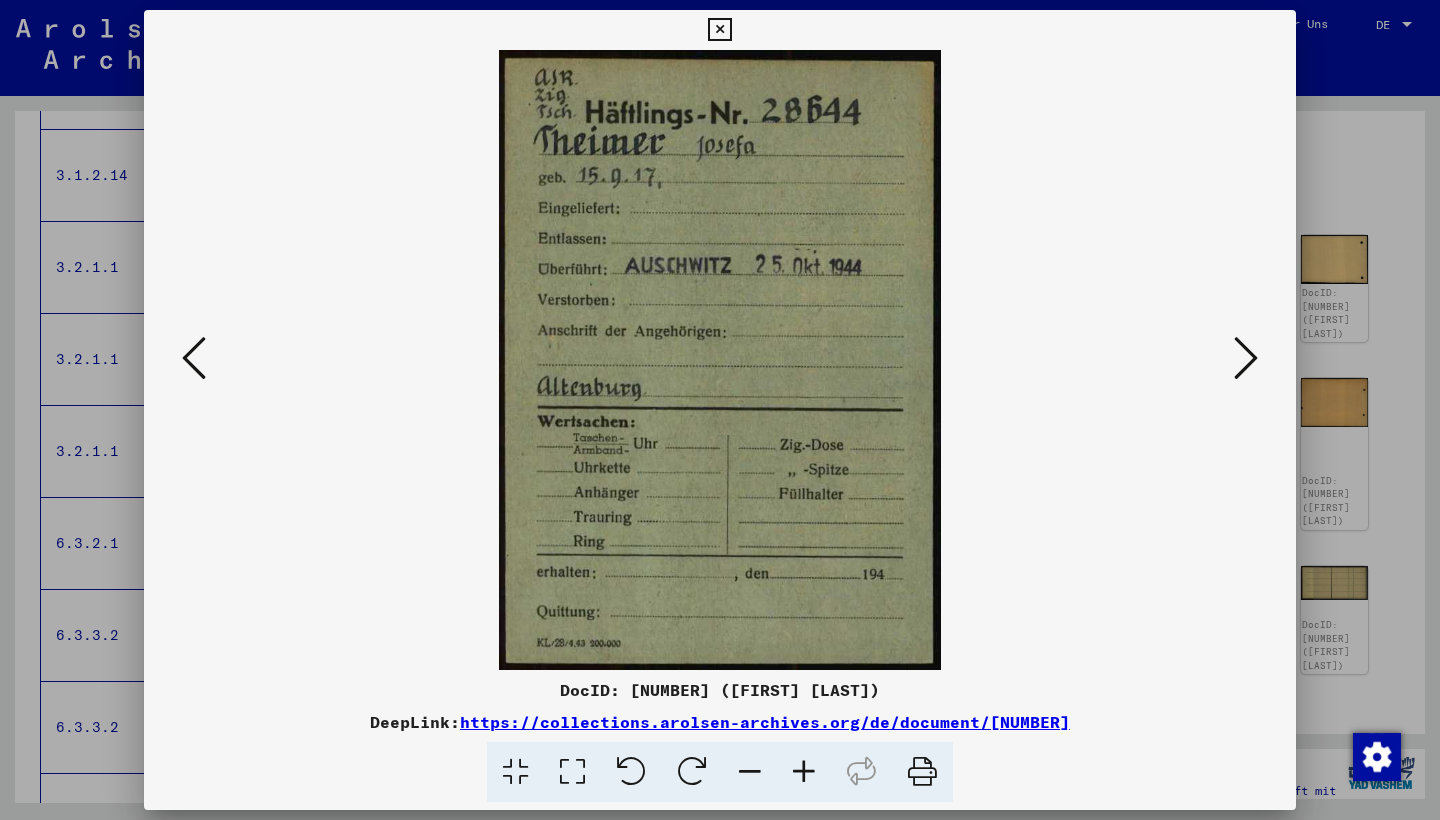 click at bounding box center [1246, 358] 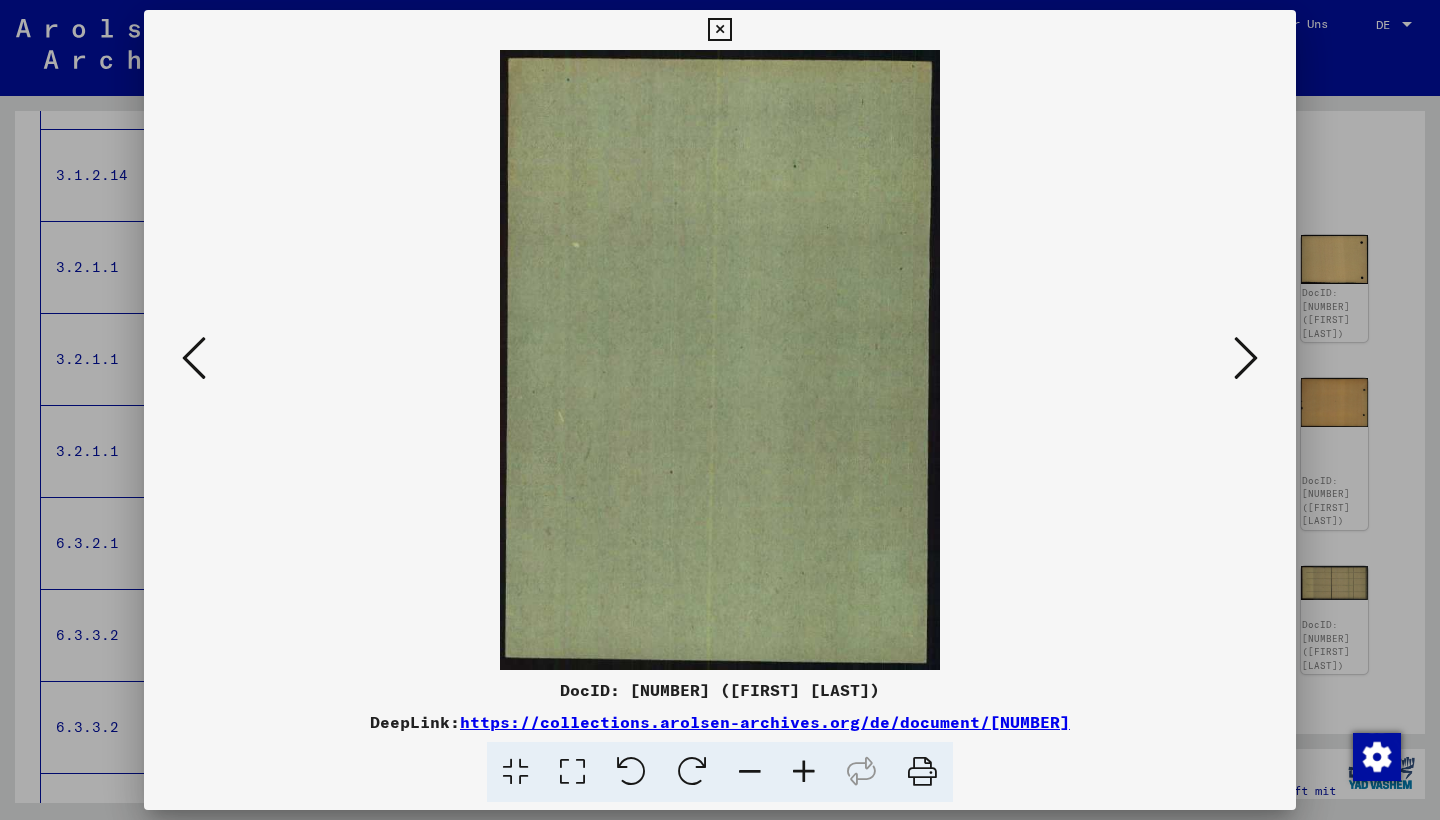 click at bounding box center (1246, 358) 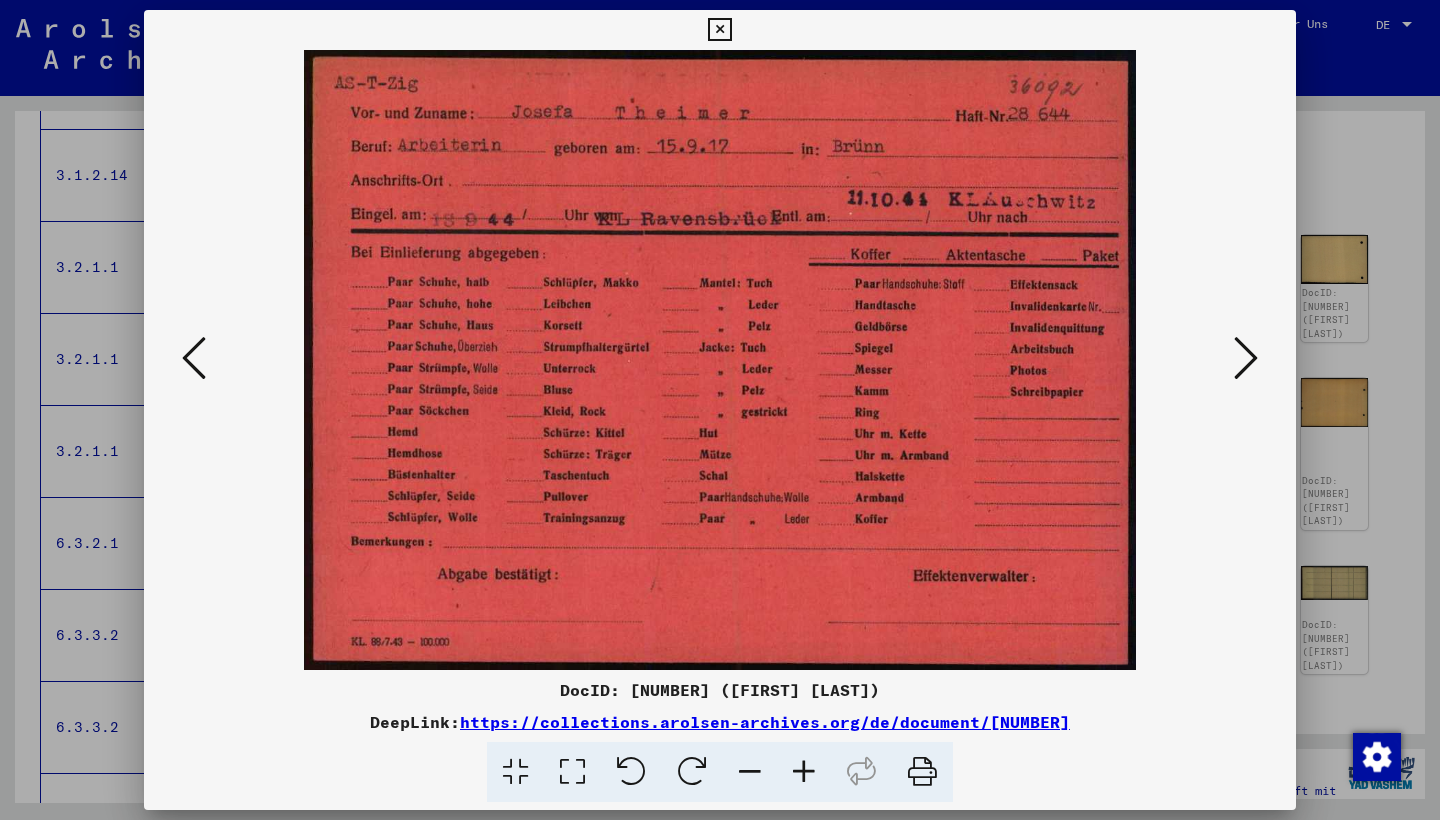 click at bounding box center (1246, 358) 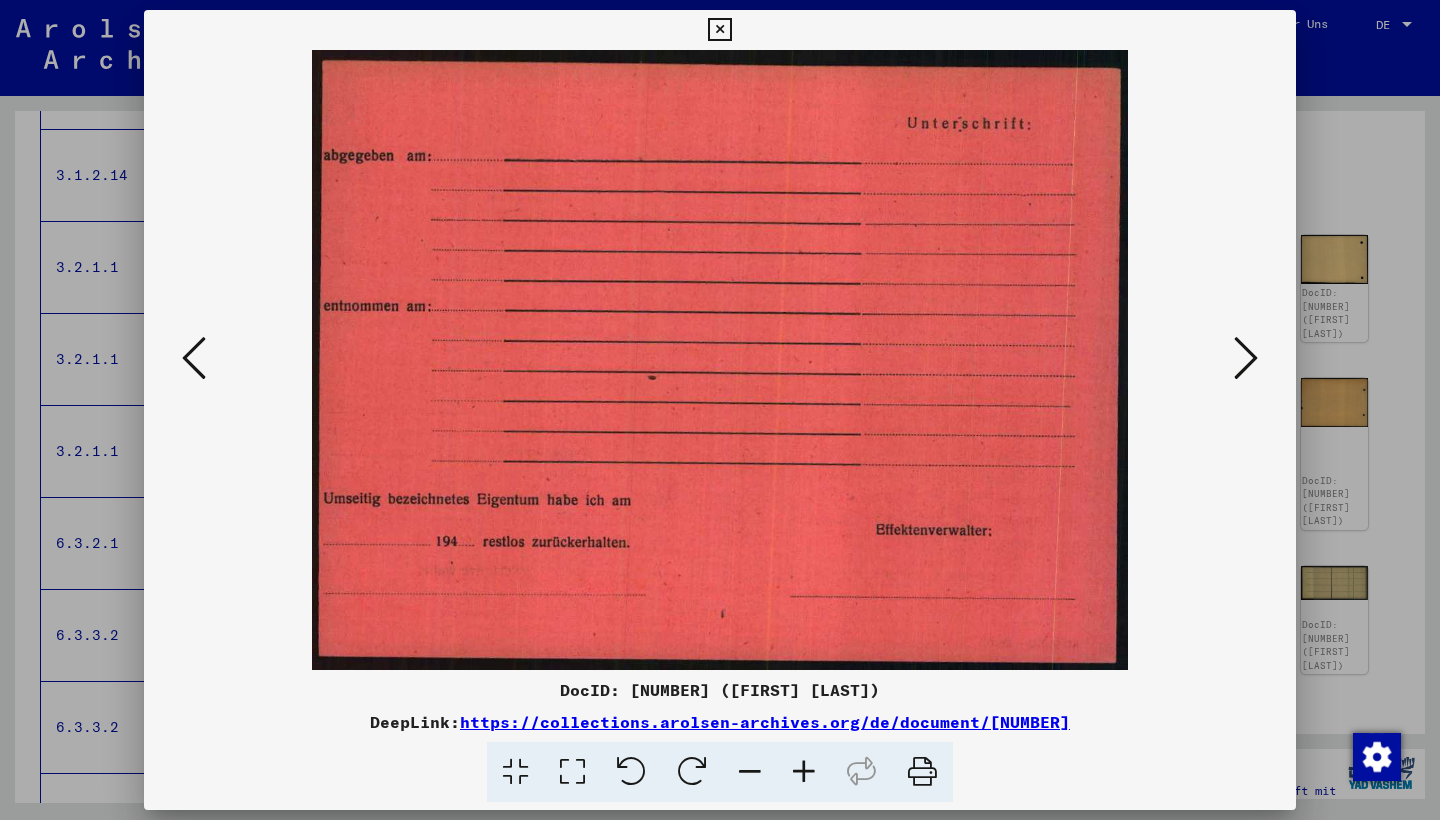 click at bounding box center (1246, 358) 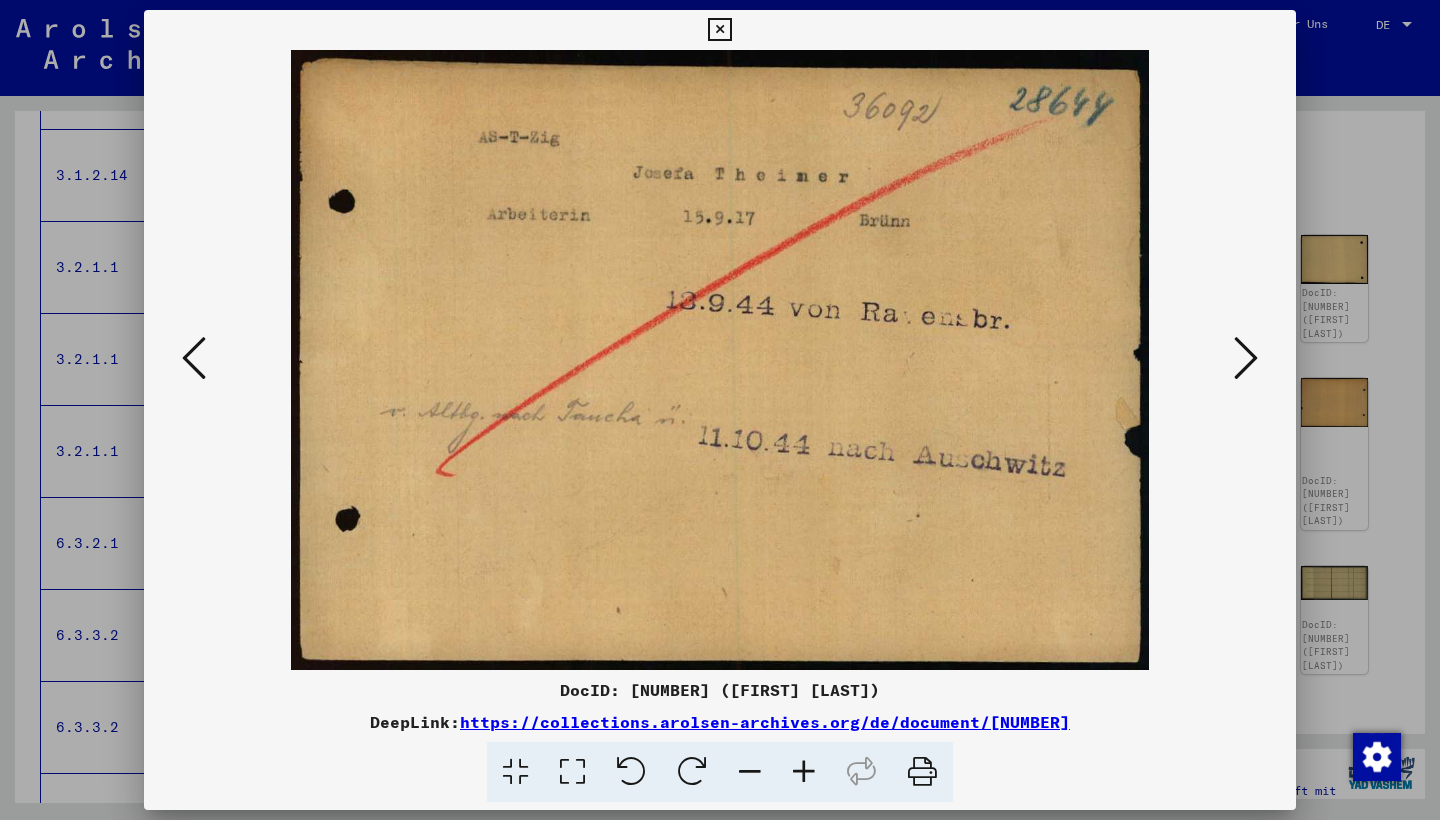 click at bounding box center [1246, 358] 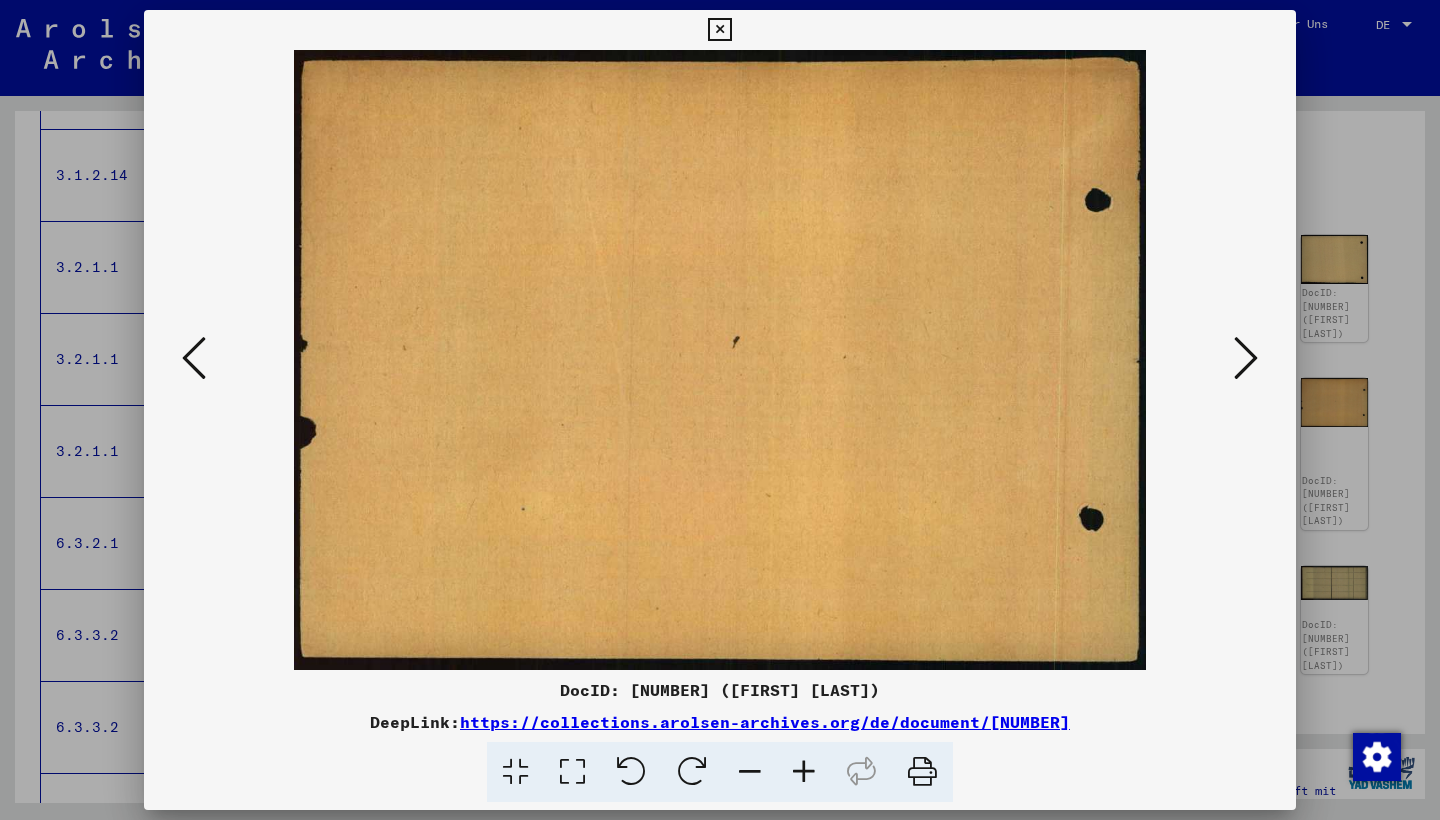 click at bounding box center [1246, 358] 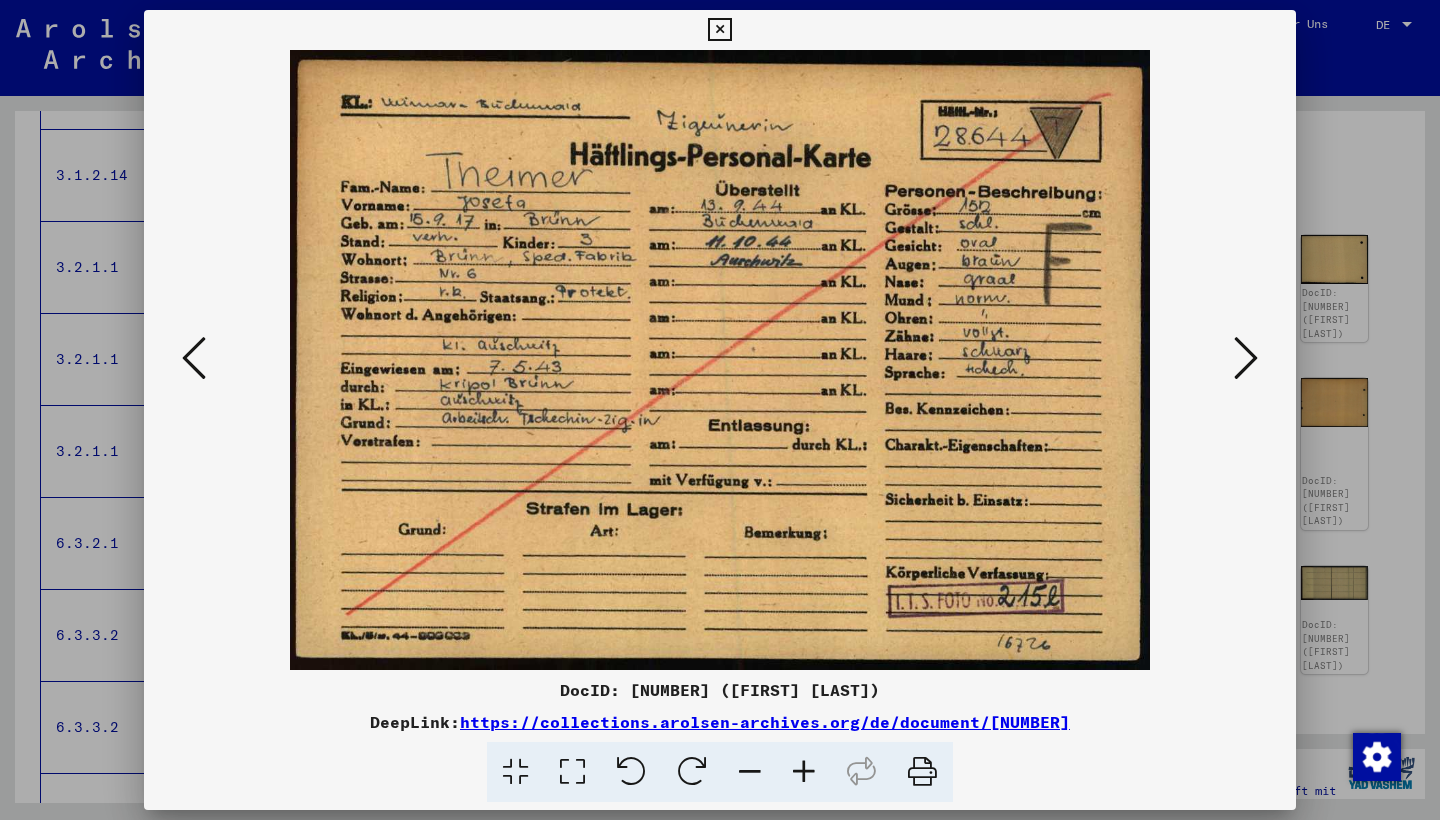 click at bounding box center (194, 358) 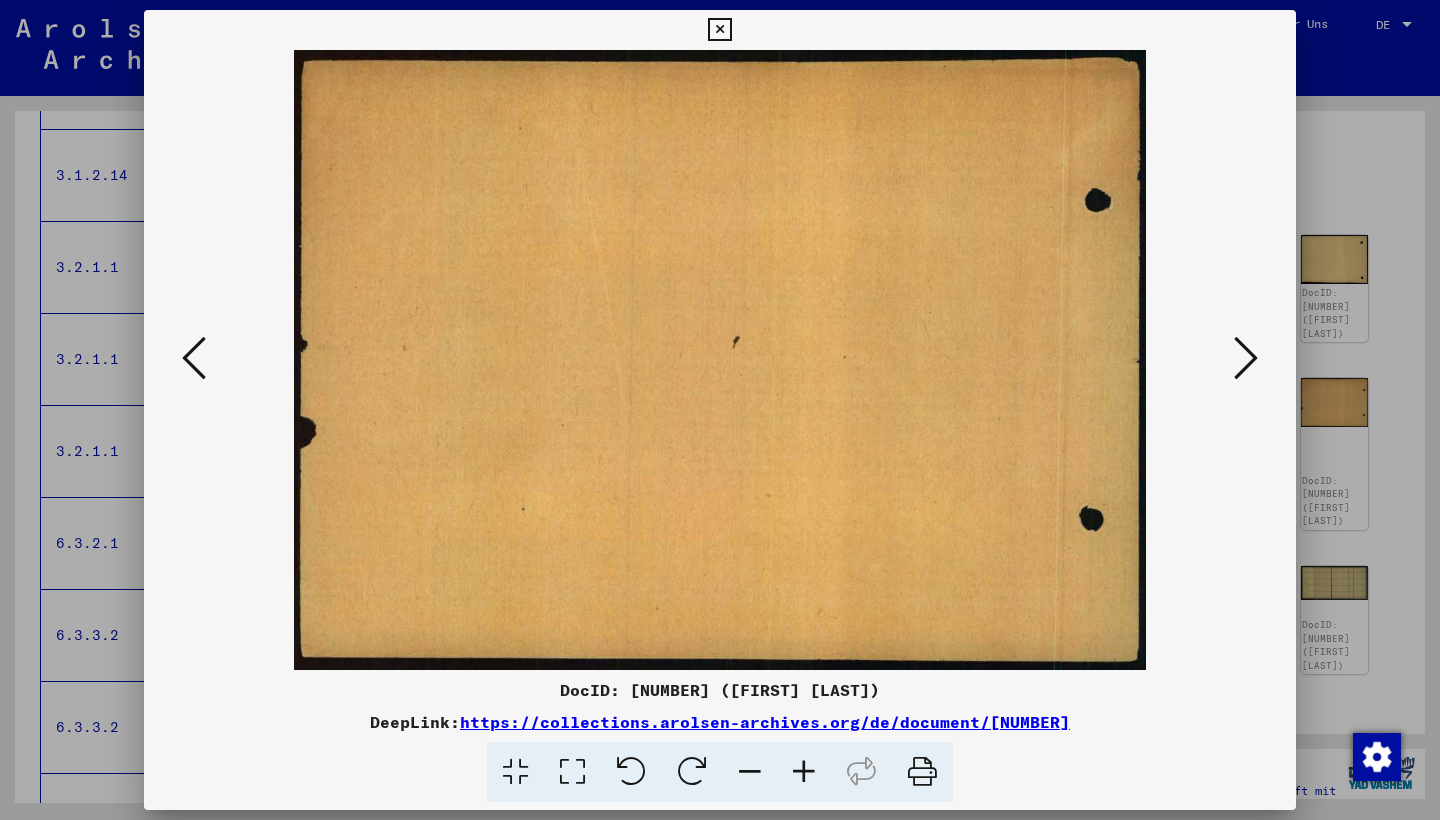 click at bounding box center (194, 358) 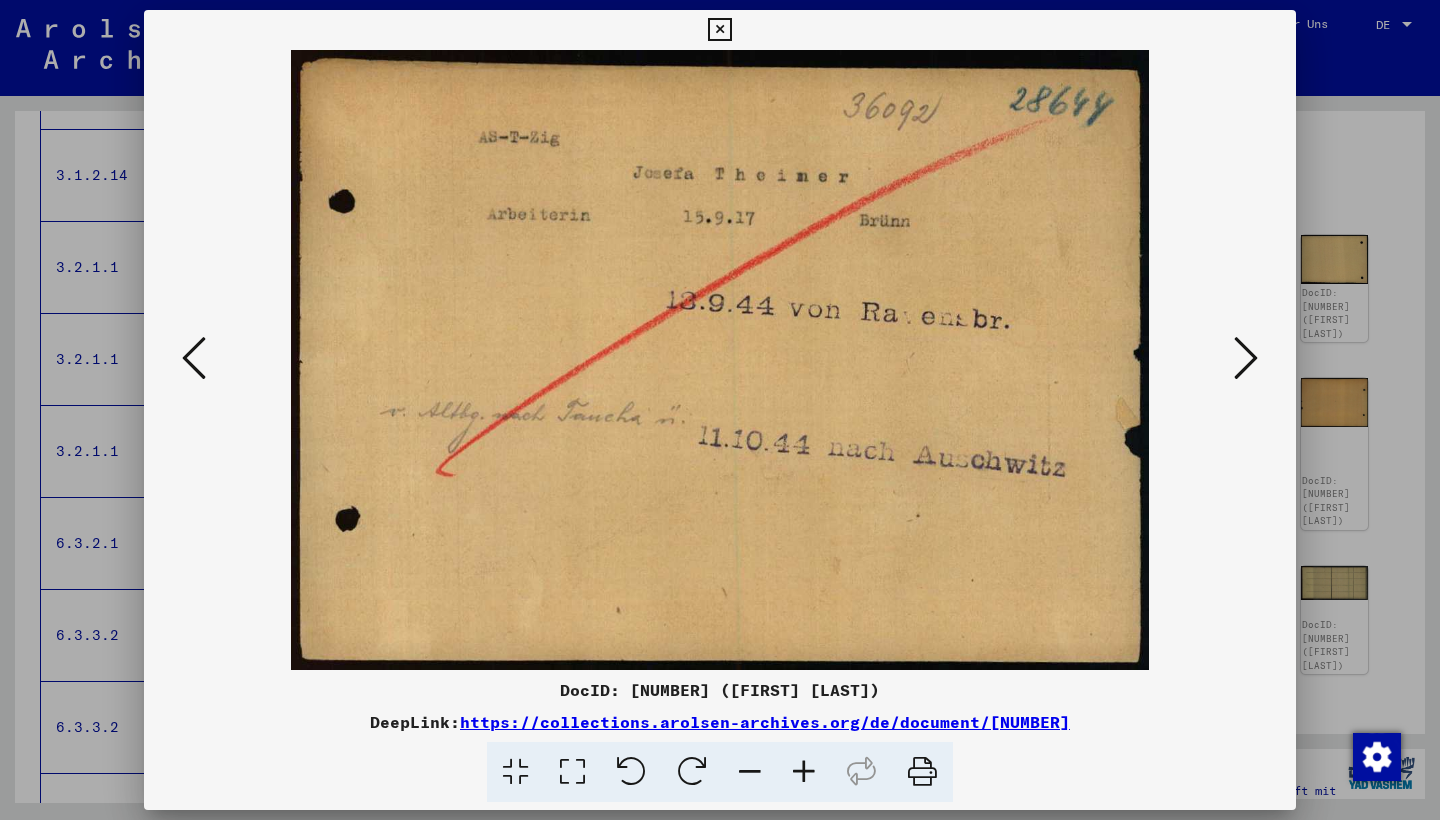 click at bounding box center [194, 358] 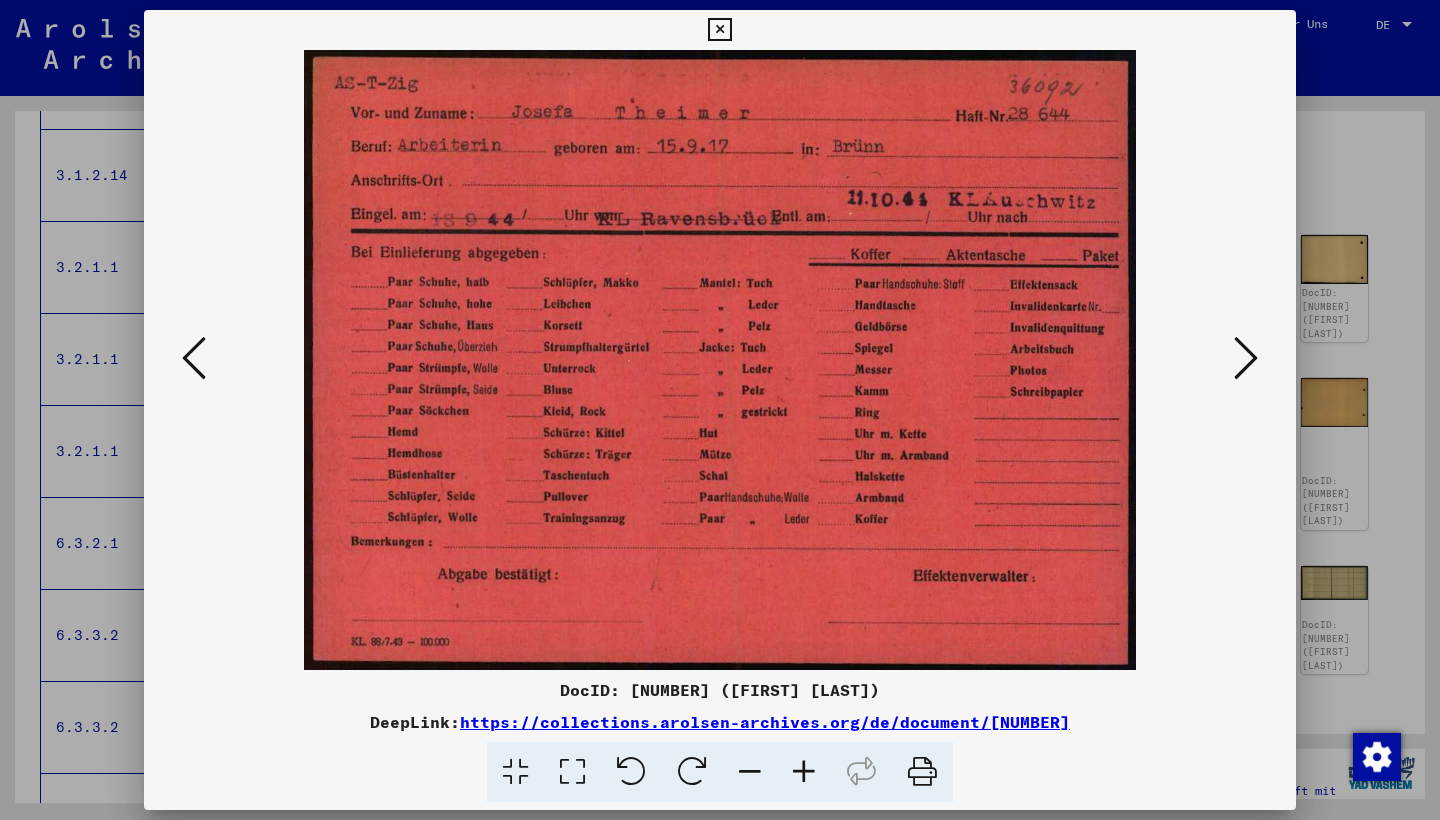 click at bounding box center [194, 358] 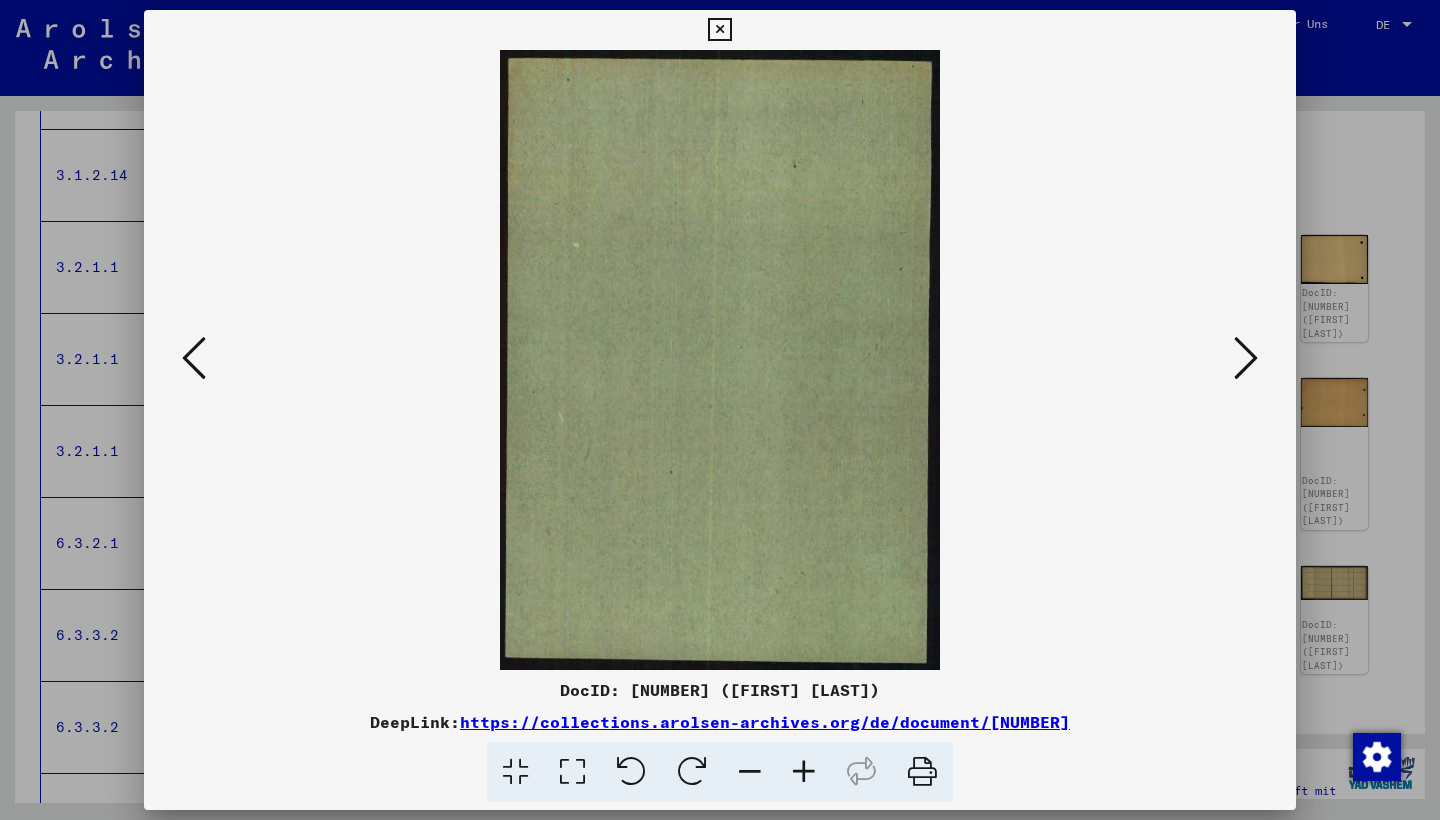 click at bounding box center (194, 358) 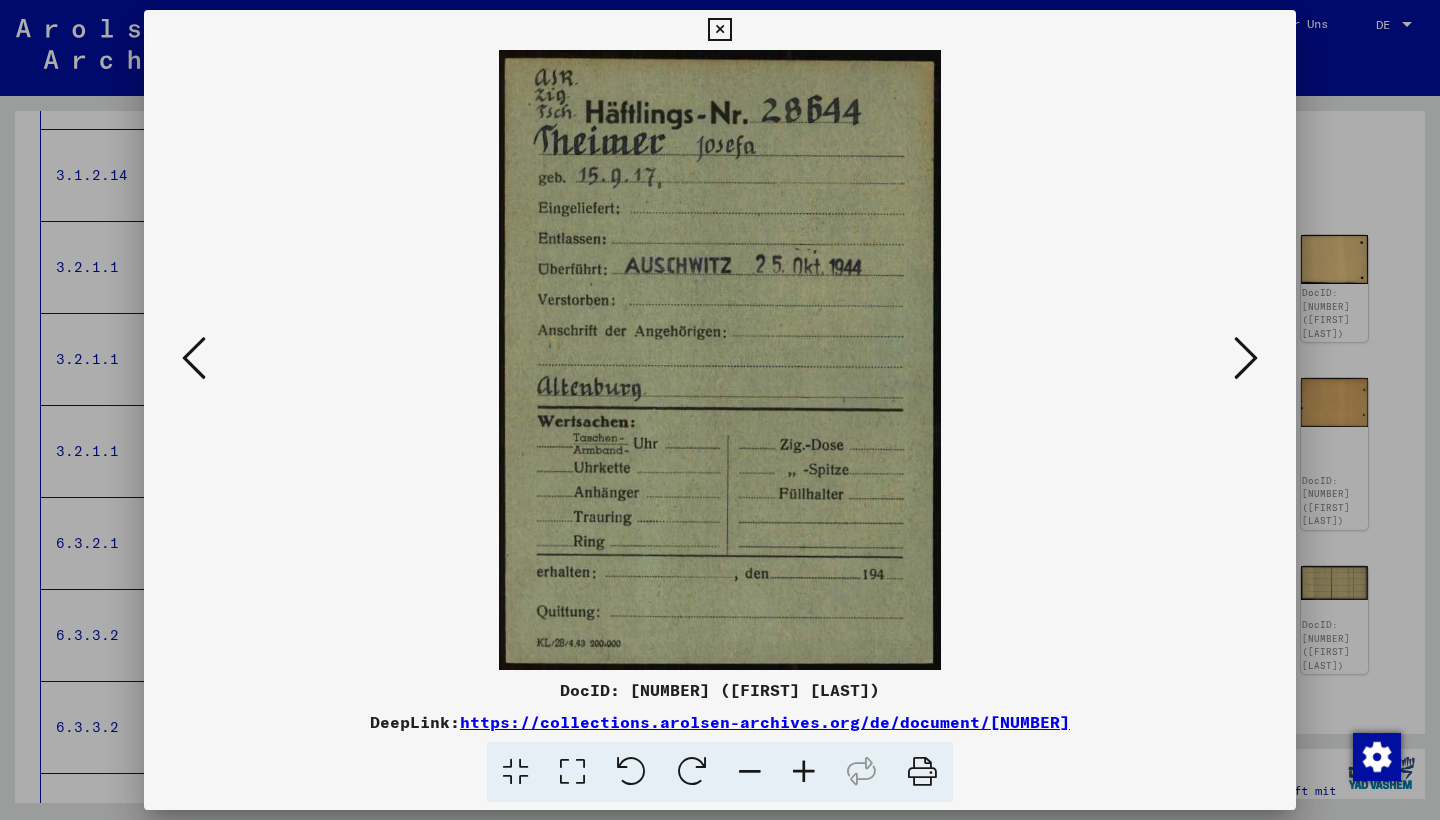 click at bounding box center (194, 358) 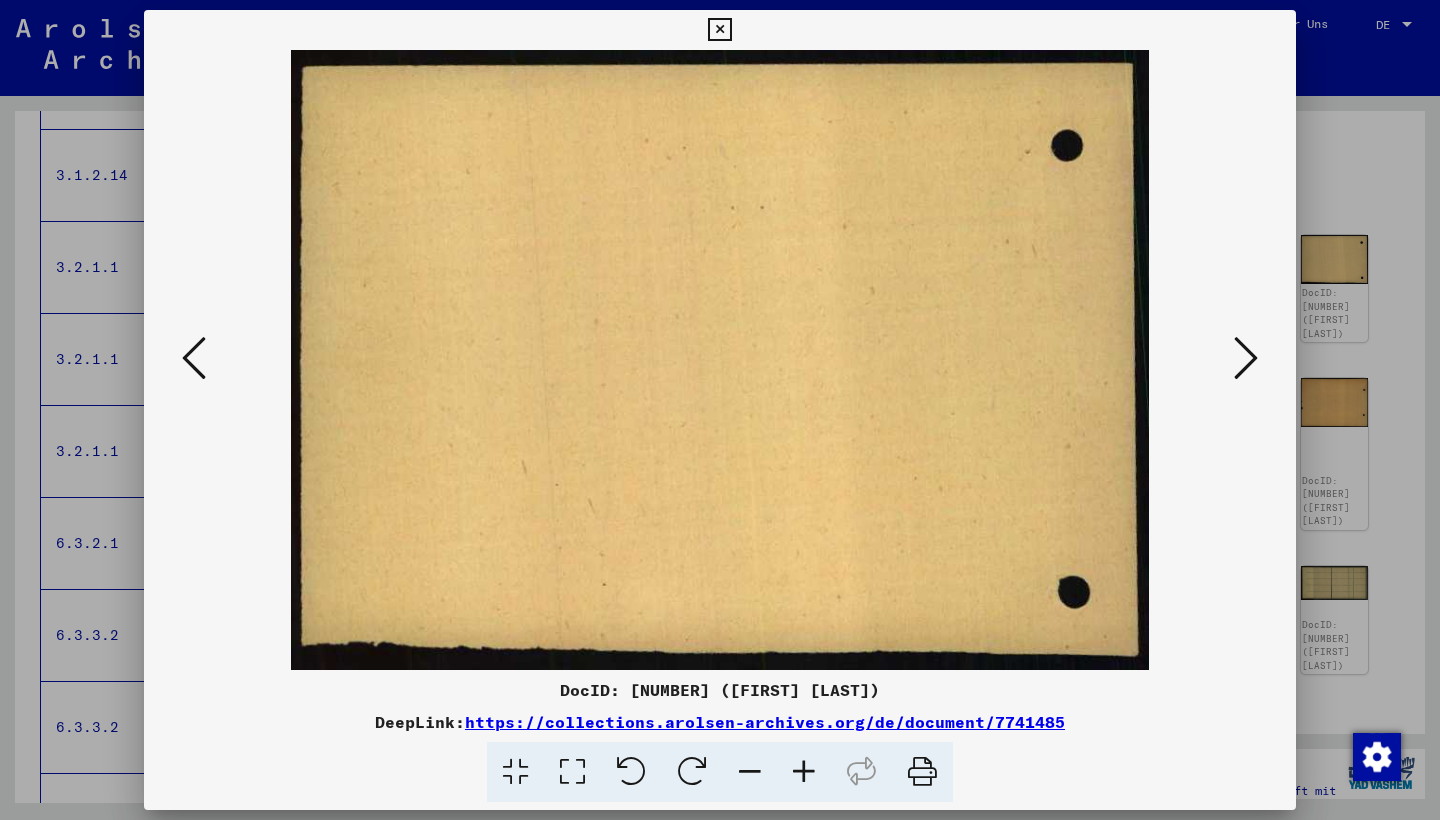 click at bounding box center [194, 358] 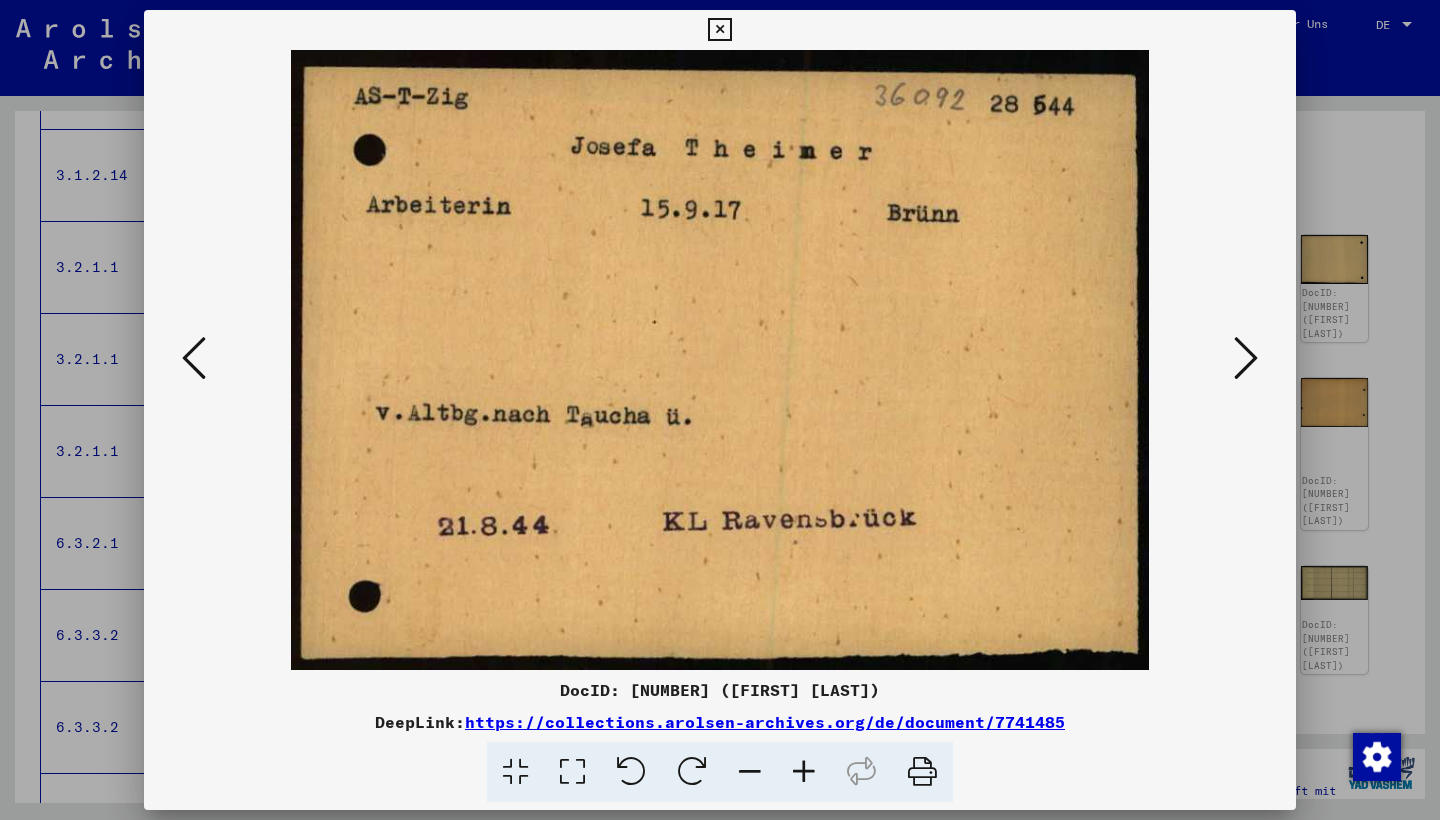 click at bounding box center (194, 358) 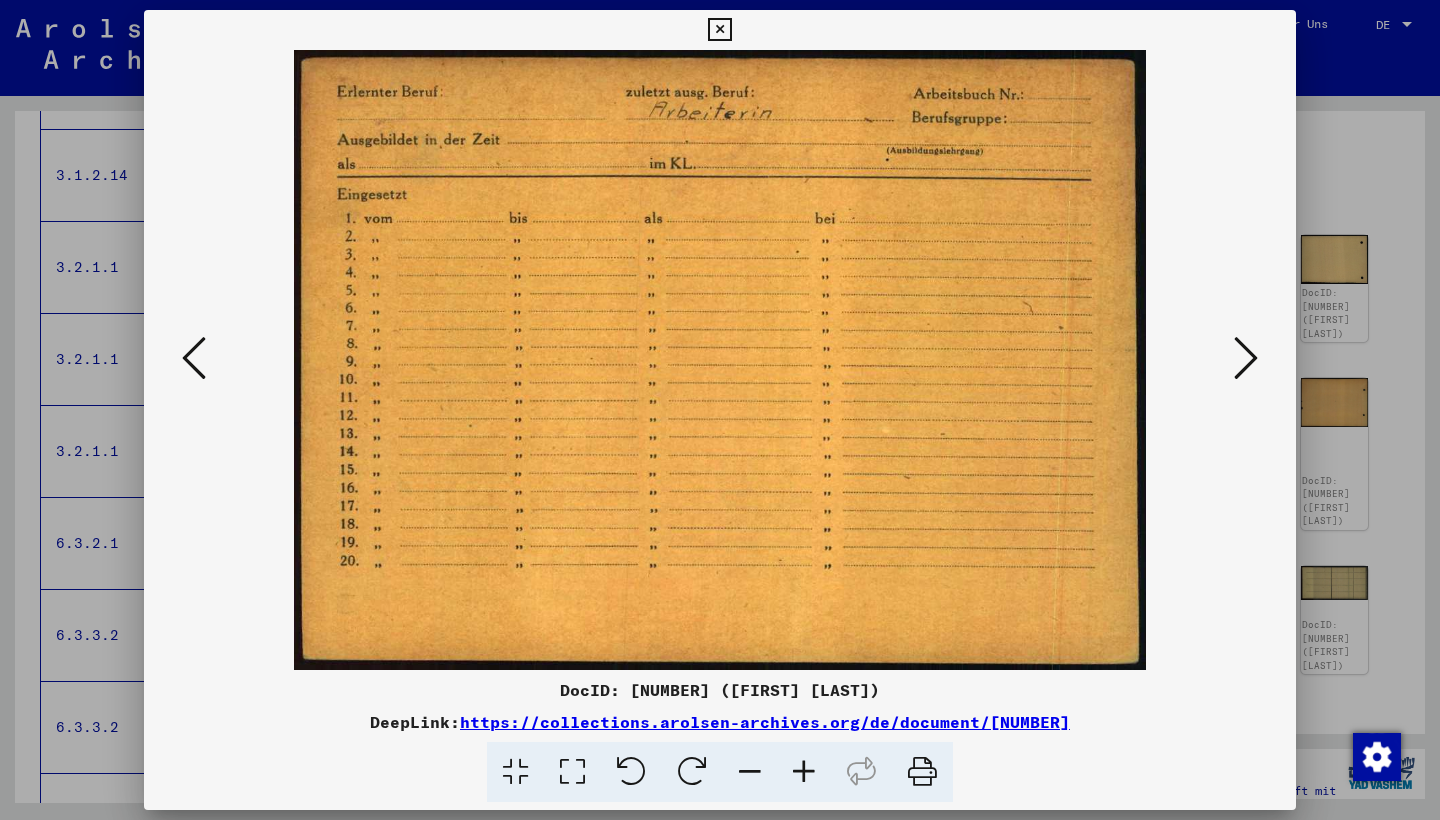 click at bounding box center (194, 358) 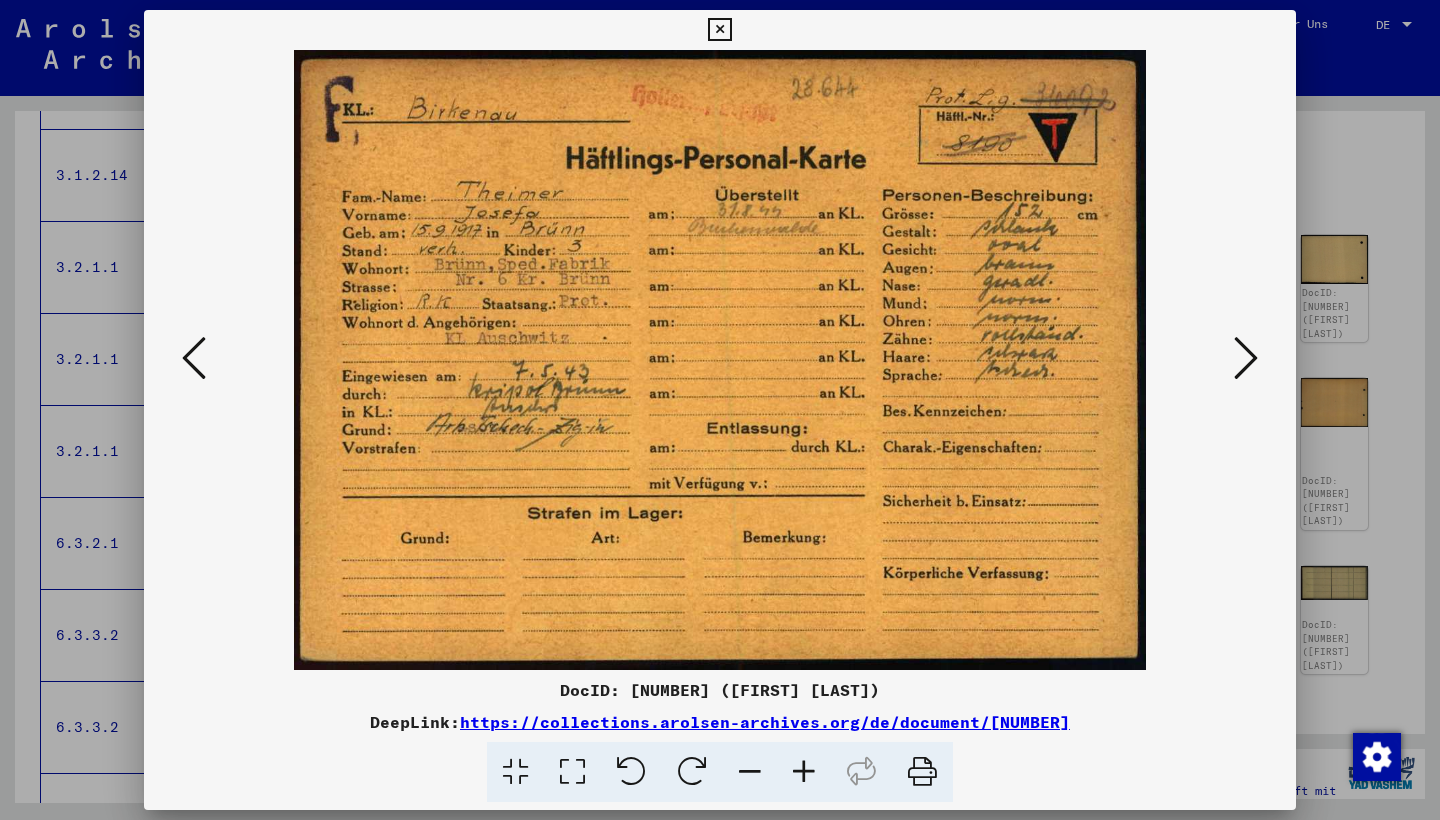 click at bounding box center (194, 358) 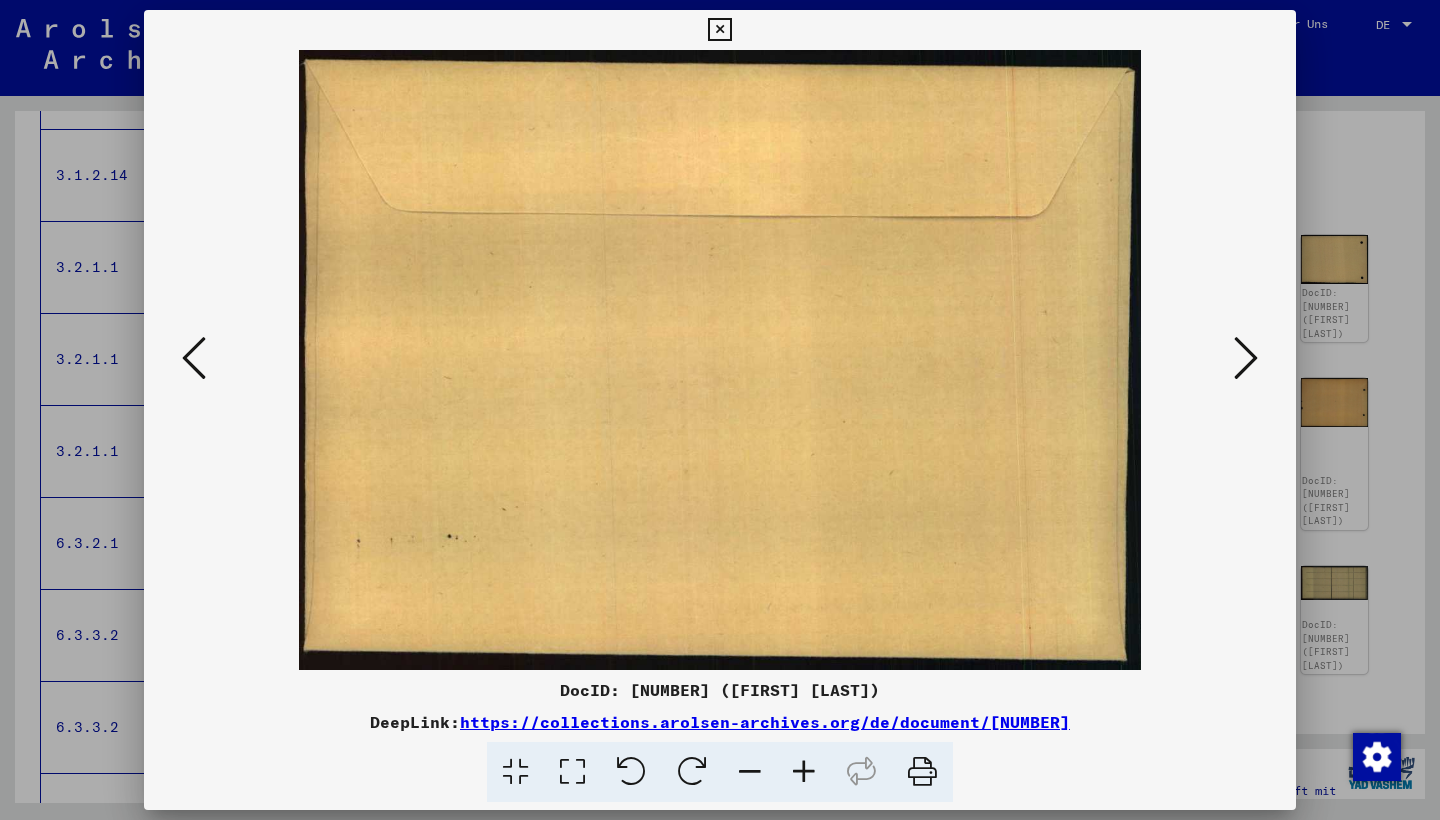click at bounding box center (194, 358) 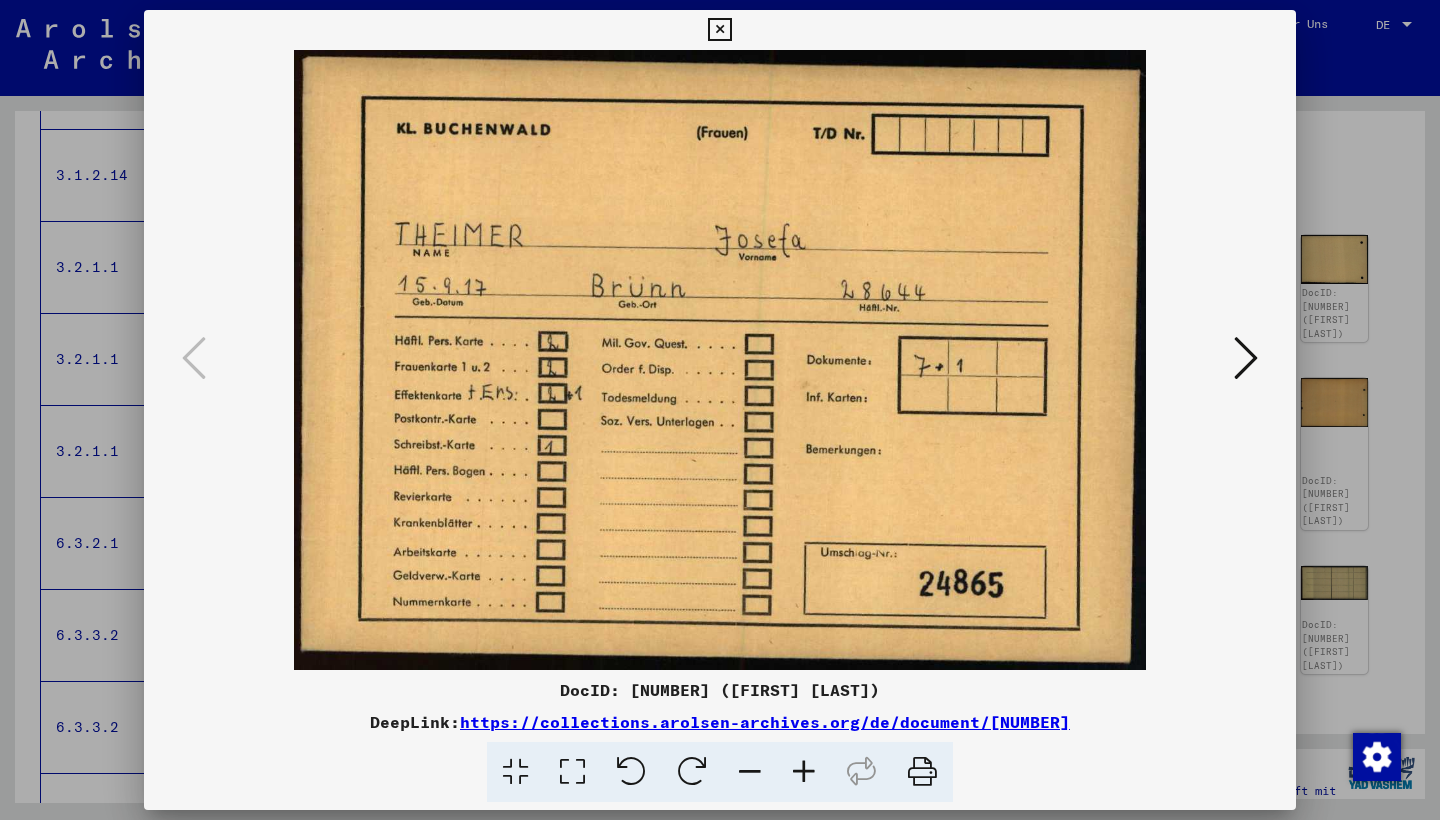 click at bounding box center (1246, 359) 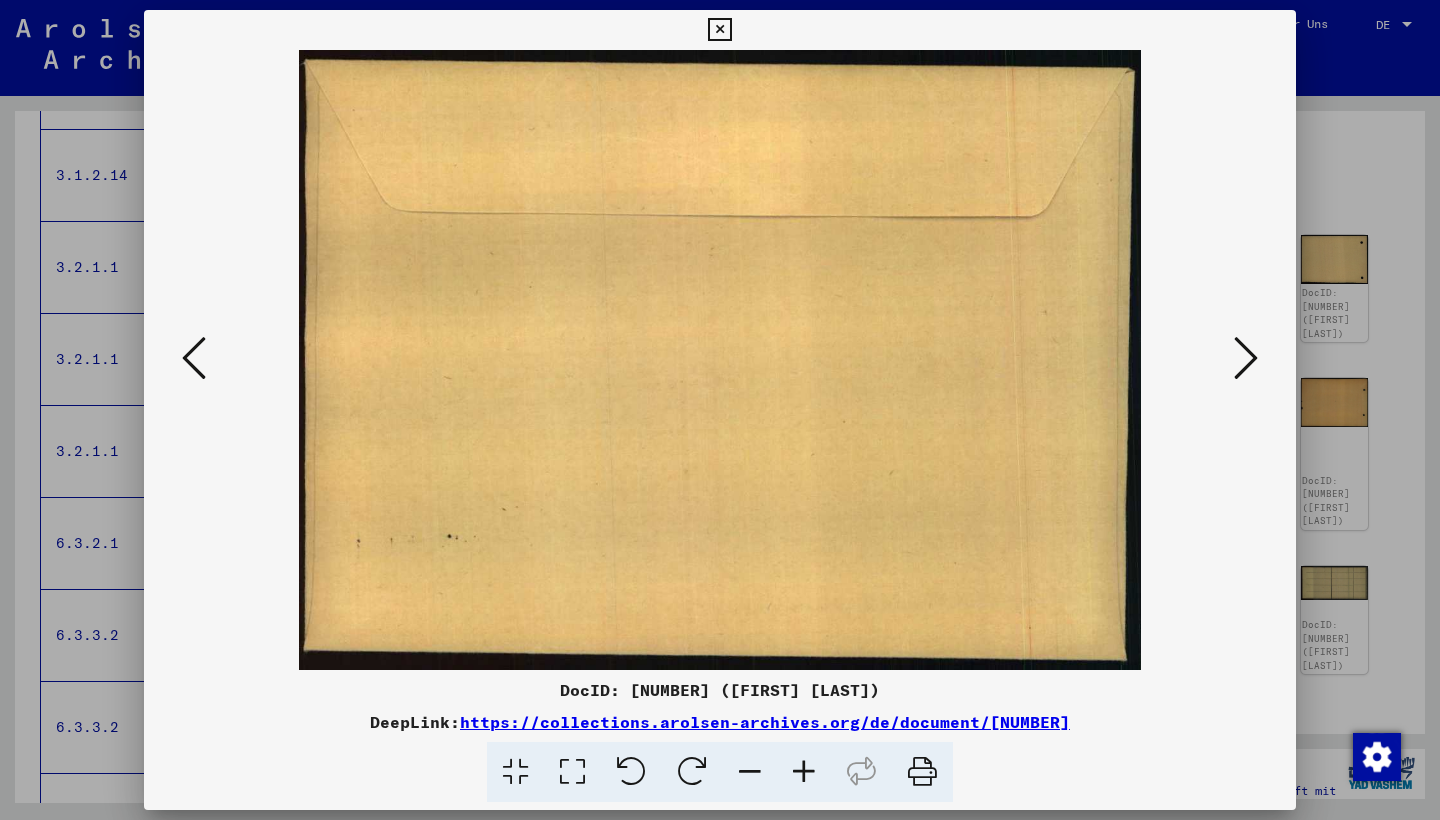 click at bounding box center (1246, 359) 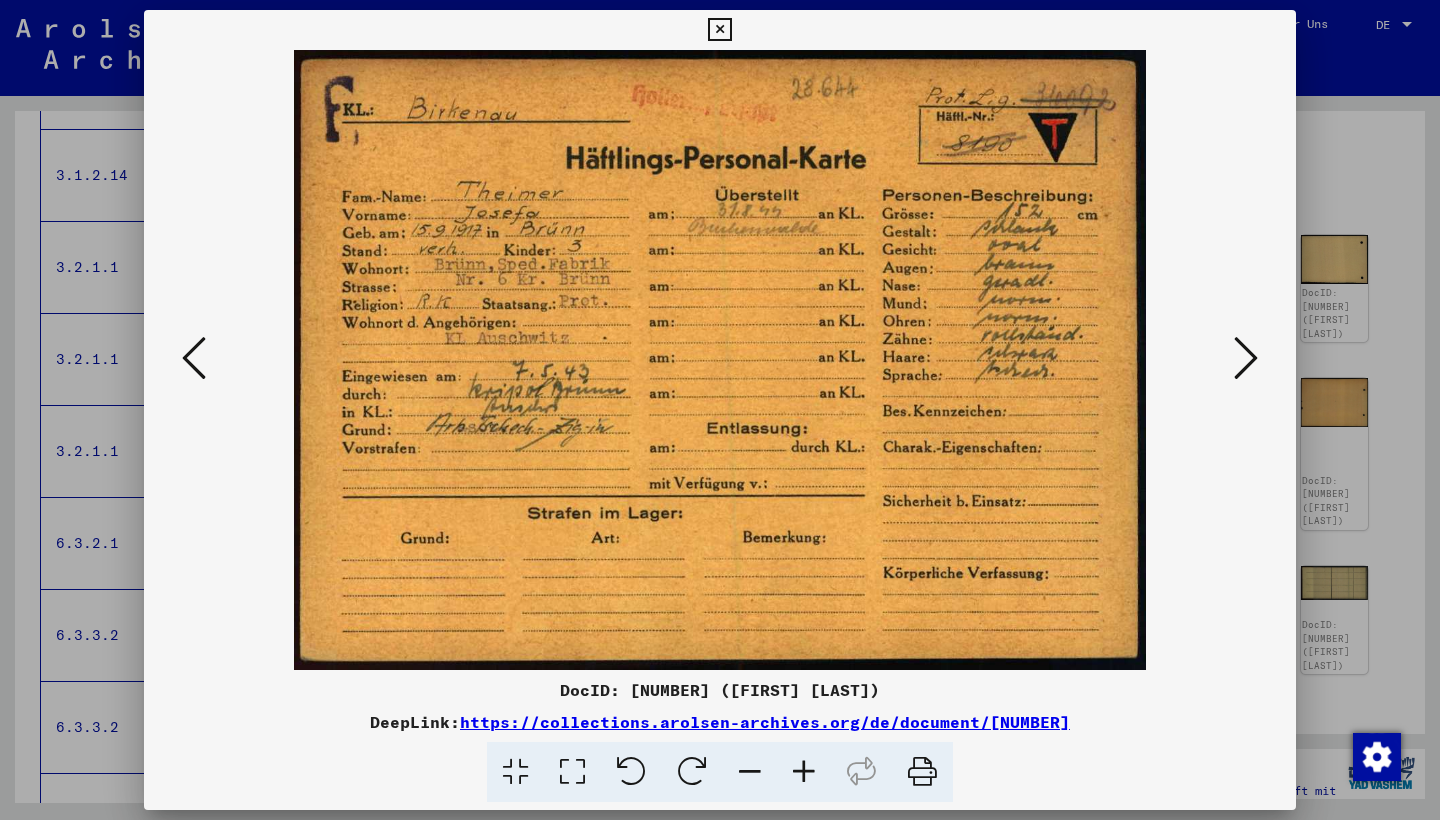 drag, startPoint x: 1003, startPoint y: 210, endPoint x: 1049, endPoint y: 210, distance: 46 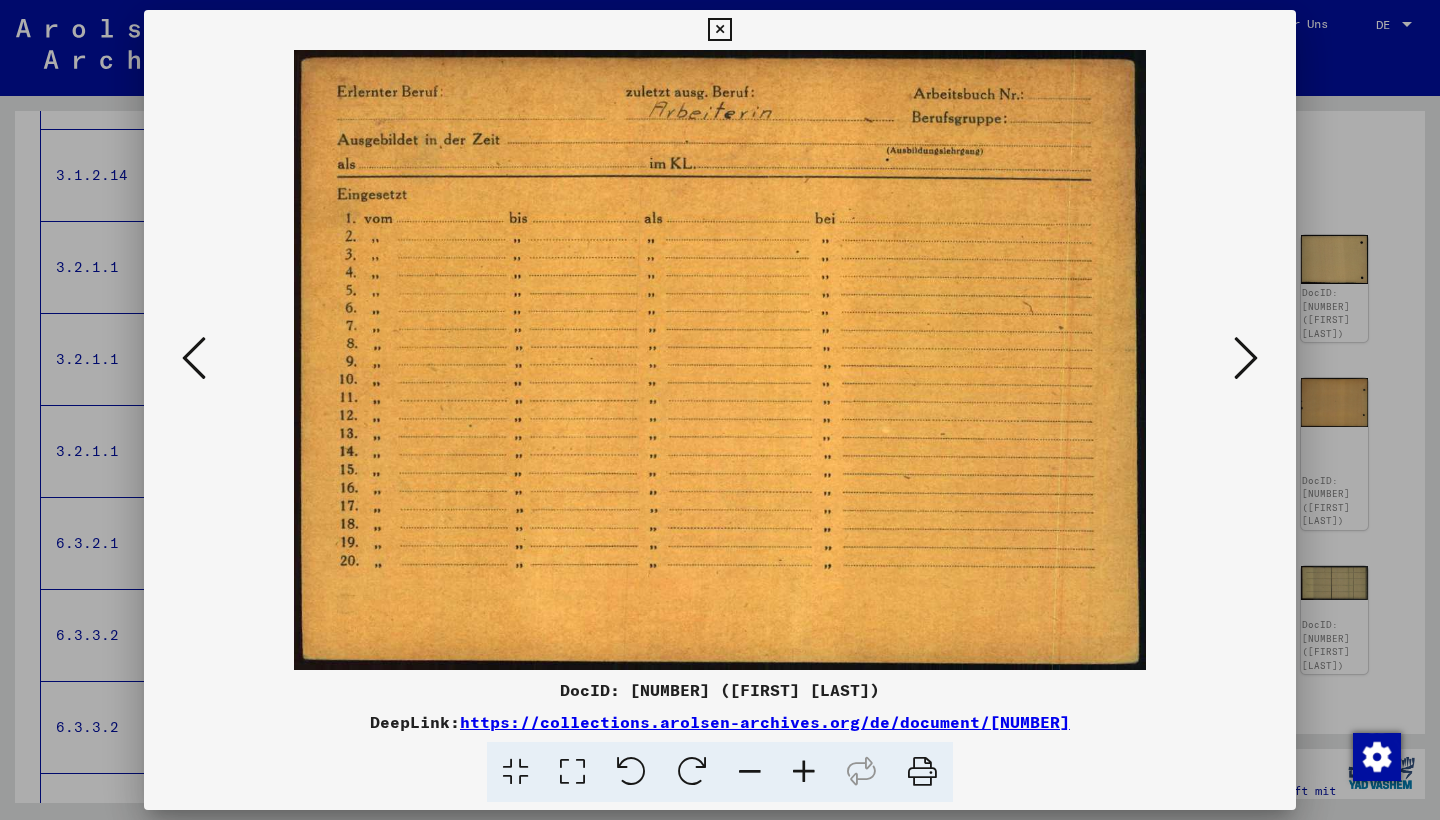 click at bounding box center (1246, 358) 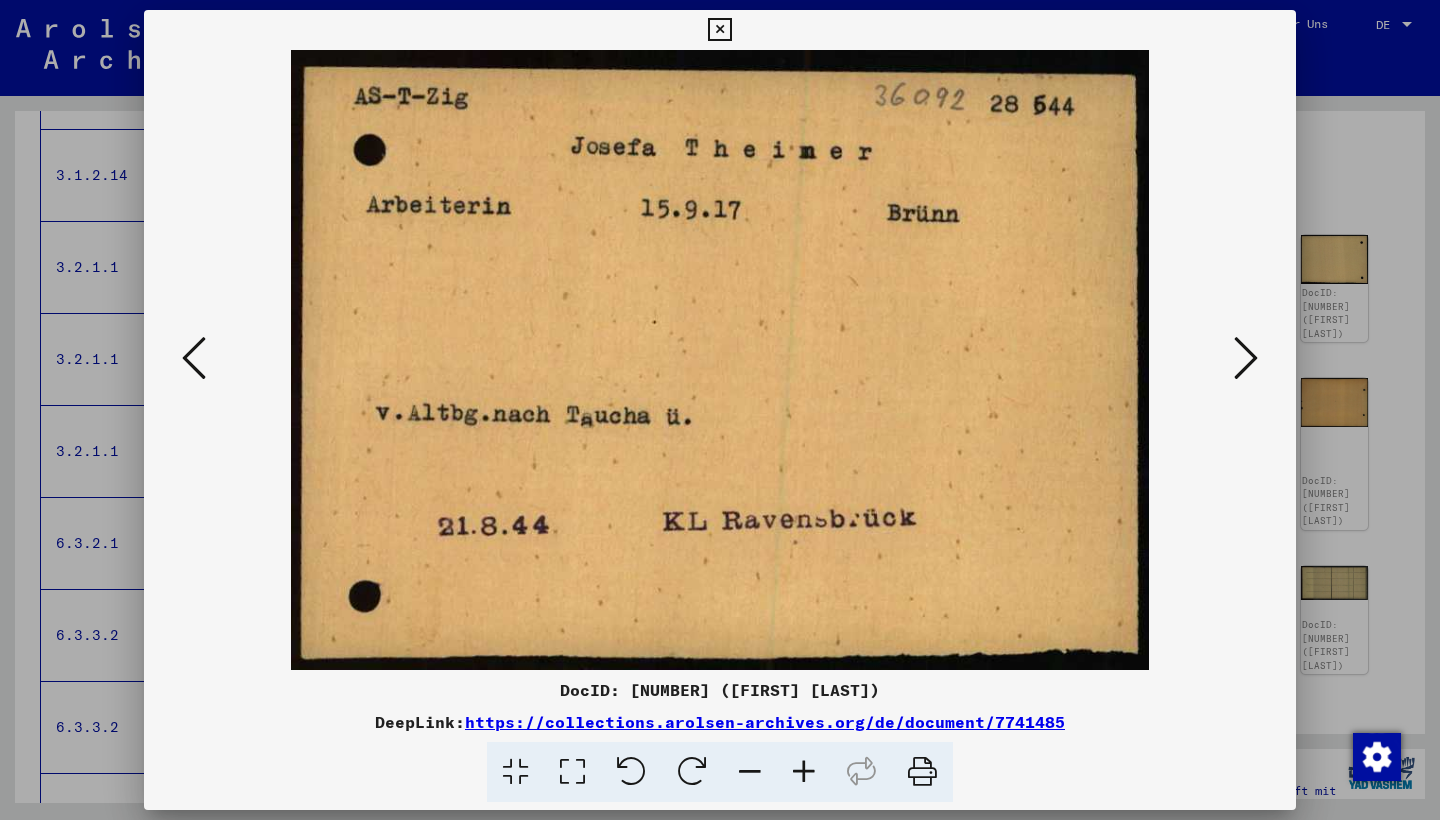 click at bounding box center (1246, 358) 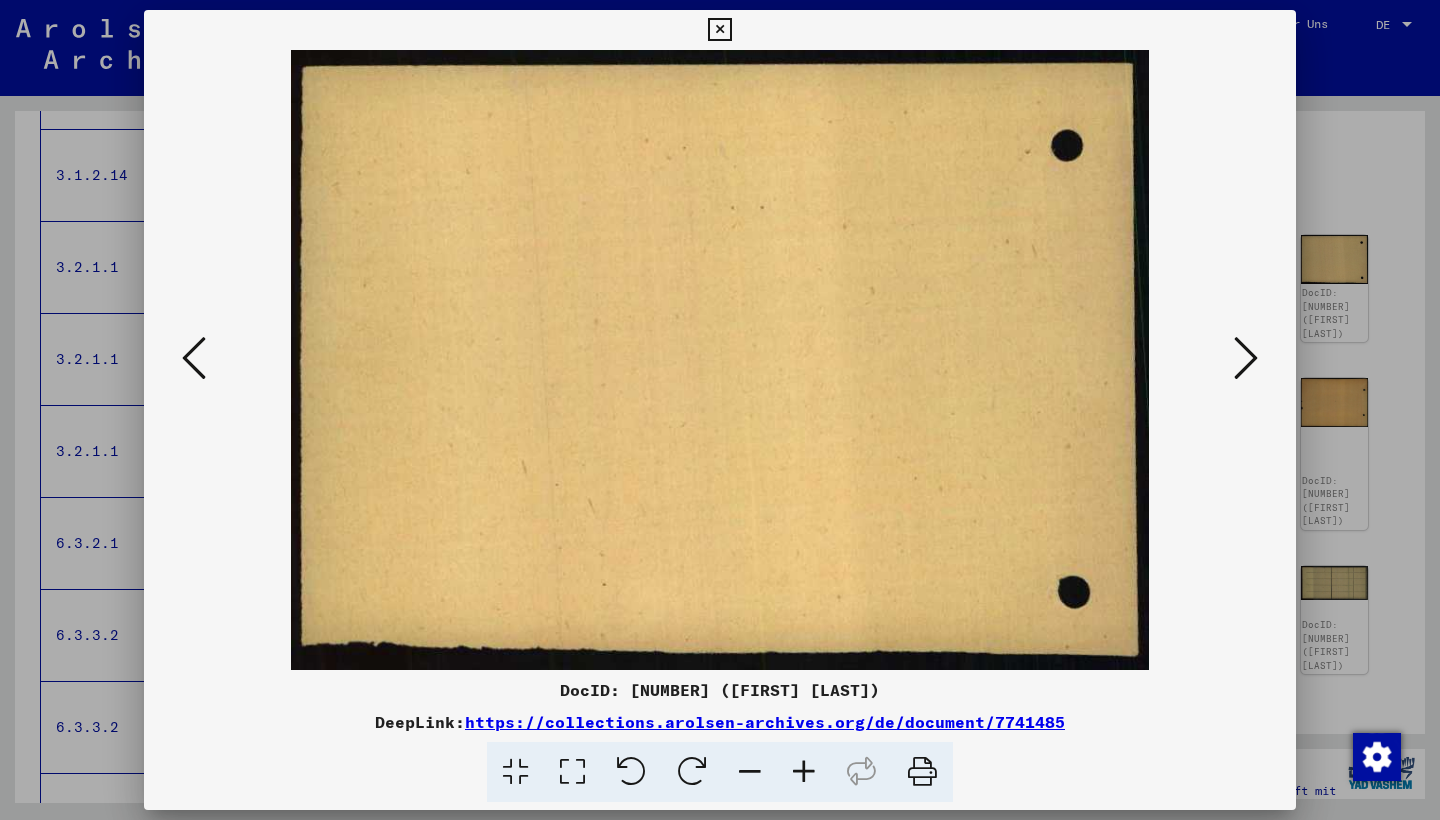 click at bounding box center [1246, 358] 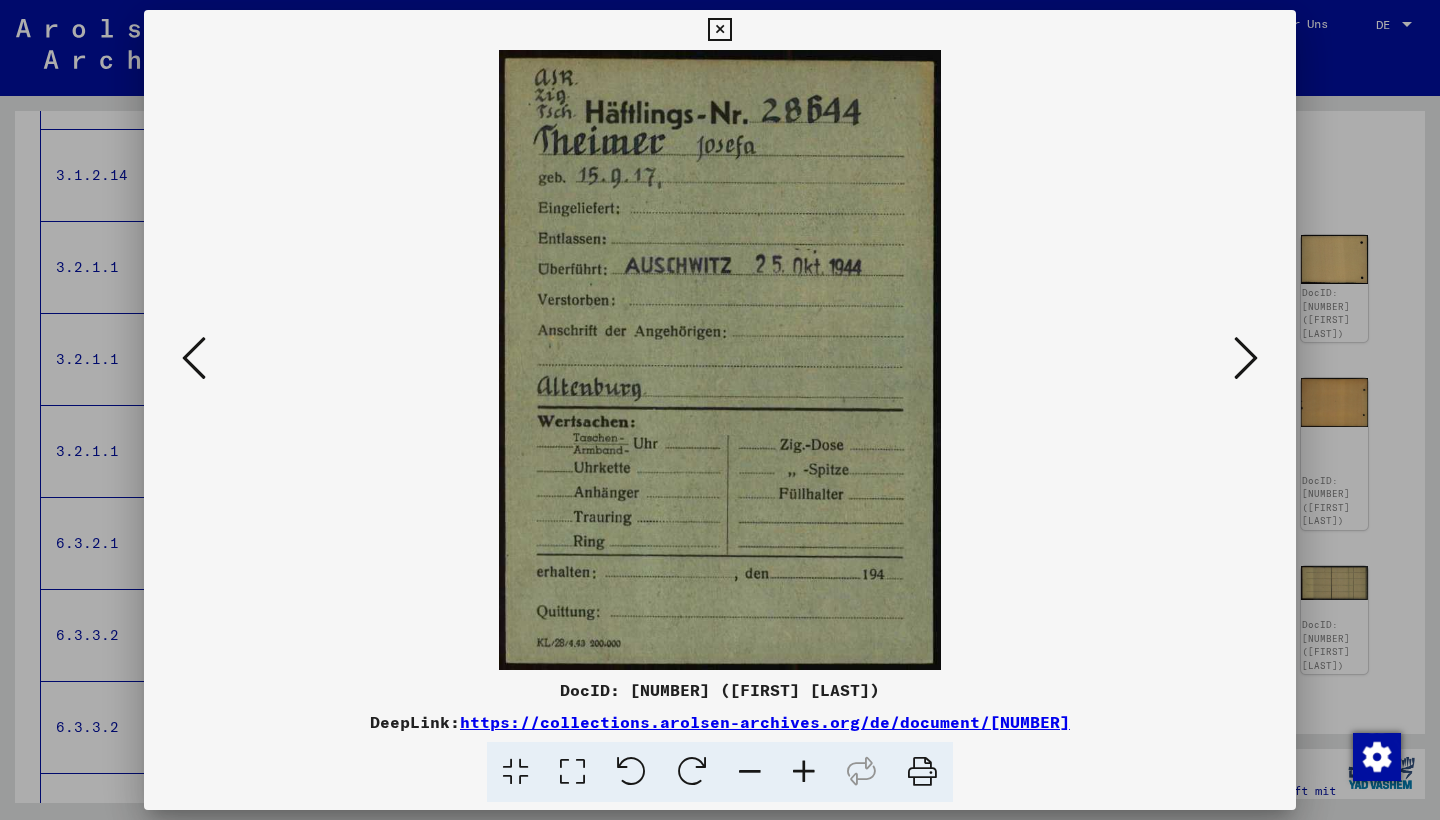 click at bounding box center (194, 358) 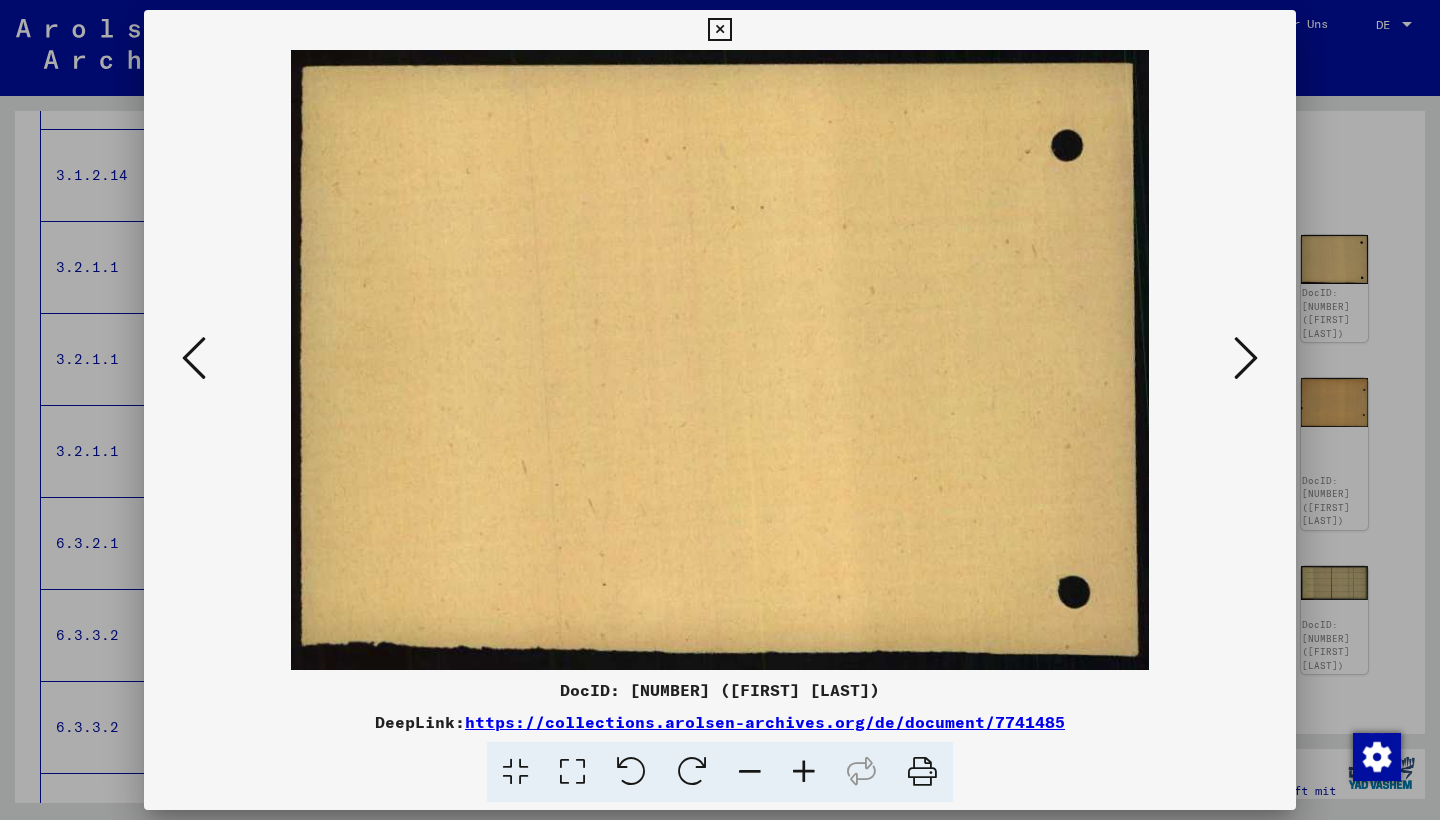 click at bounding box center [194, 358] 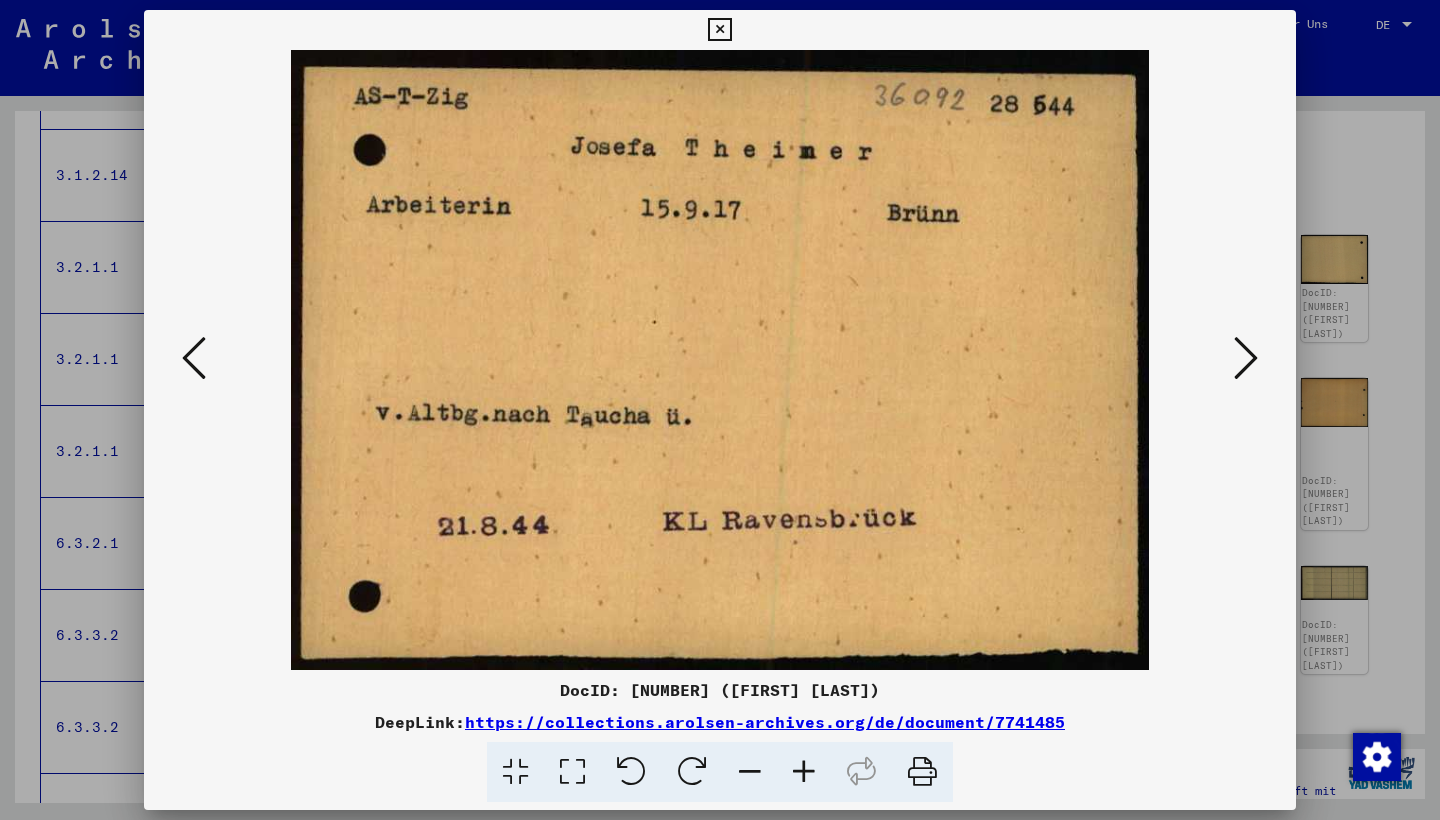 click at bounding box center [194, 358] 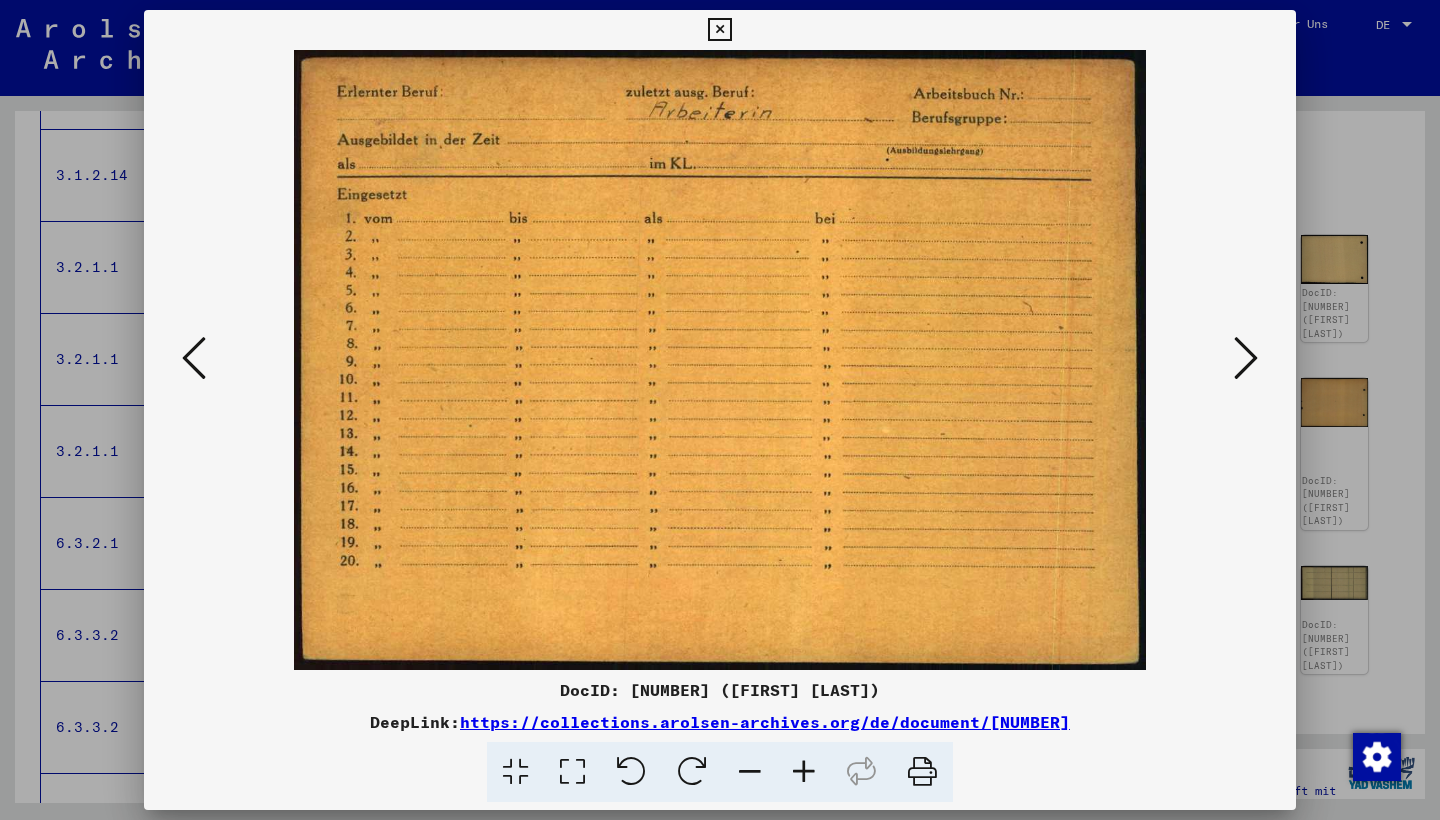 click at bounding box center (194, 358) 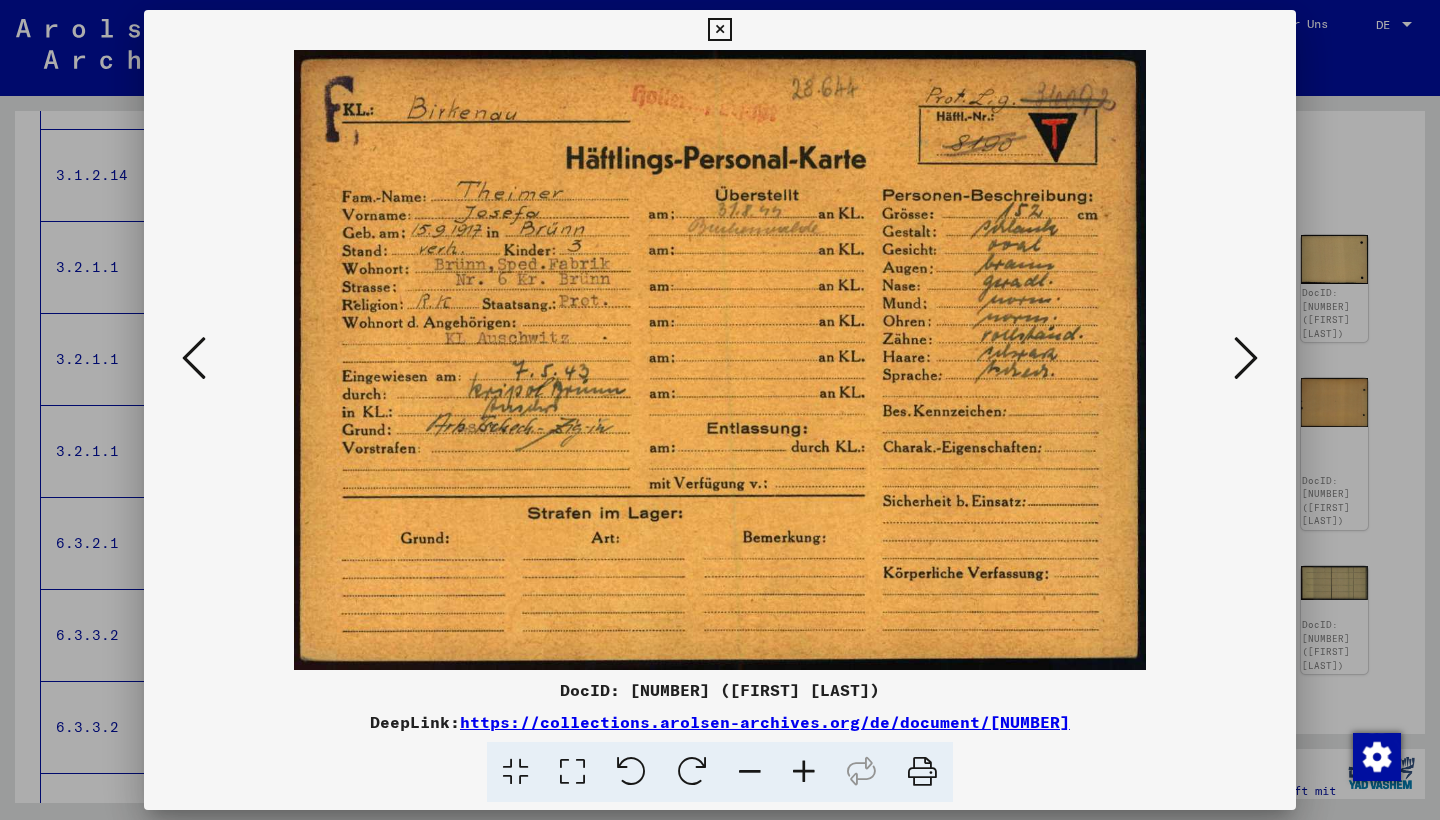click at bounding box center (1246, 358) 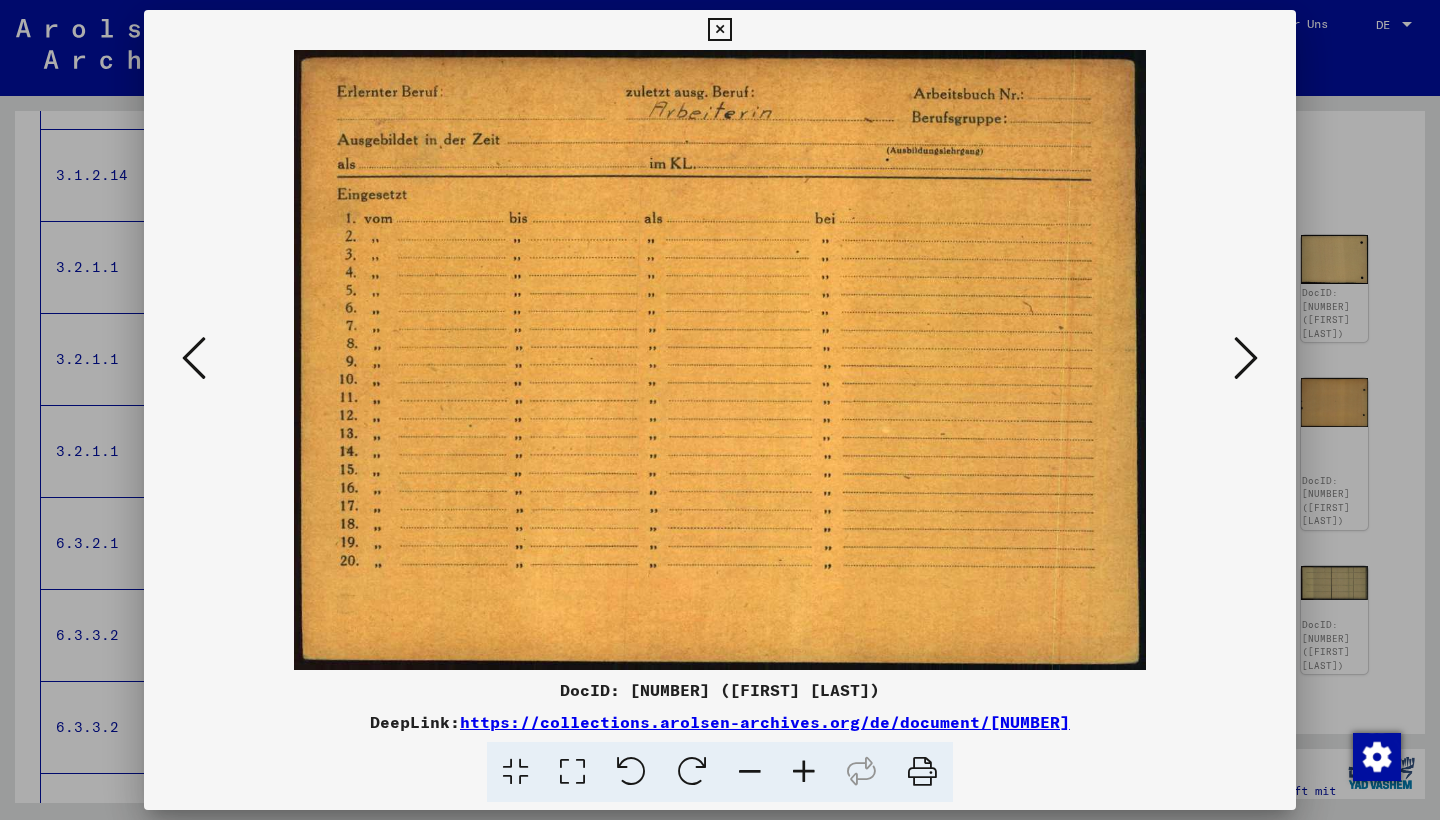 click at bounding box center [1246, 358] 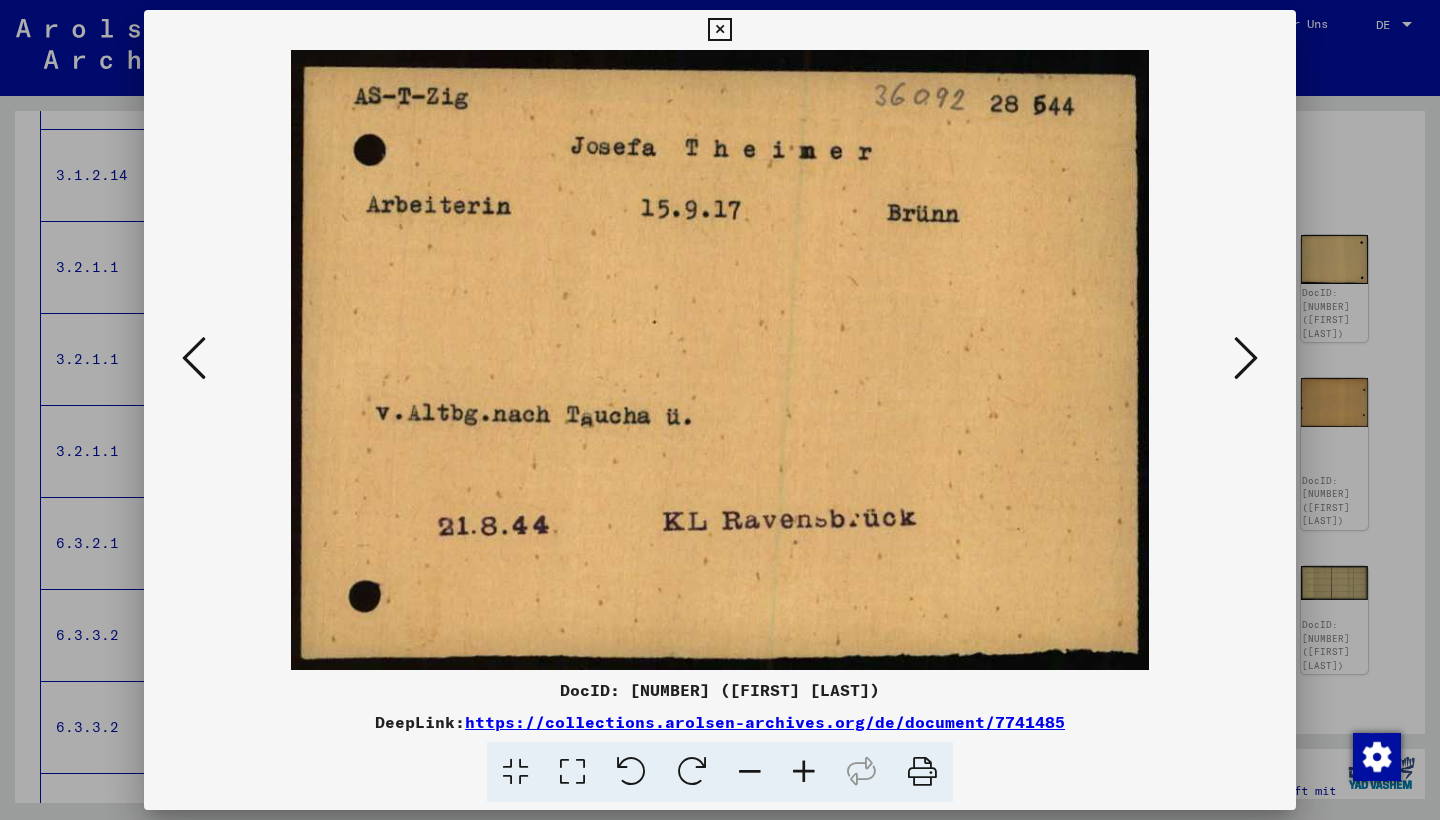 click at bounding box center (1246, 358) 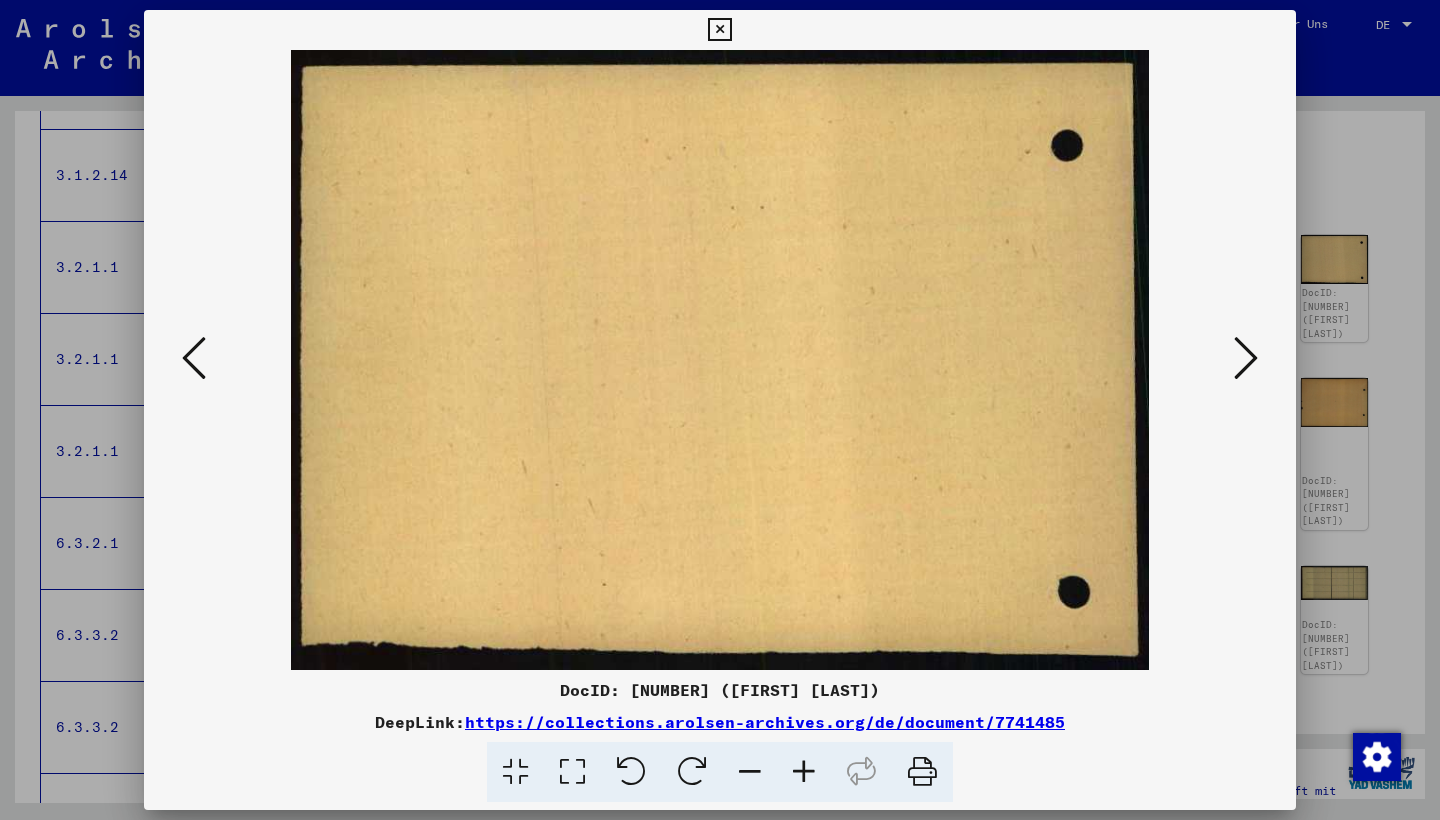 click at bounding box center (1246, 358) 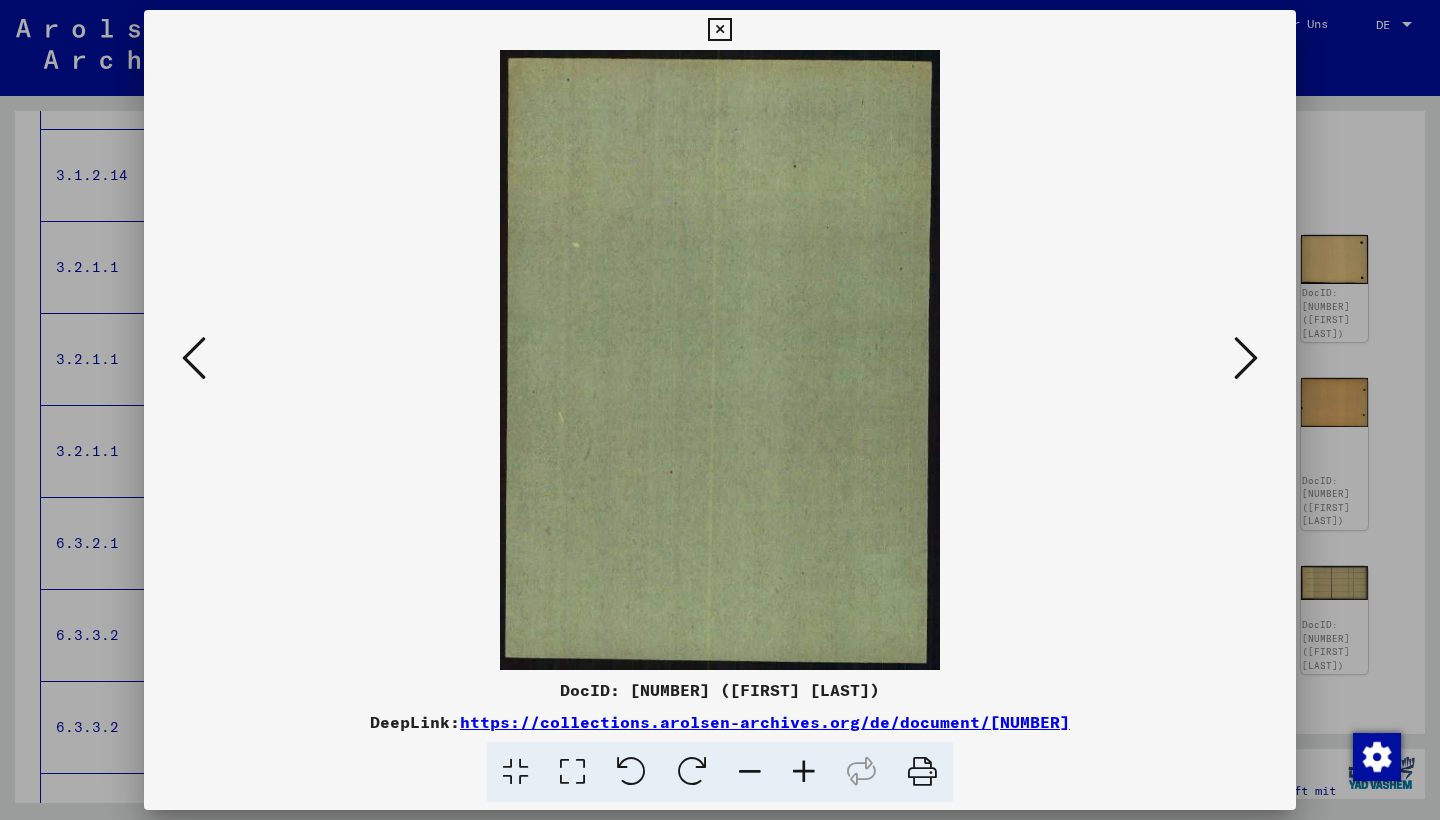 click at bounding box center [1246, 358] 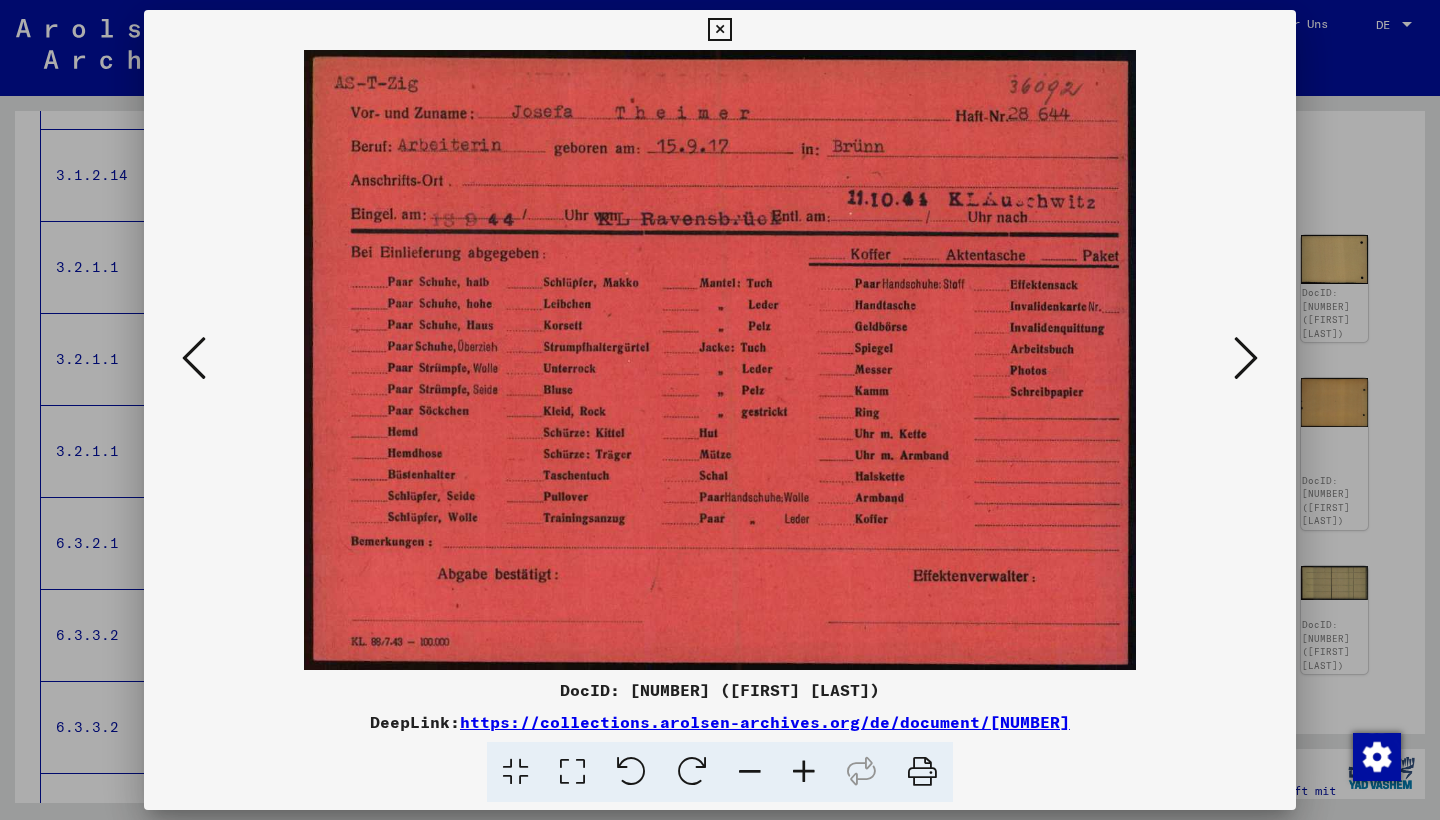 click at bounding box center (194, 358) 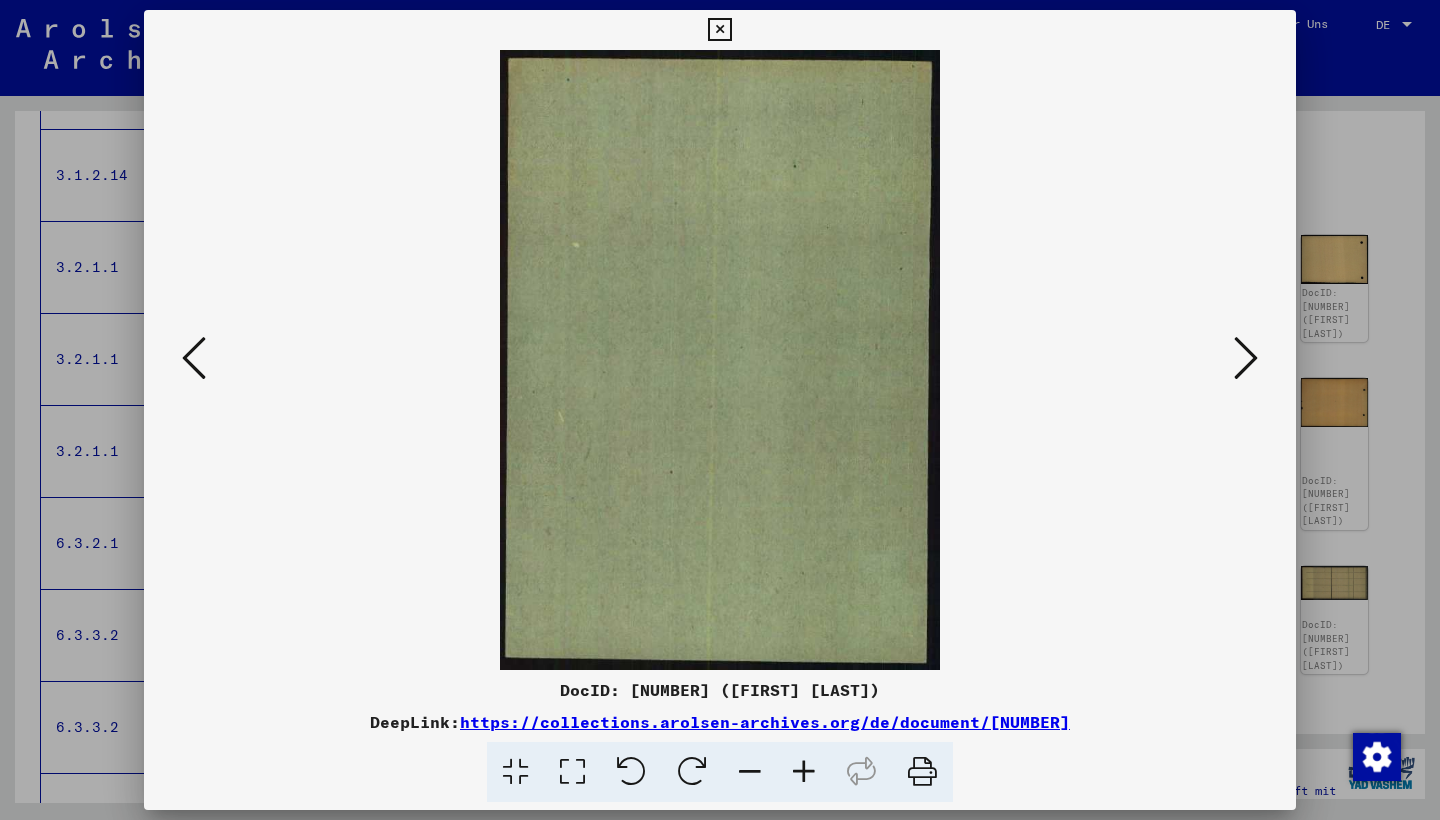 click at bounding box center [1246, 358] 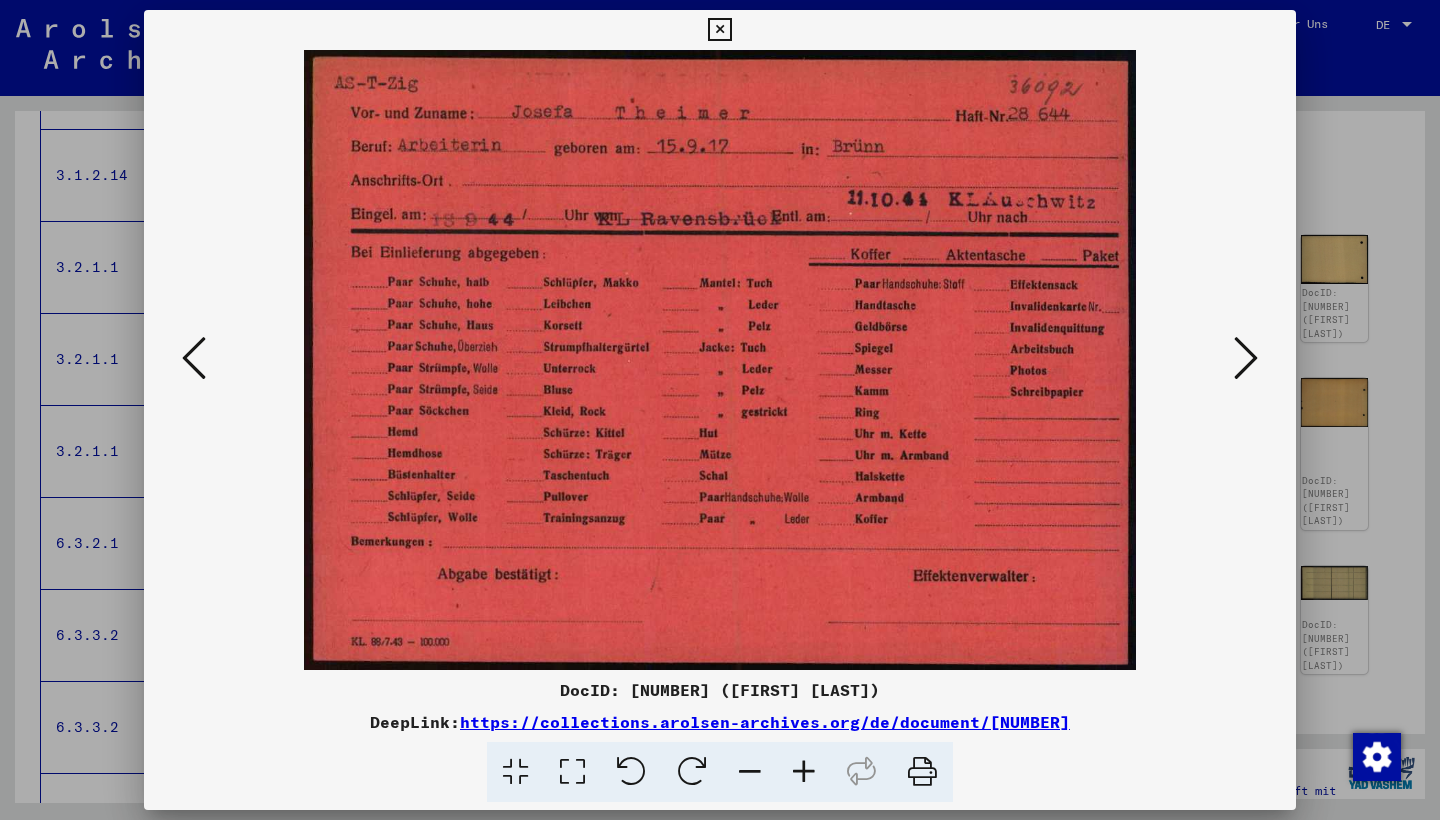 click at bounding box center [1246, 358] 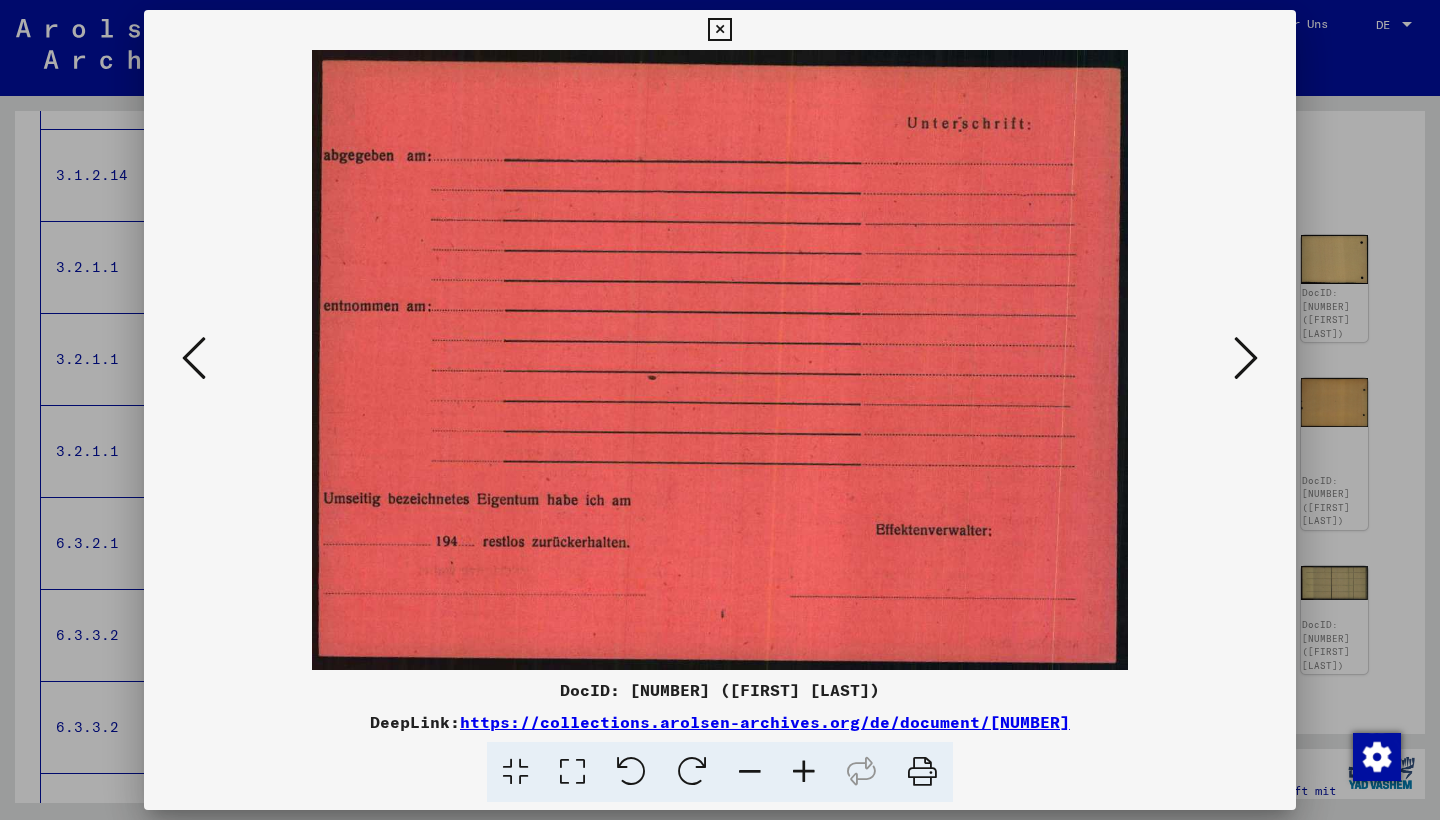 click at bounding box center [1246, 358] 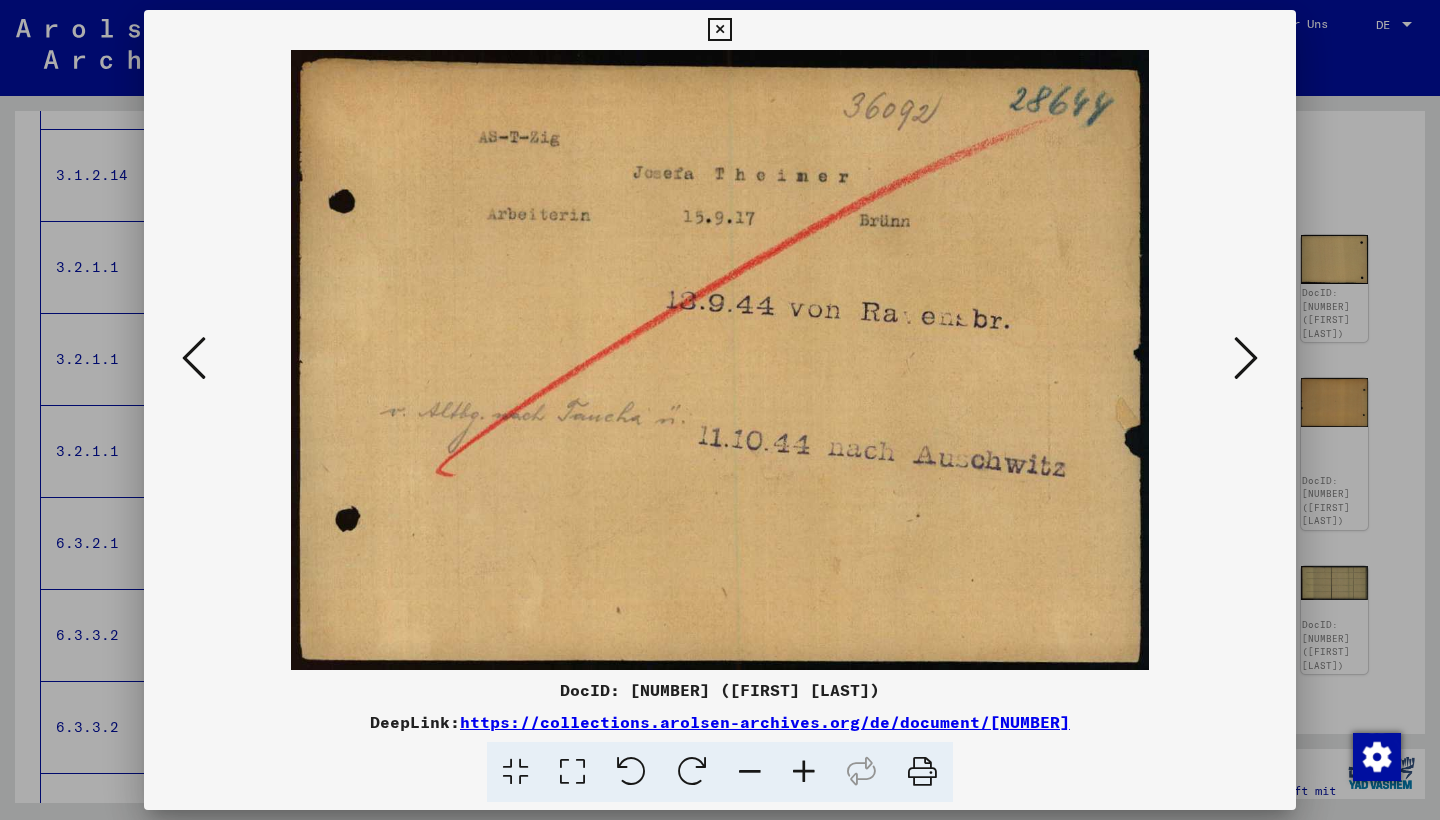 click at bounding box center [1246, 358] 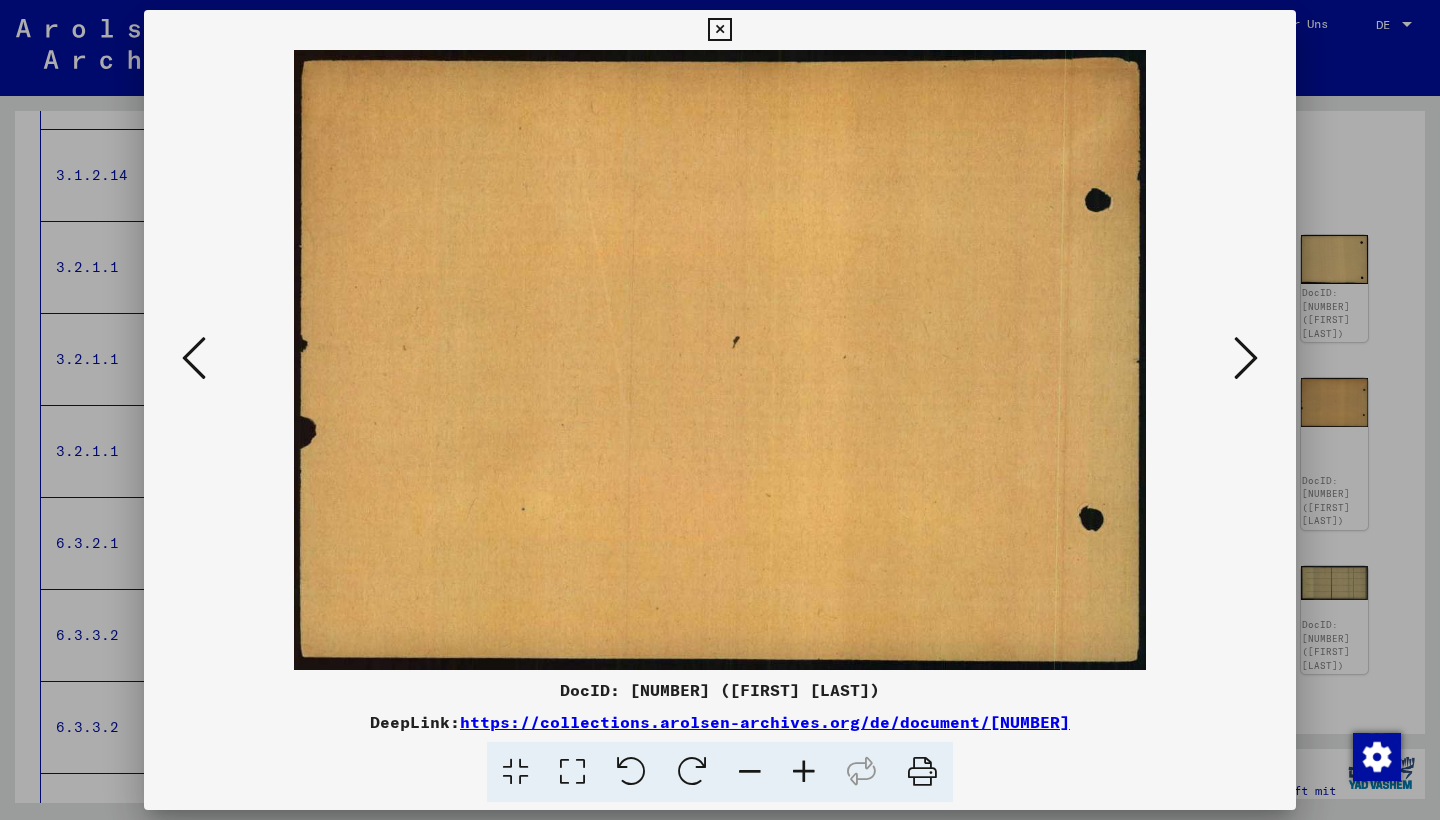 click at bounding box center (1246, 358) 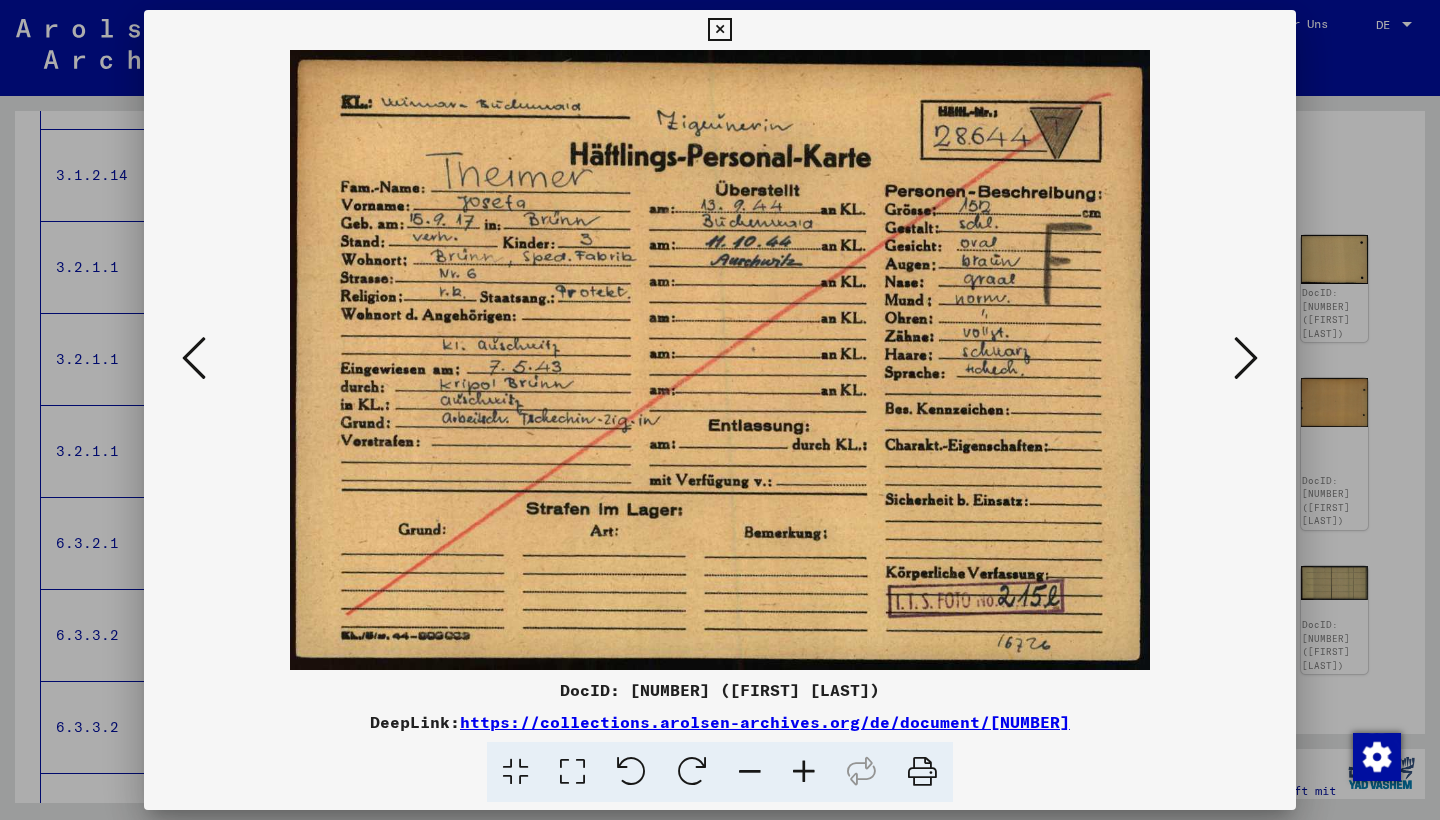 drag, startPoint x: 557, startPoint y: 158, endPoint x: 854, endPoint y: 168, distance: 297.1683 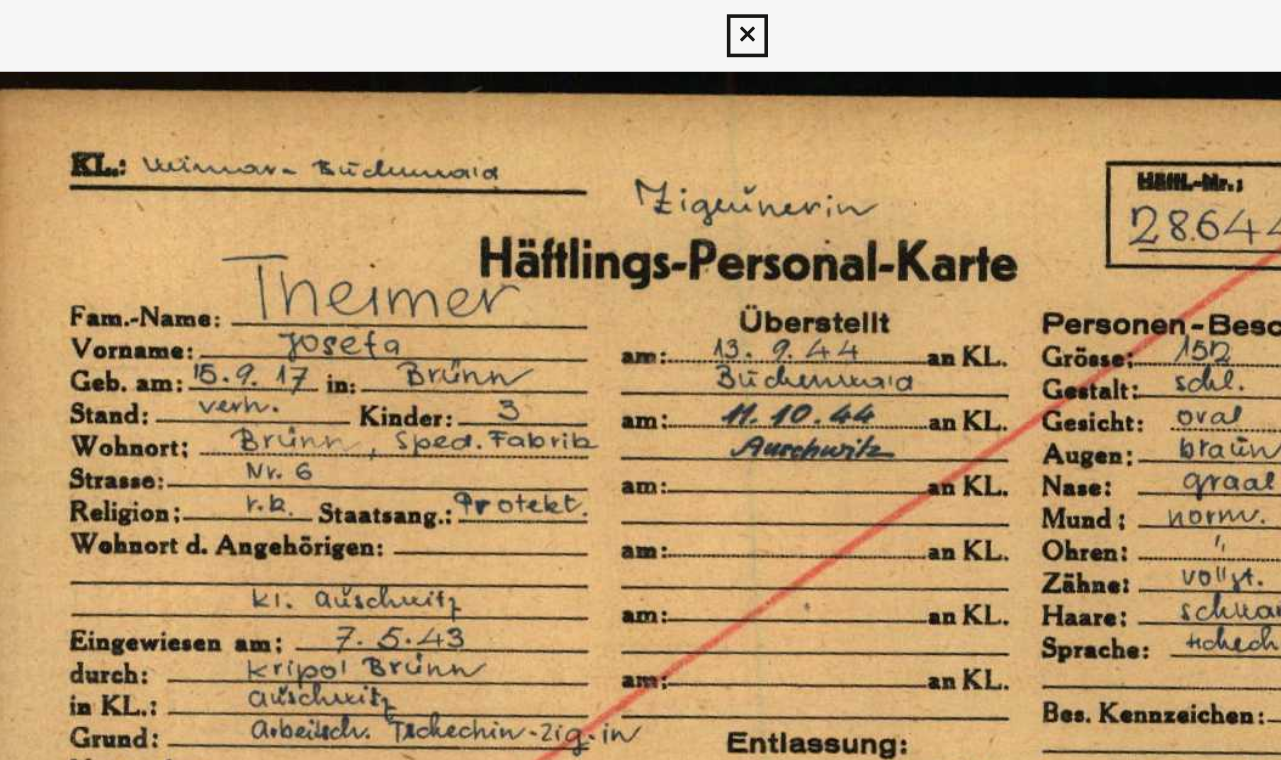 scroll, scrollTop: 0, scrollLeft: 0, axis: both 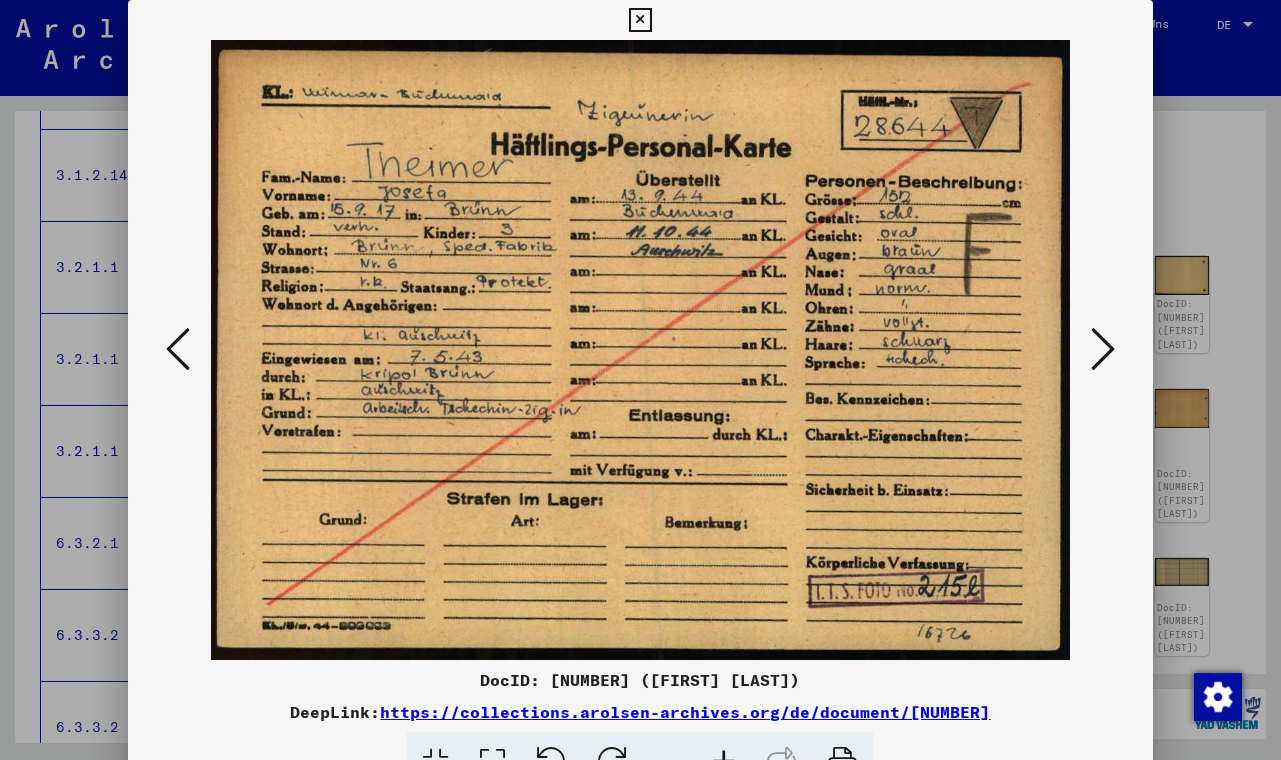 click at bounding box center [1103, 349] 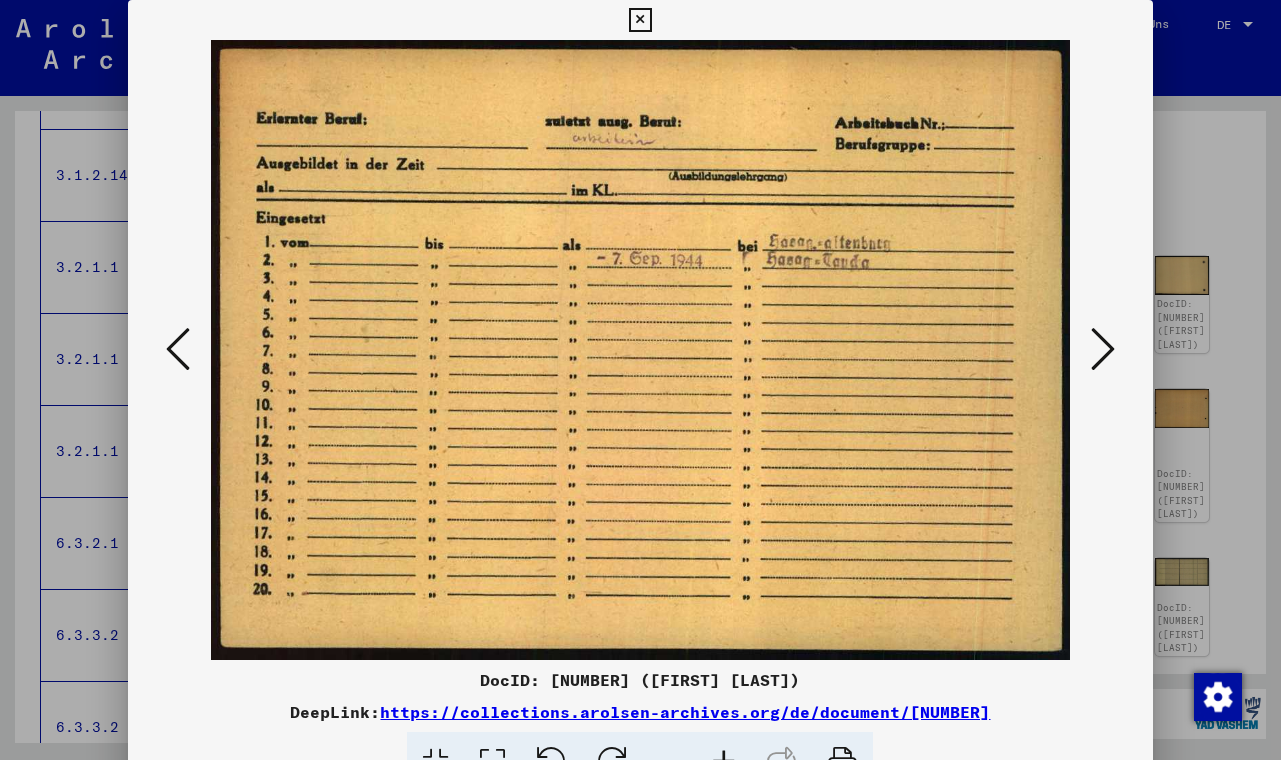 click at bounding box center (1103, 349) 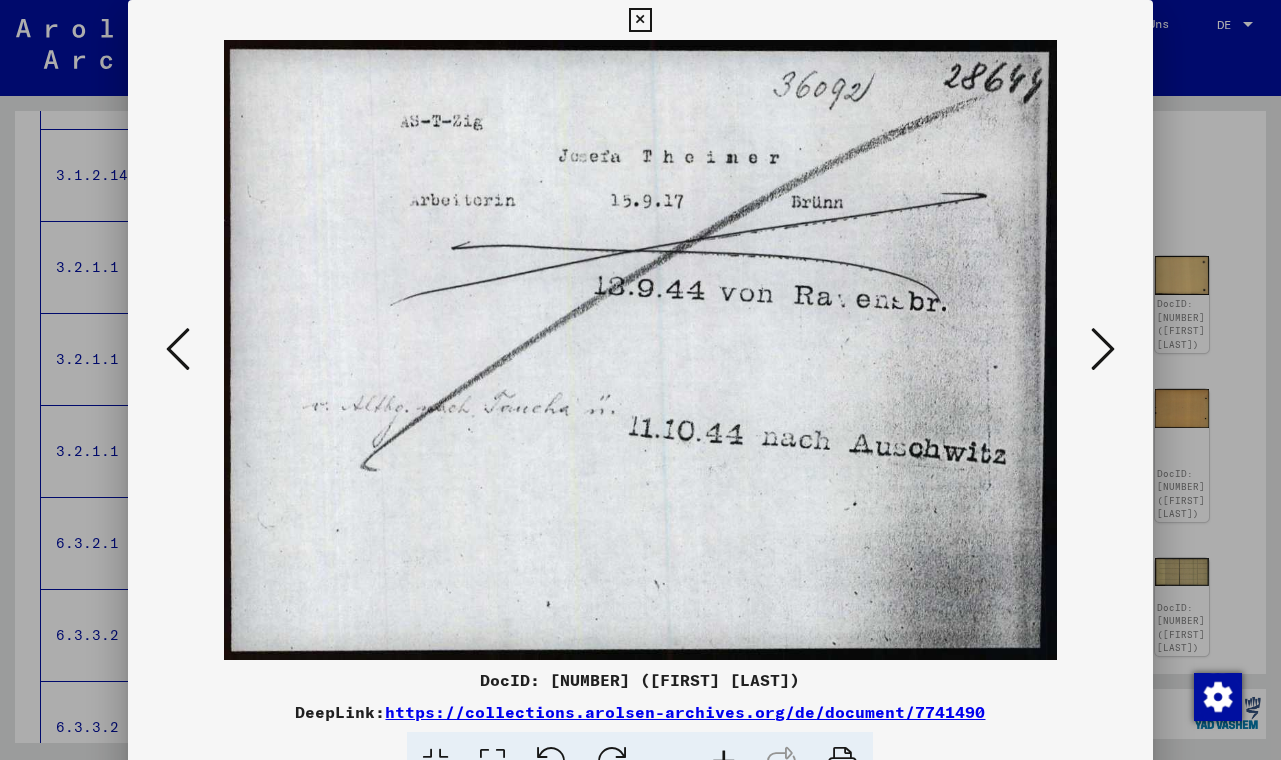click at bounding box center [1103, 349] 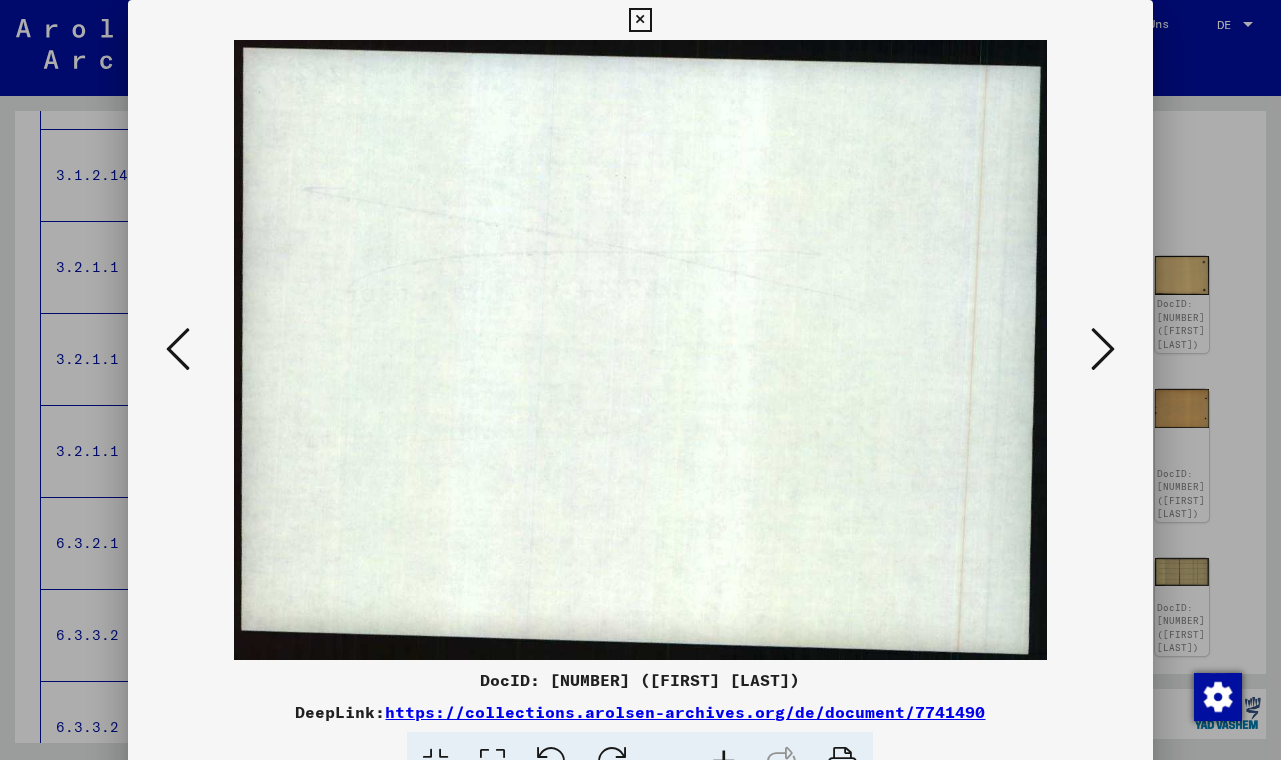 click at bounding box center (1103, 349) 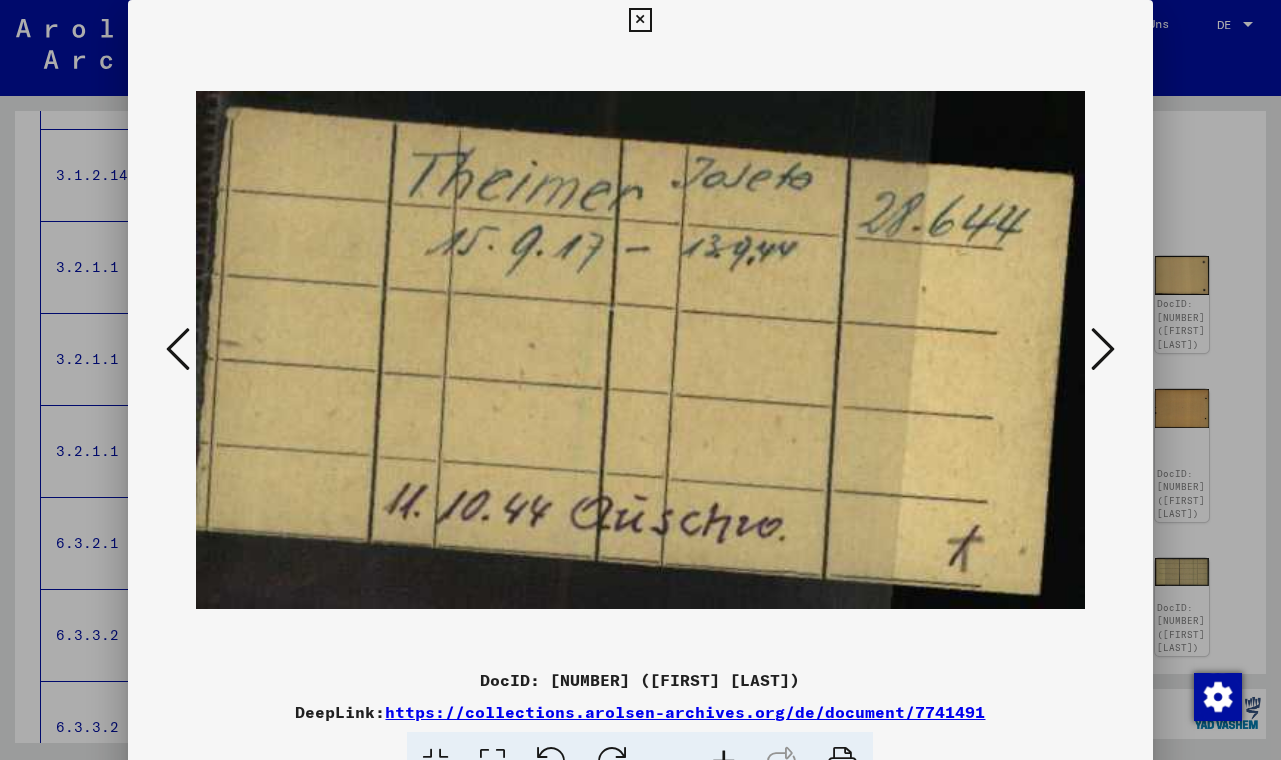 click at bounding box center (1103, 349) 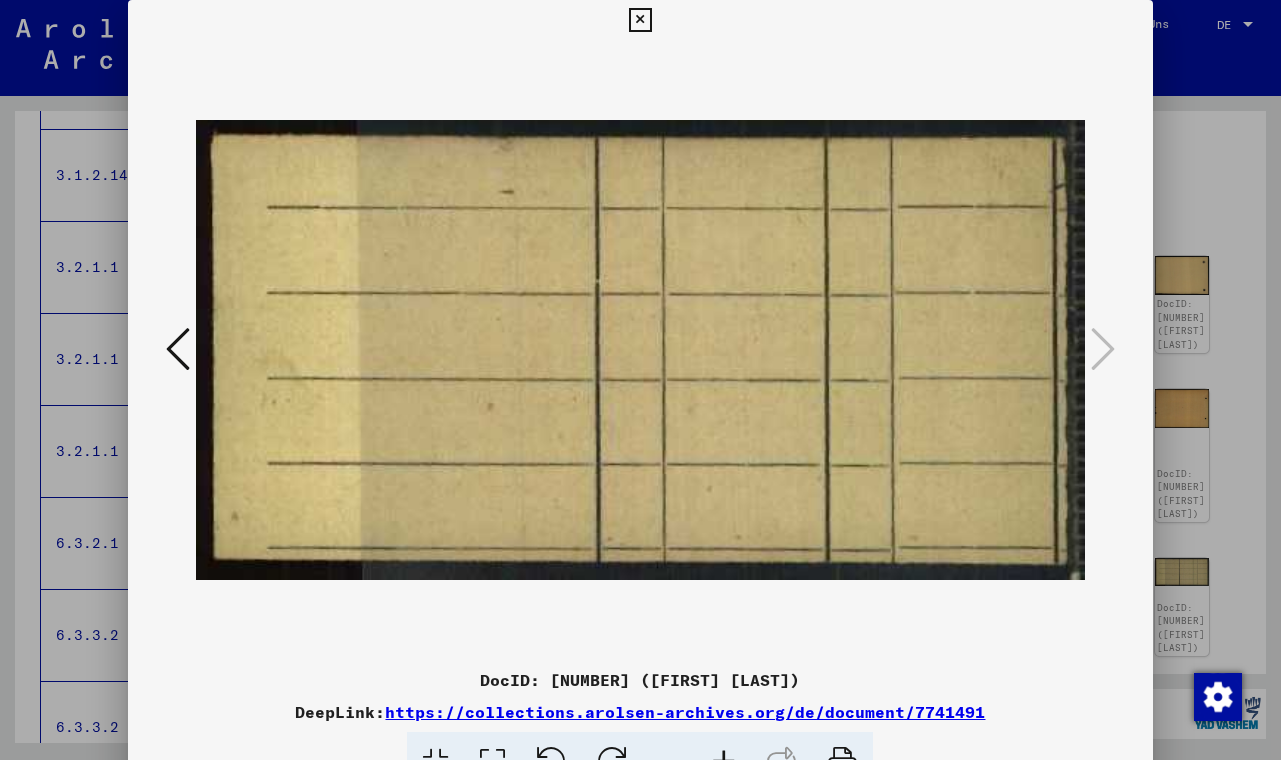 click at bounding box center [640, 20] 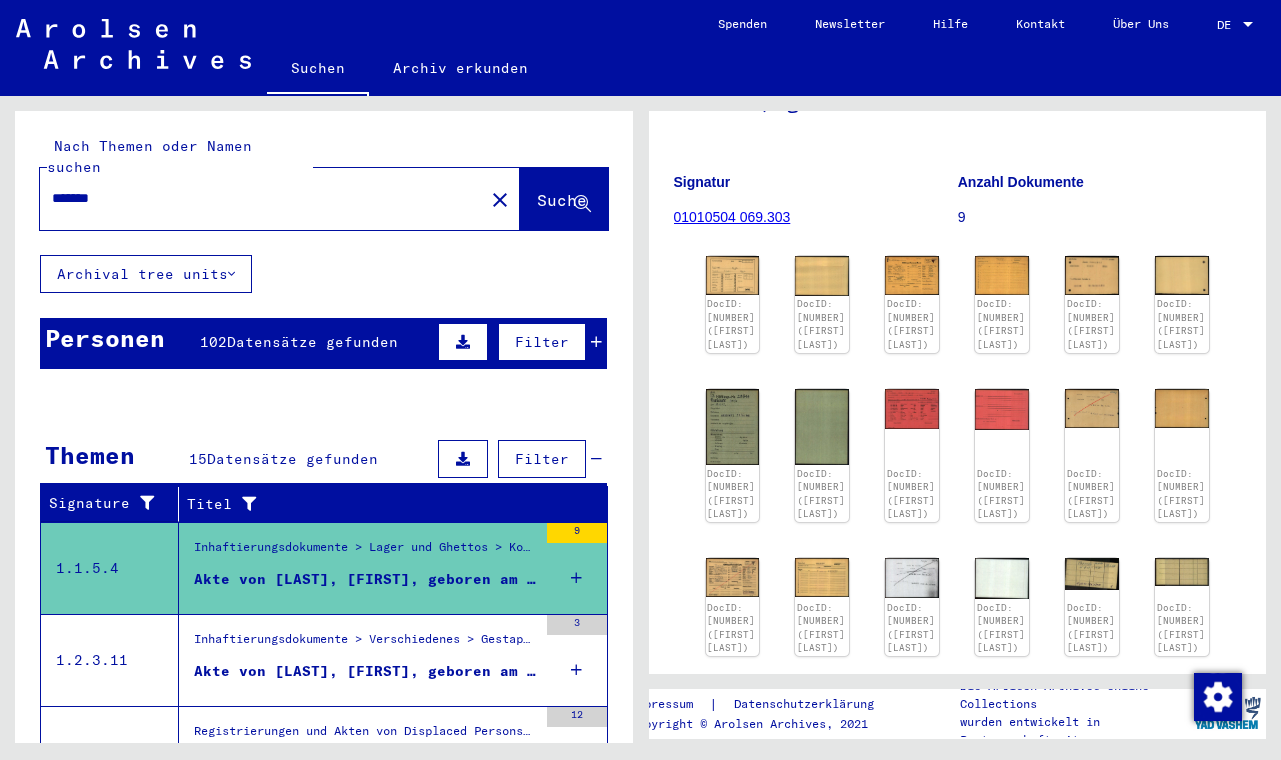 scroll, scrollTop: 0, scrollLeft: 0, axis: both 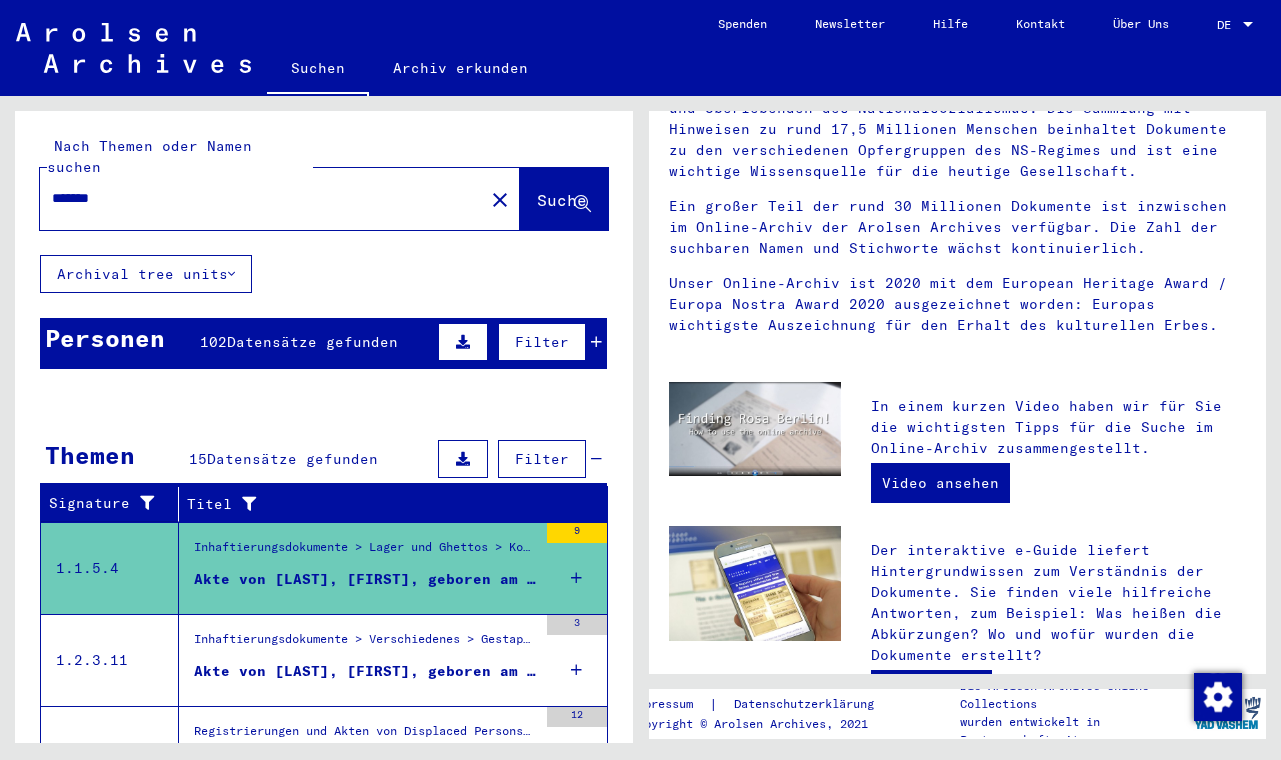 click on "Suche" 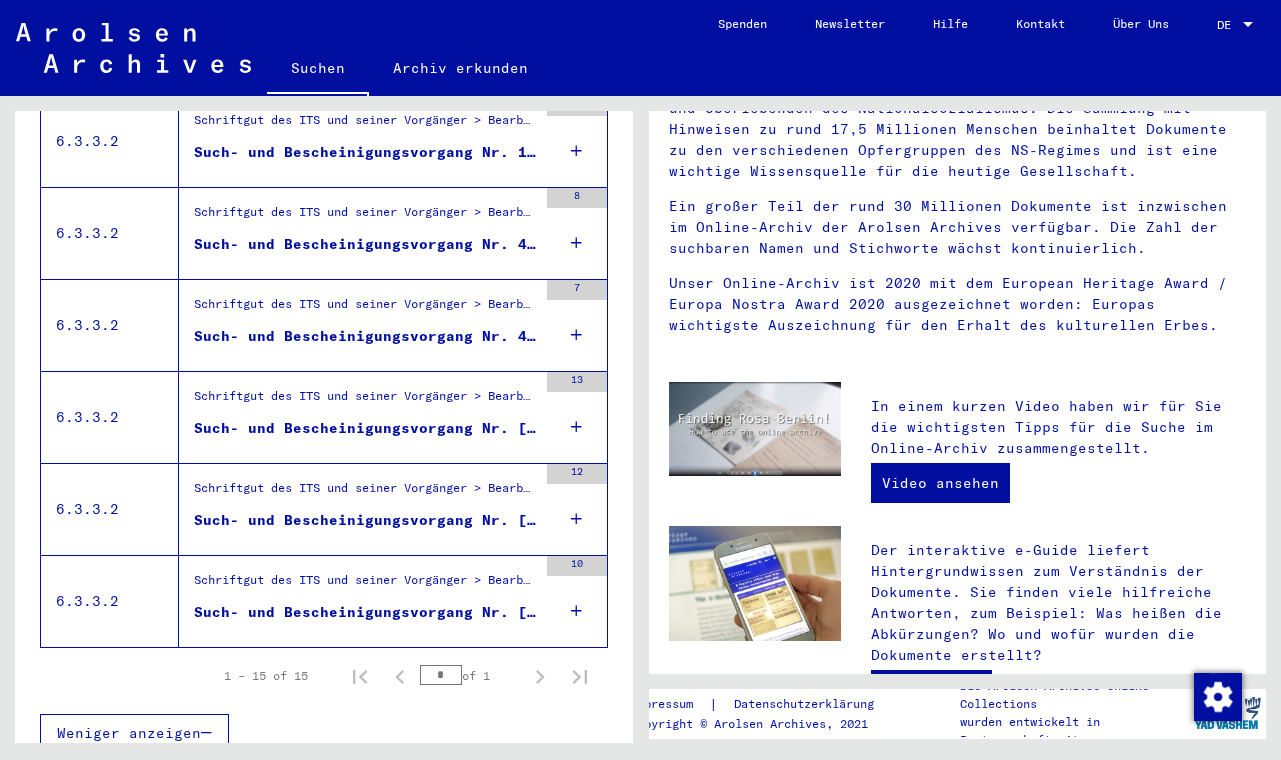 scroll, scrollTop: 1254, scrollLeft: 0, axis: vertical 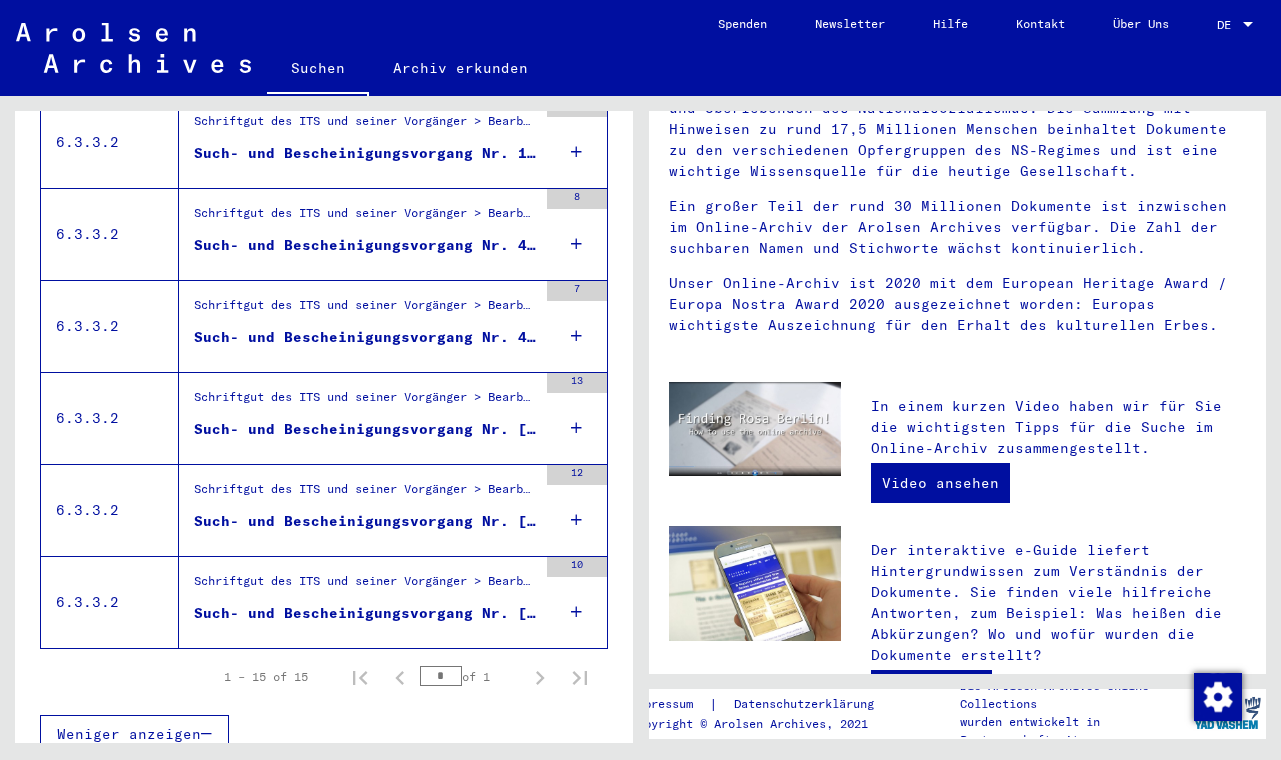 click at bounding box center [206, 734] 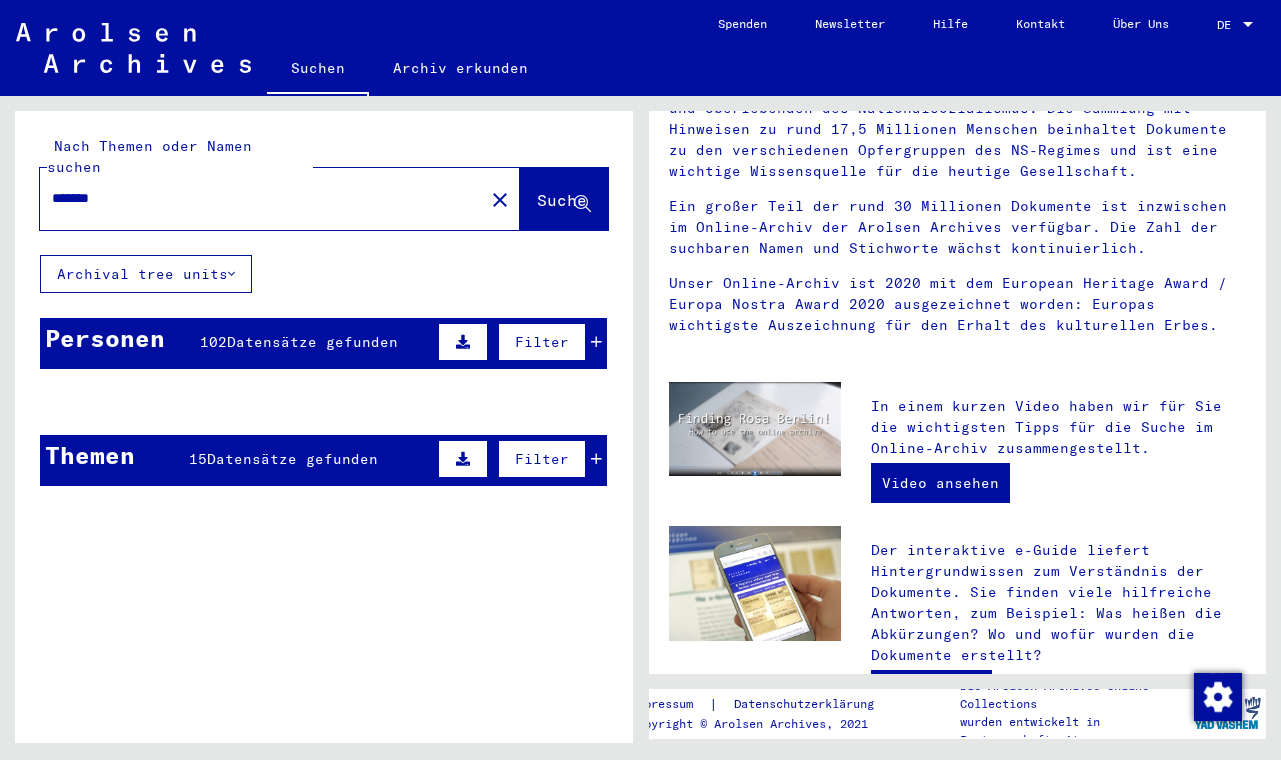 scroll, scrollTop: 0, scrollLeft: 0, axis: both 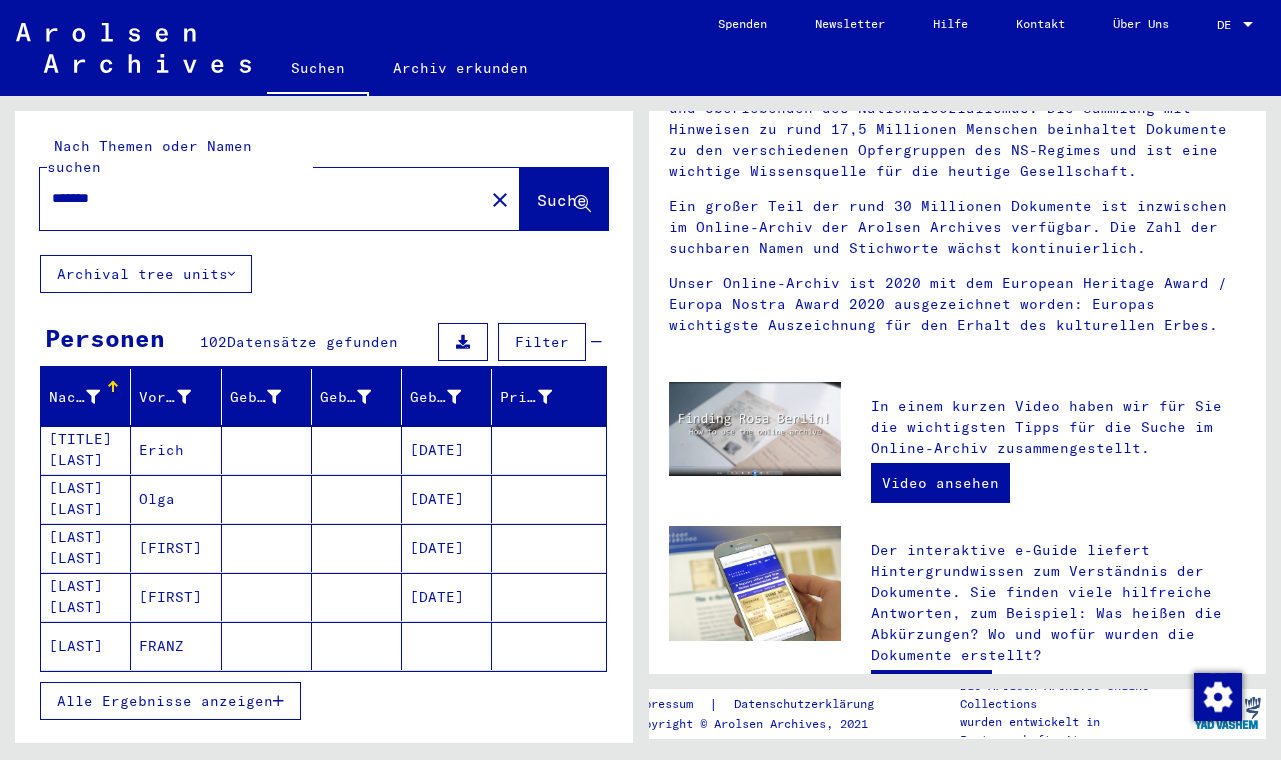 click on "[TITLE] [LAST]" at bounding box center [86, 499] 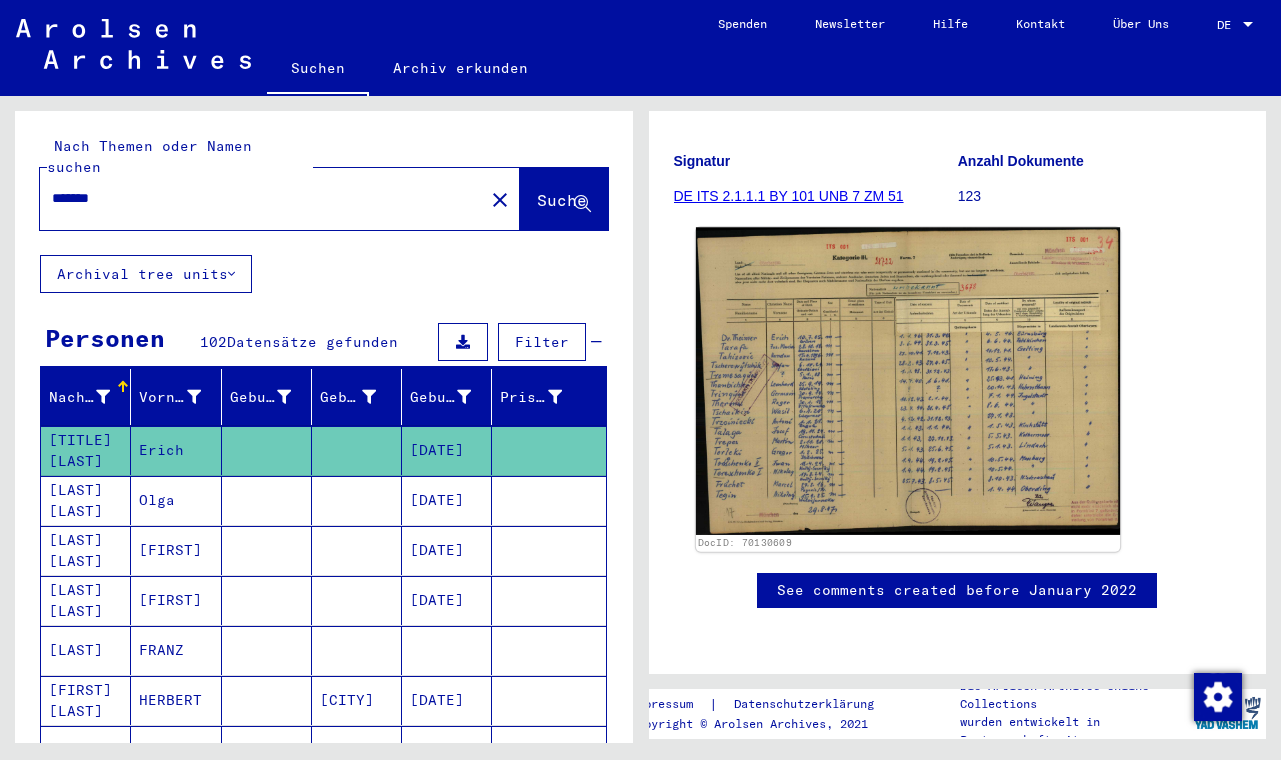 scroll, scrollTop: 888, scrollLeft: 0, axis: vertical 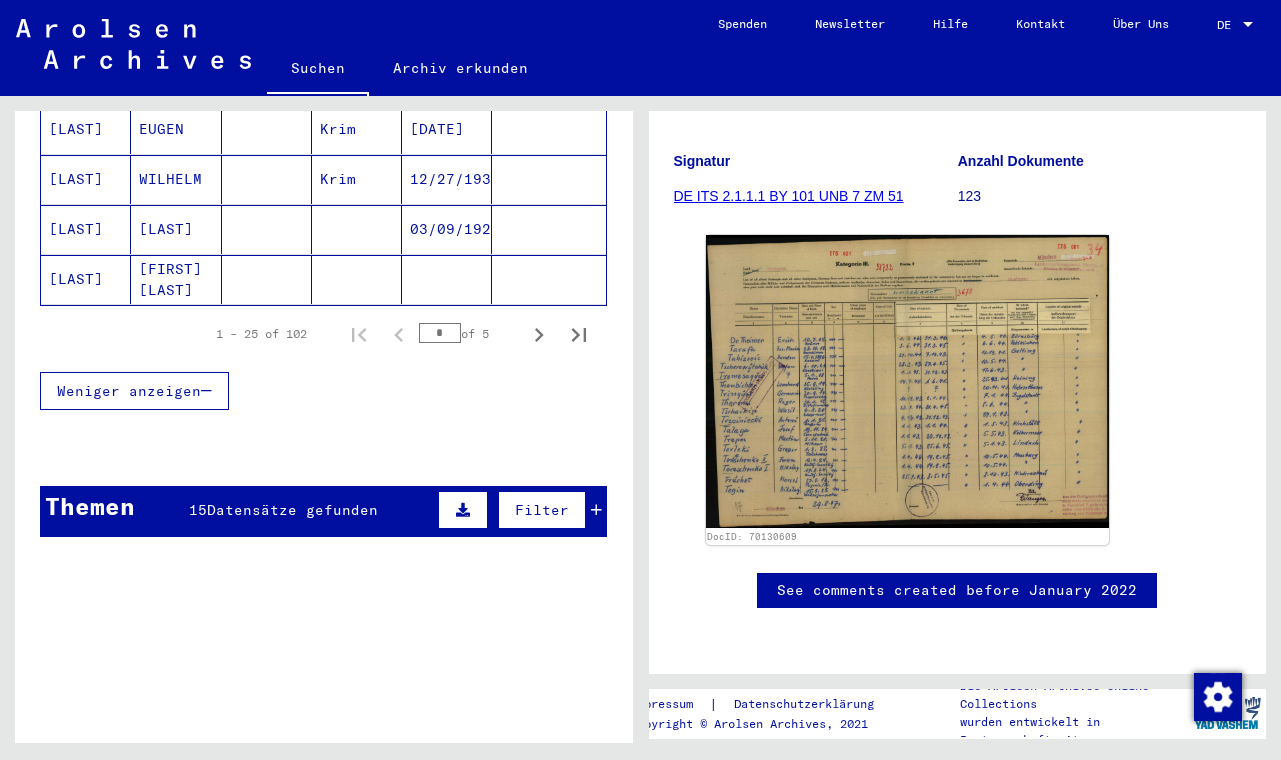 click at bounding box center [596, 510] 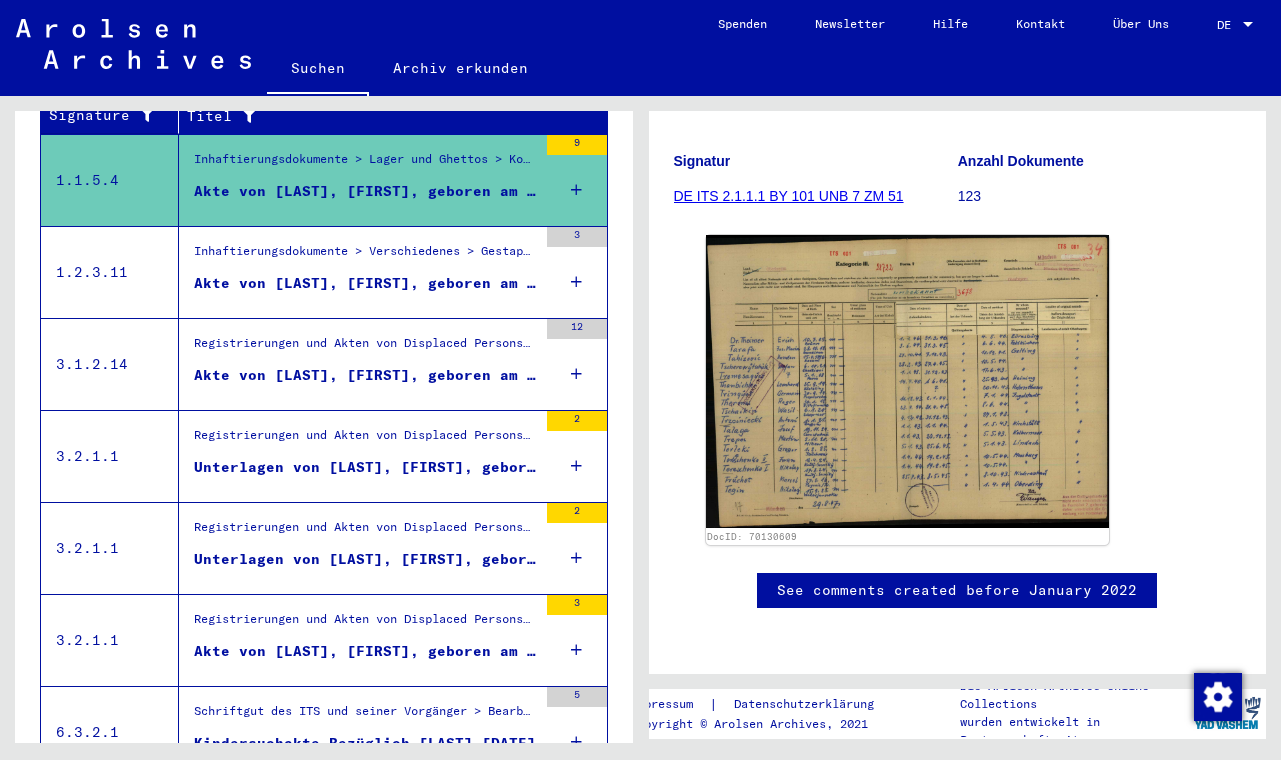 scroll, scrollTop: 1871, scrollLeft: 0, axis: vertical 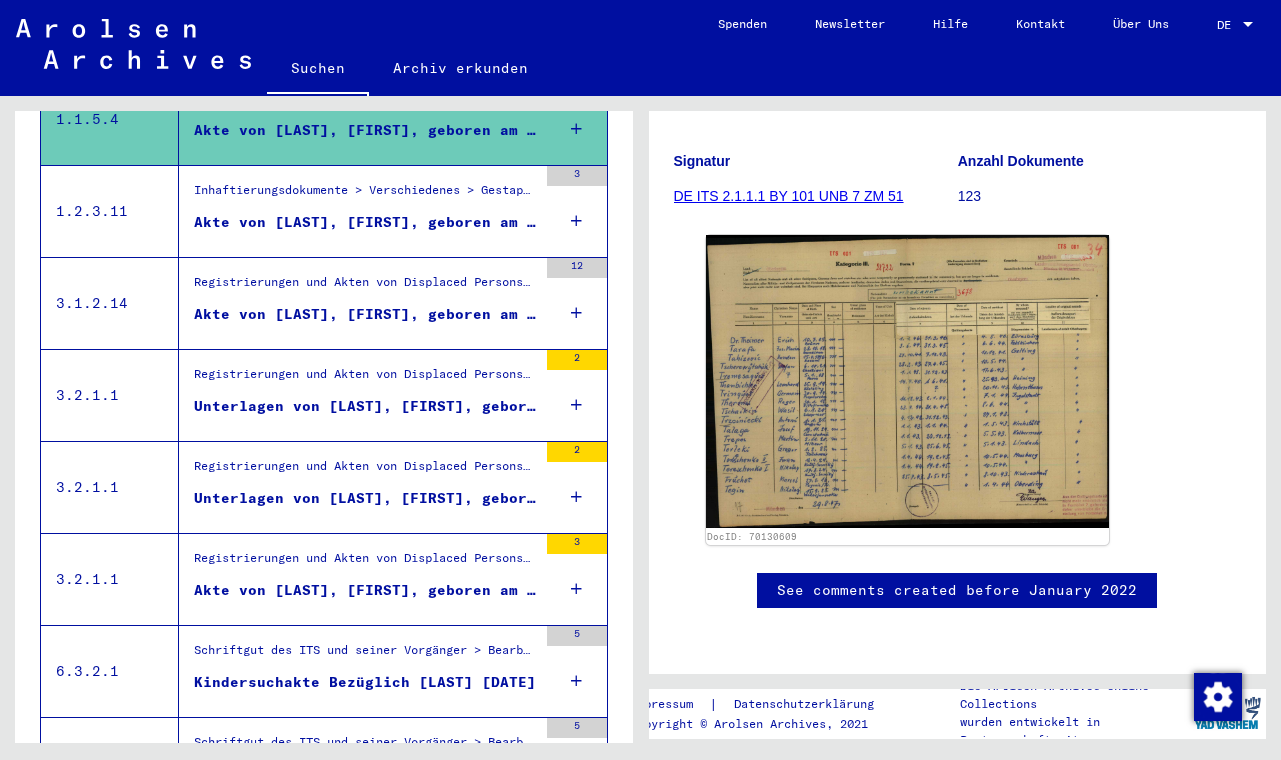 click on "Akte von [LAST], [FIRST], geboren am [DATE]" at bounding box center (365, 314) 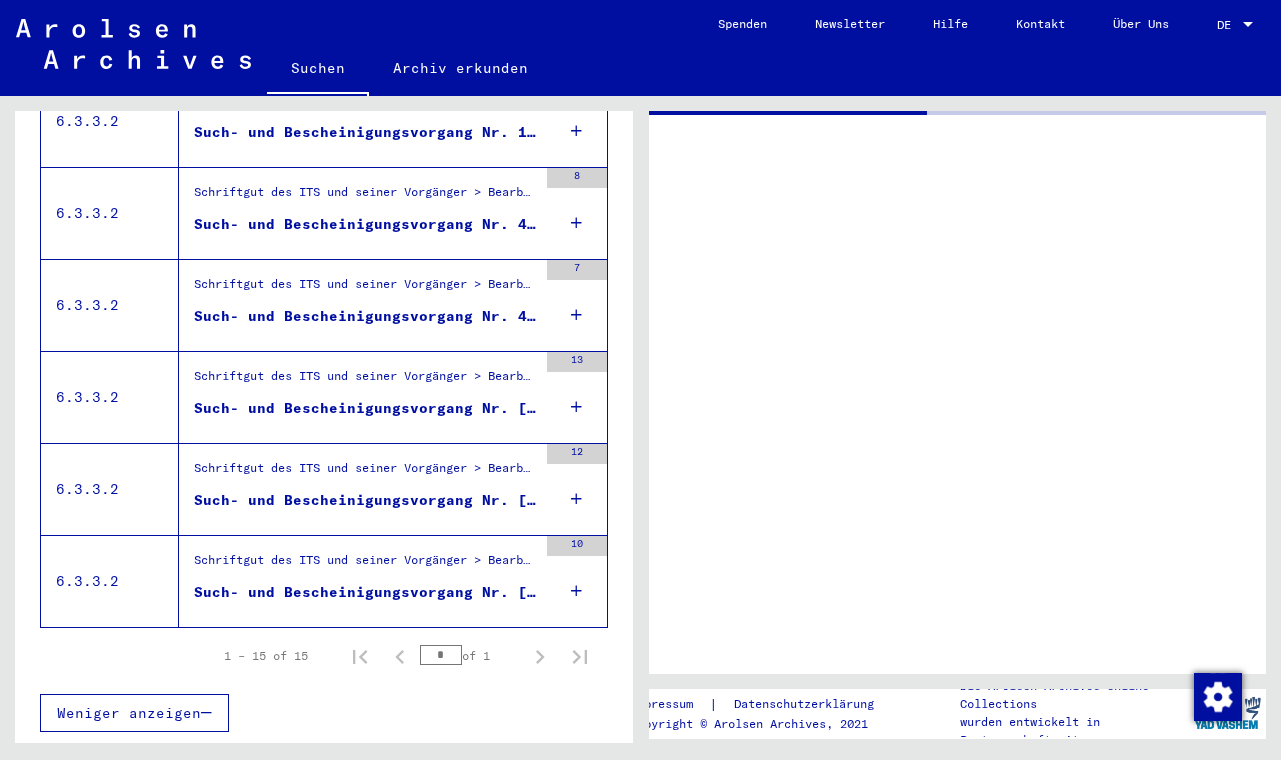 scroll, scrollTop: 0, scrollLeft: 0, axis: both 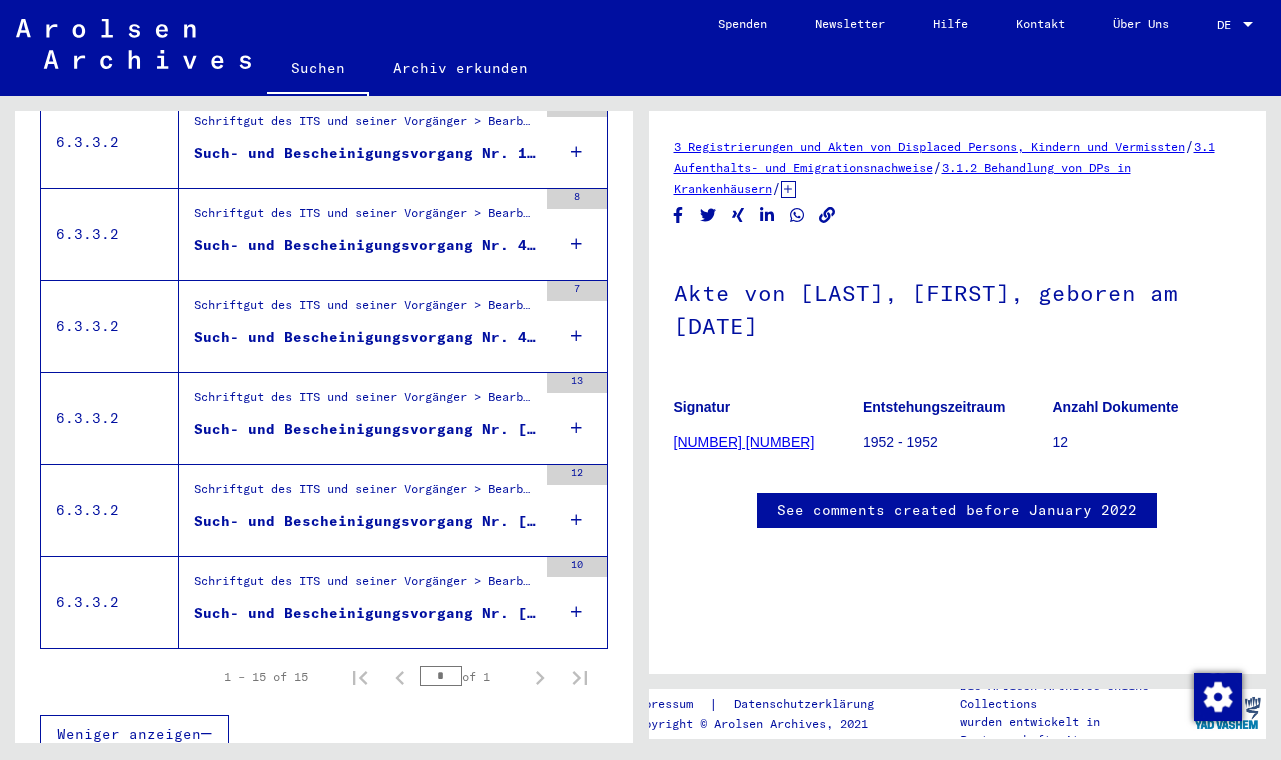 click on "3.1 Aufenthalts- und Emigrationsnachweise" 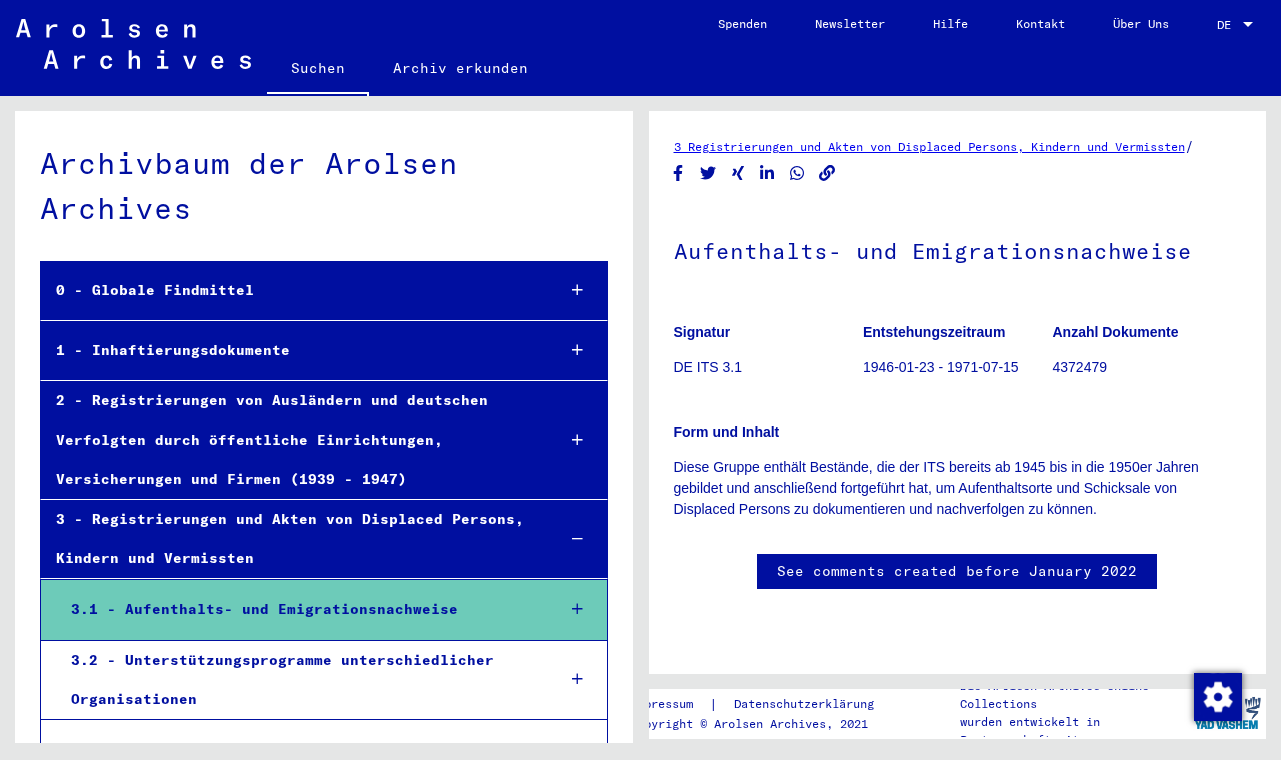 click on "[NUMBER] Registrierungen und Akten von Displaced Persons, Kindern und Vermissten   /  Aufenthalts- und Emigrationsnachweise  Signatur DE ITS 3.1 Entstehungszeitraum [DATE] - [DATE] Anzahl Dokumente [NUMBER] Form und Inhalt Diese Gruppe enthält Bestände, die der ITS bereits ab [DATE] bis in die      1950er Jahren gebildet und anschließend fortgeführt hat, um      Aufenthaltsorte und Schicksale von Displaced Persons zu dokumentieren und      nachverfolgen zu können. See comments created before January 2022" 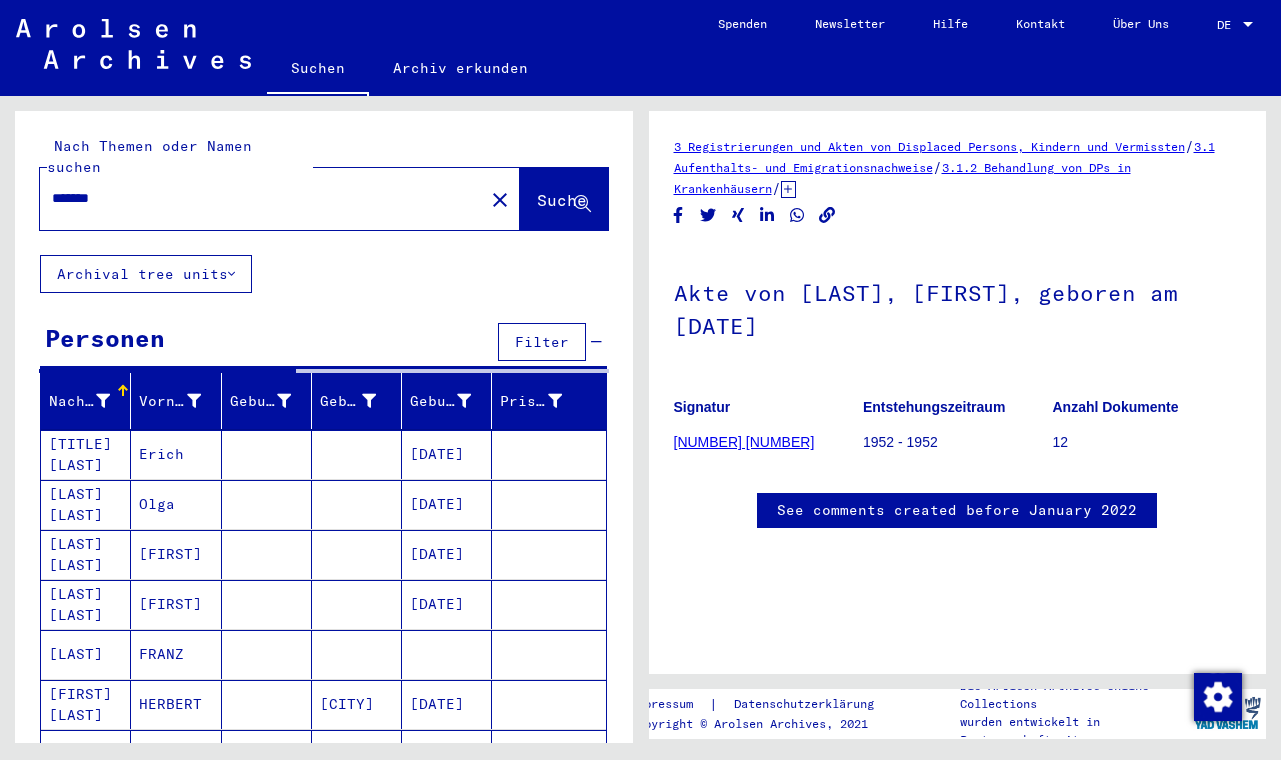 scroll, scrollTop: 0, scrollLeft: 0, axis: both 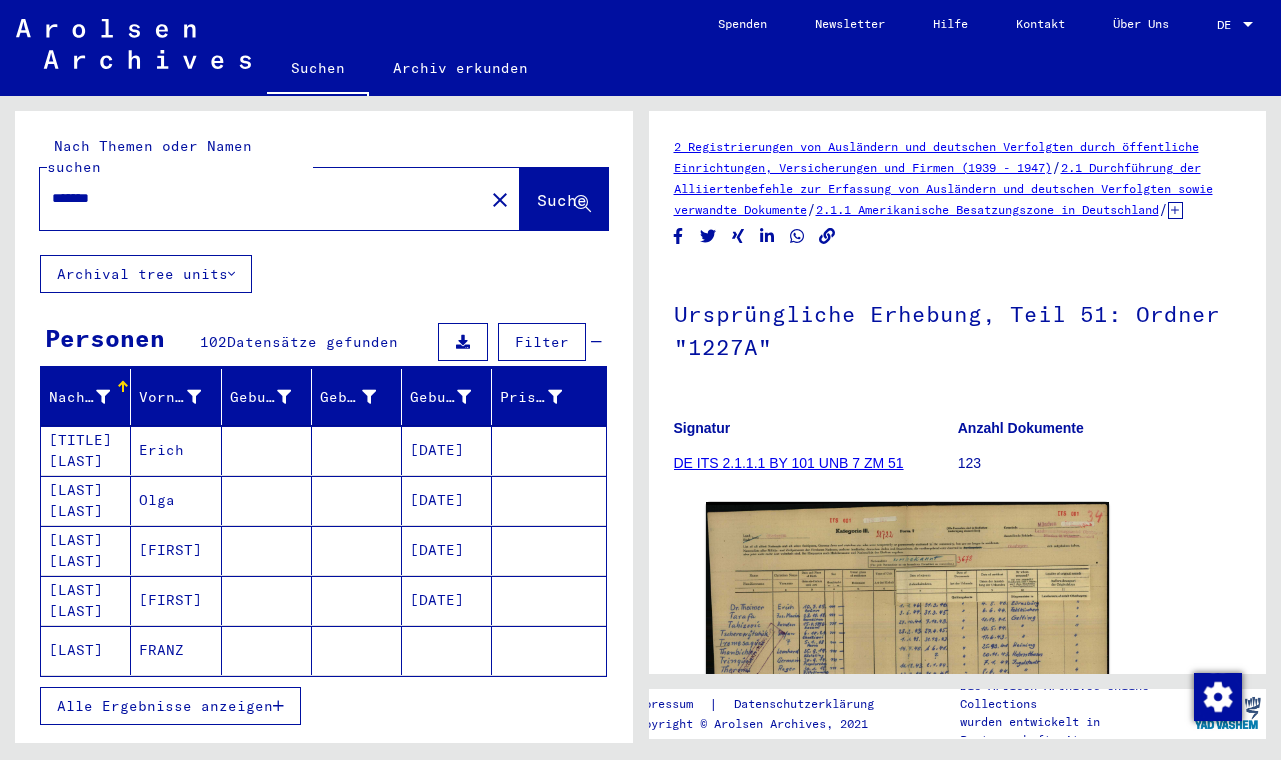click on "*******" at bounding box center (262, 198) 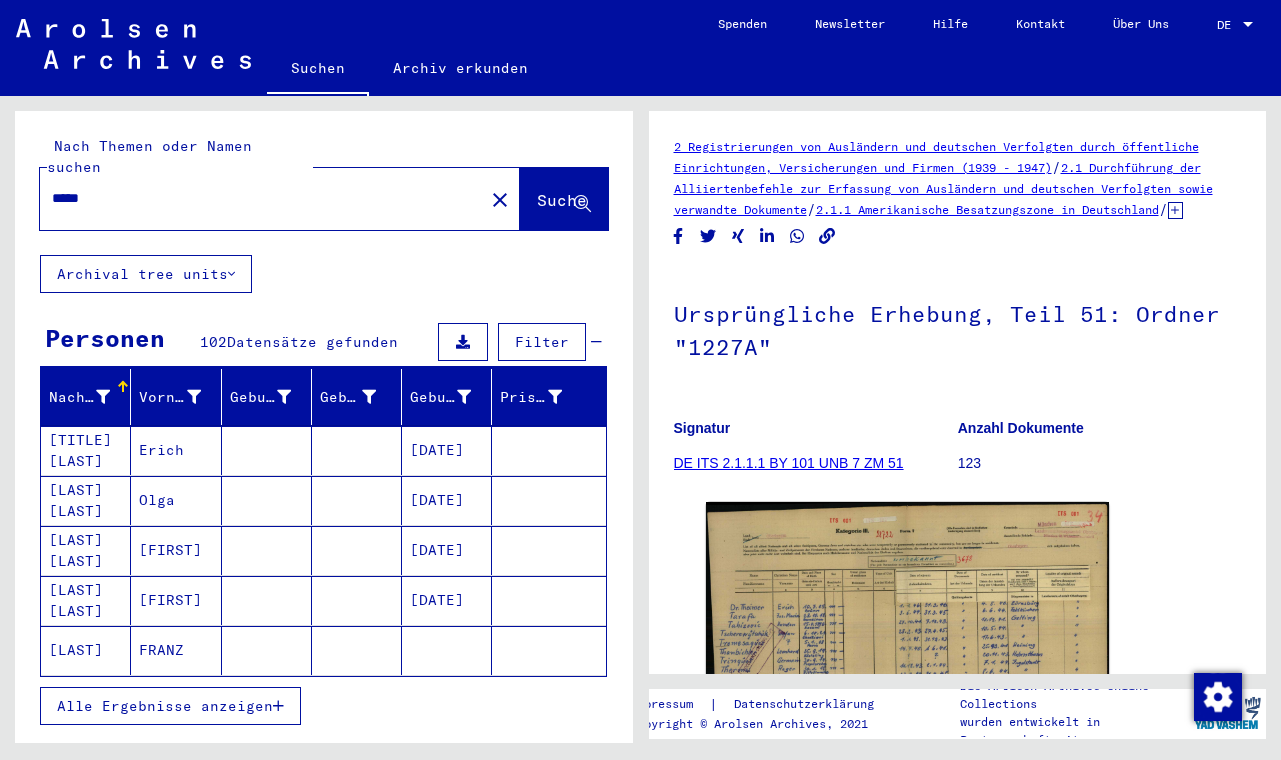 type on "*****" 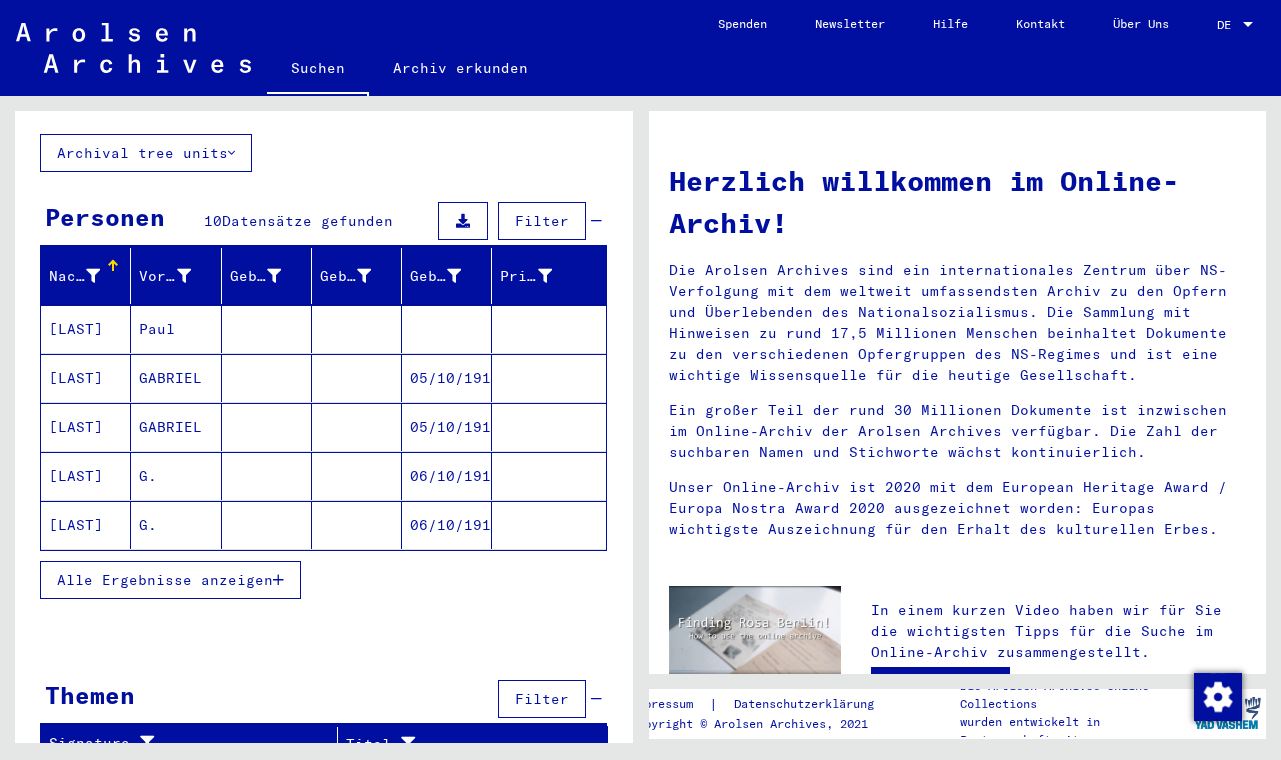 click on "[LAST]" at bounding box center [86, 378] 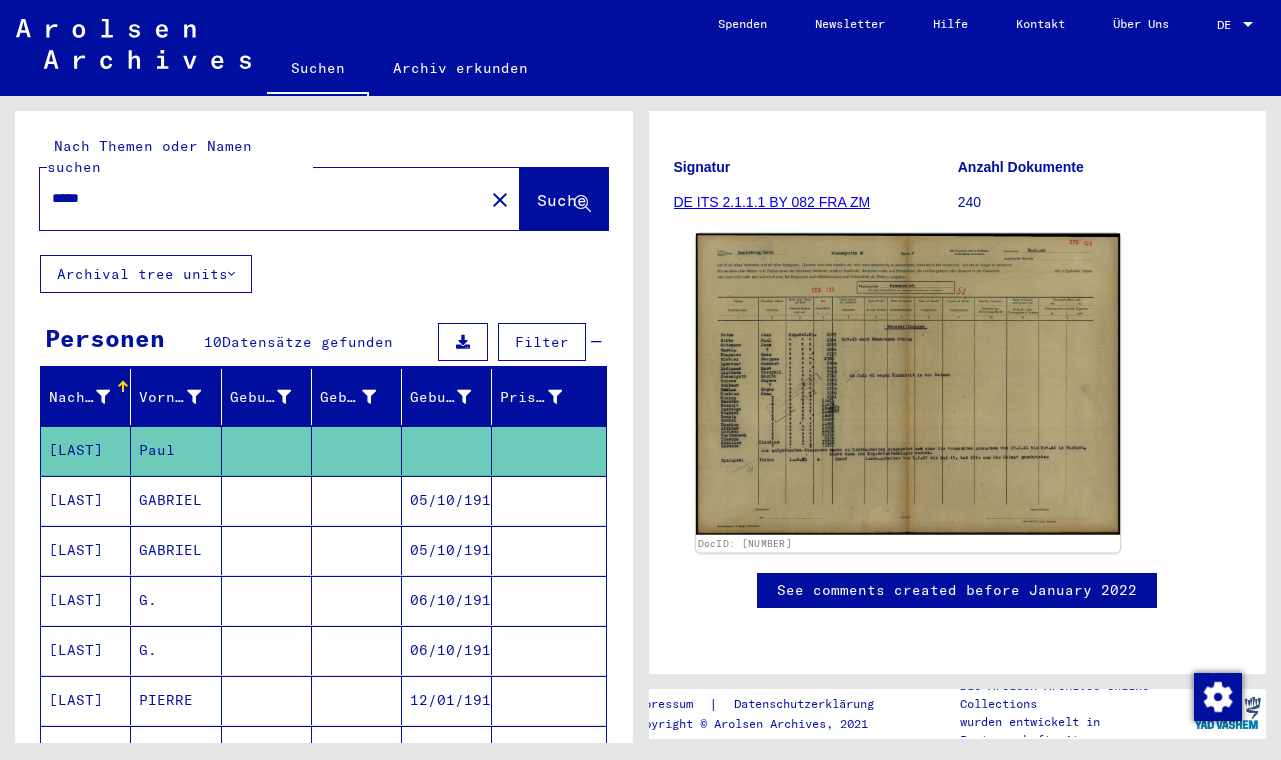 click 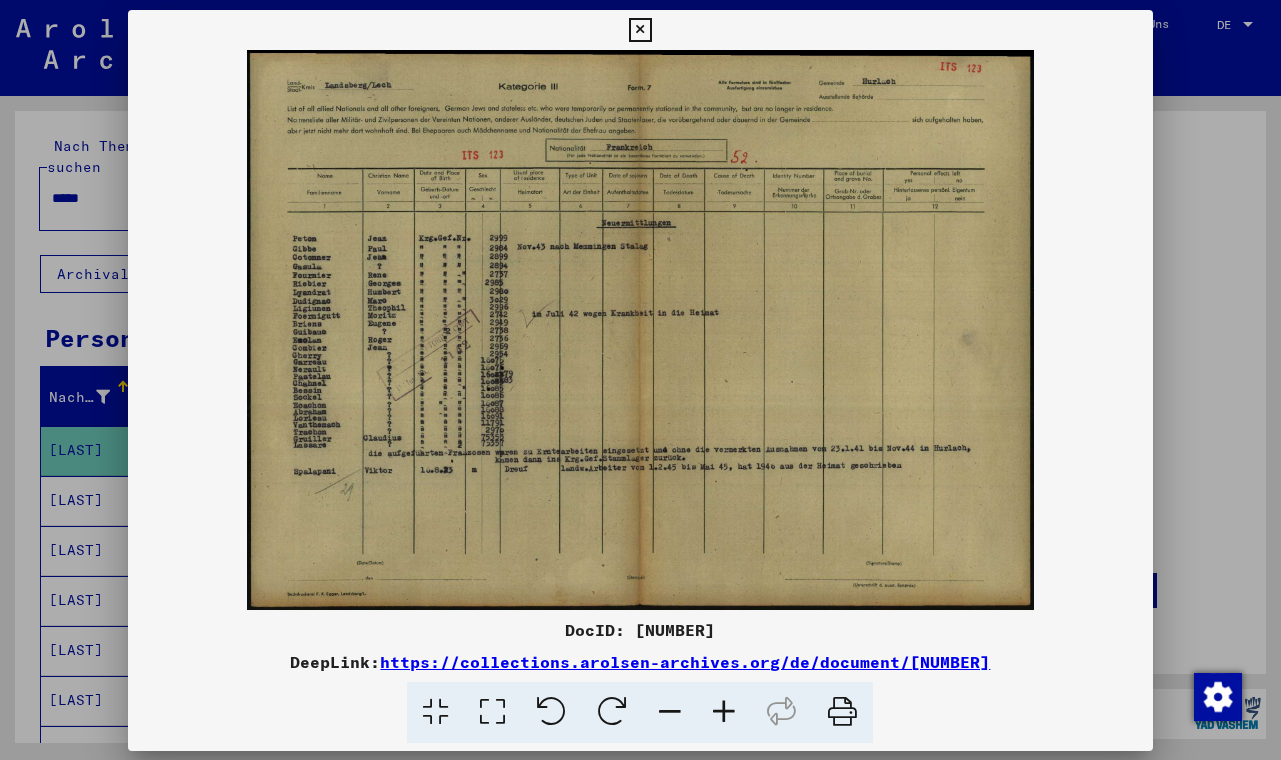 click at bounding box center [640, 330] 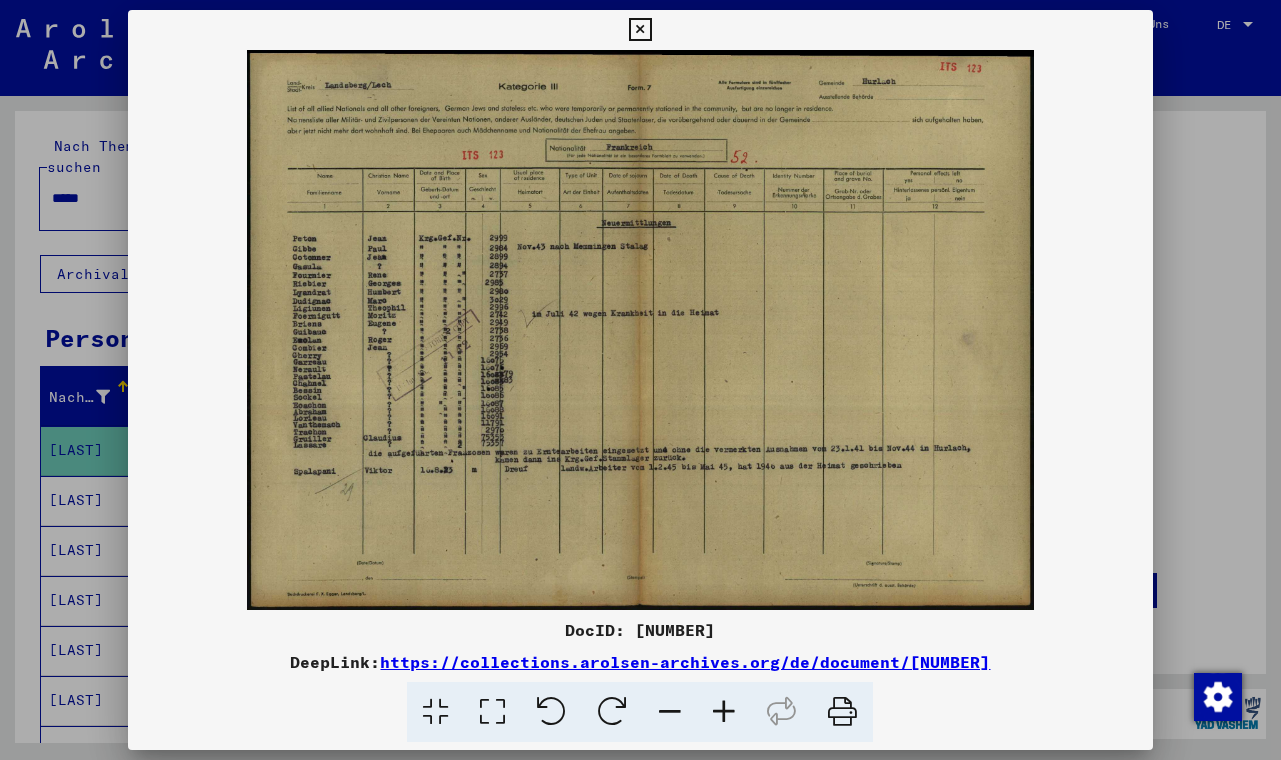 click at bounding box center (640, 30) 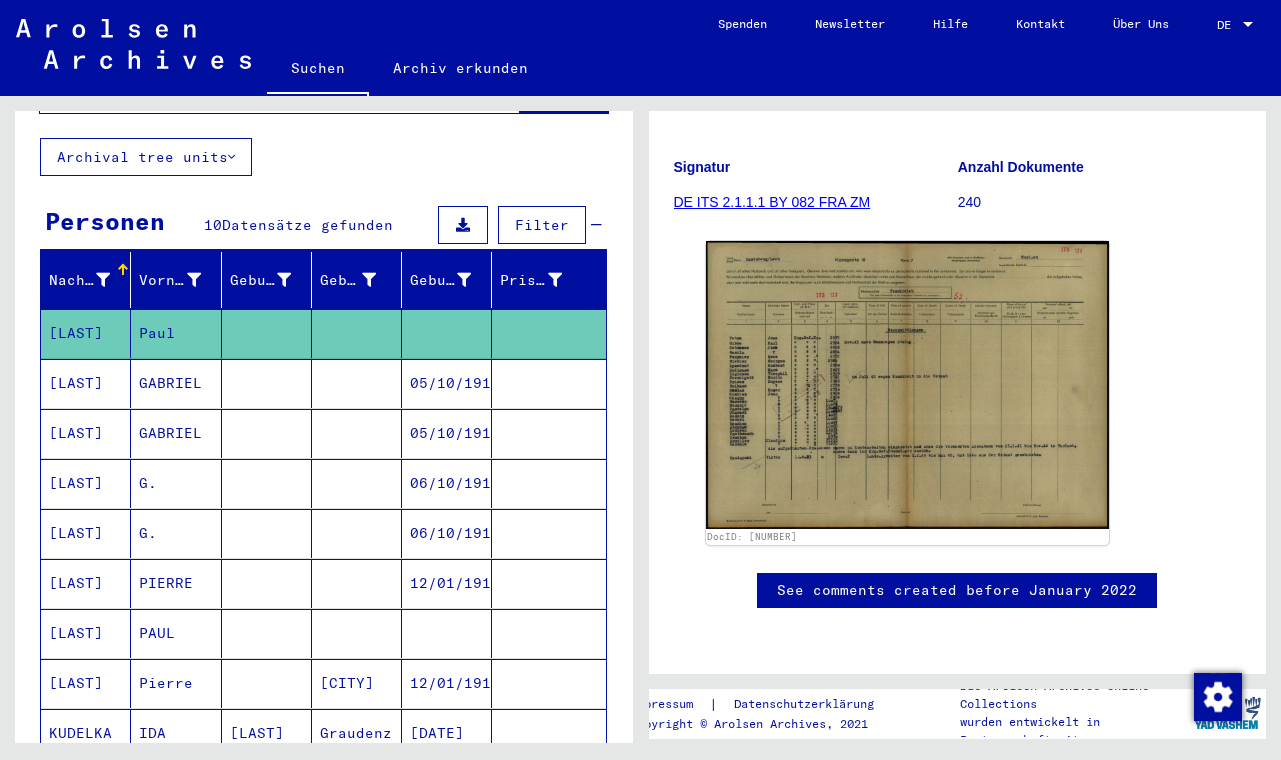 scroll, scrollTop: 130, scrollLeft: 0, axis: vertical 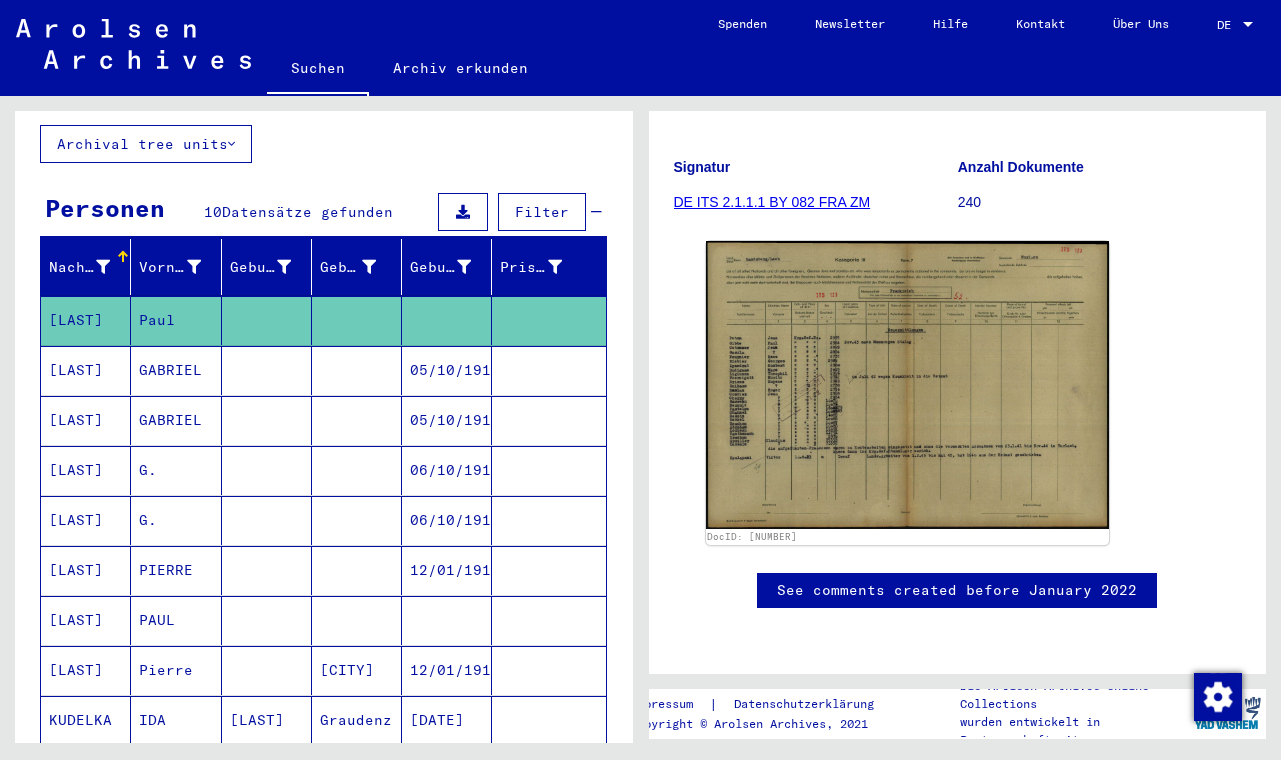 click on "GABRIEL" at bounding box center [176, 420] 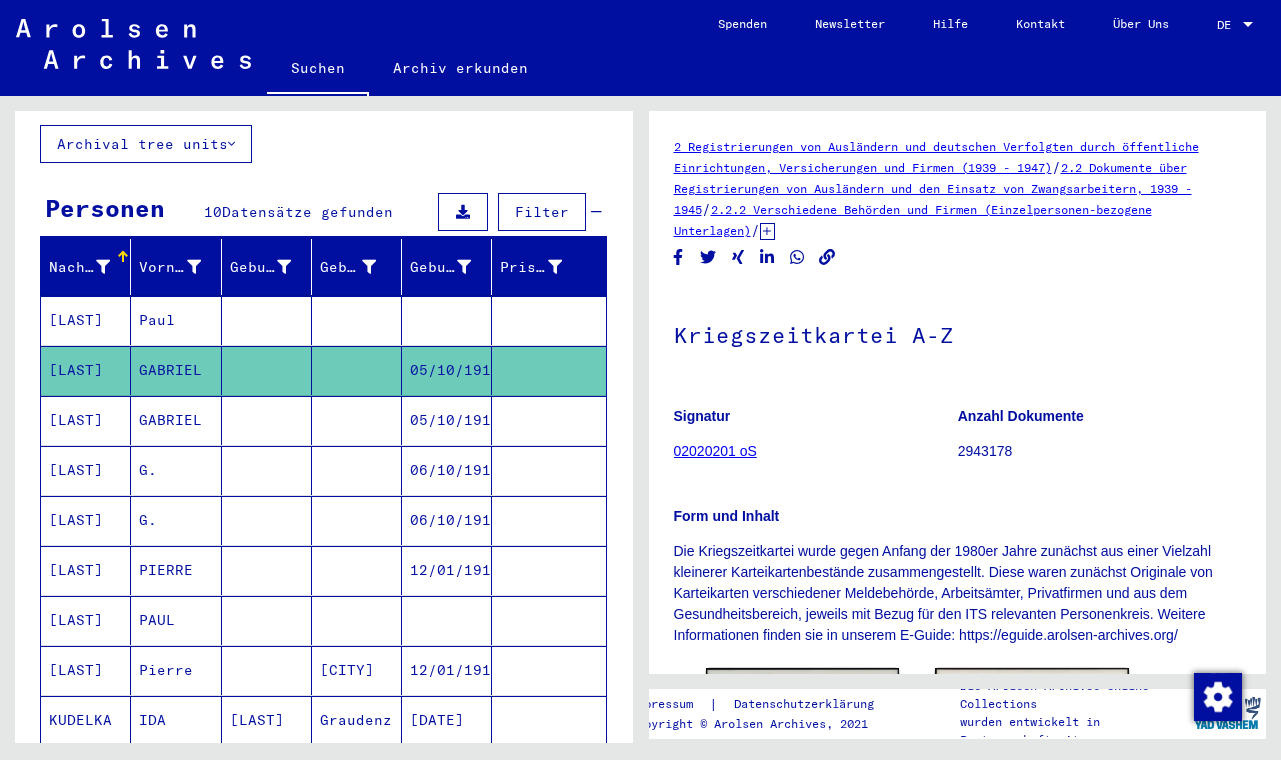 scroll, scrollTop: 0, scrollLeft: 0, axis: both 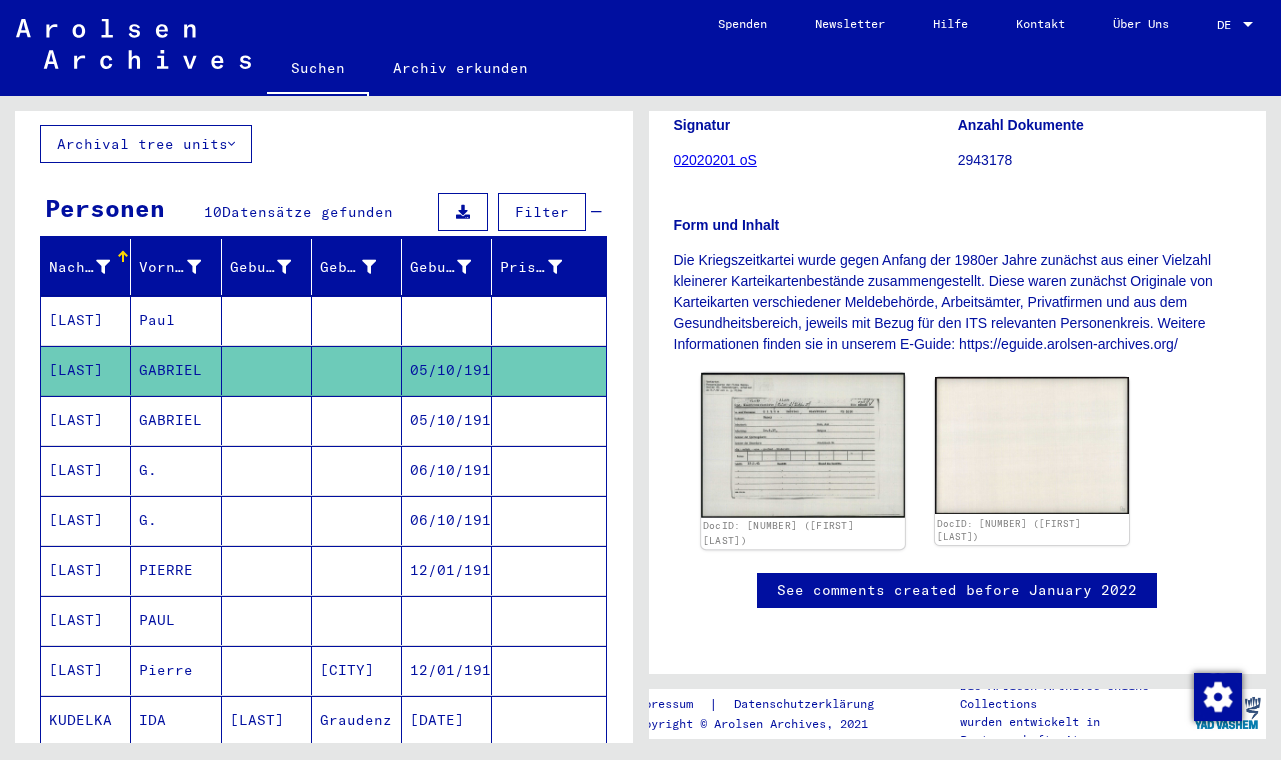 click 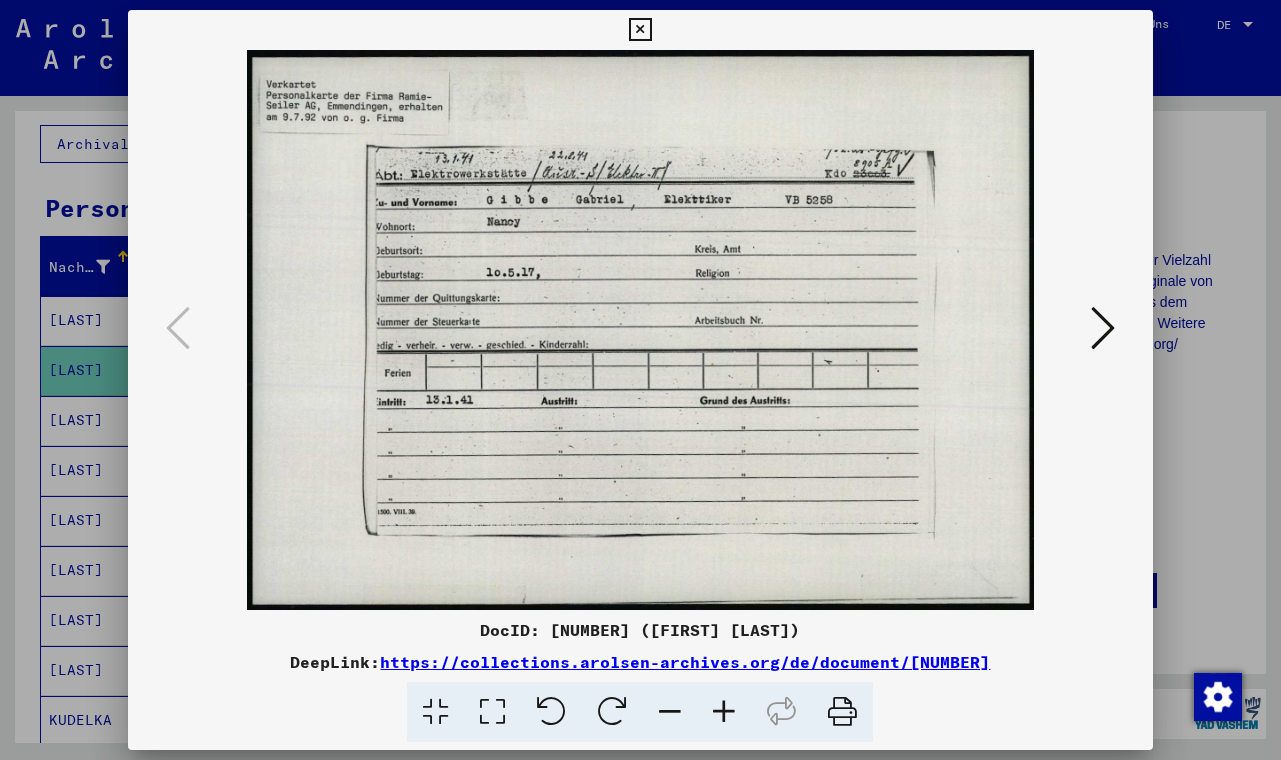 click at bounding box center (1103, 328) 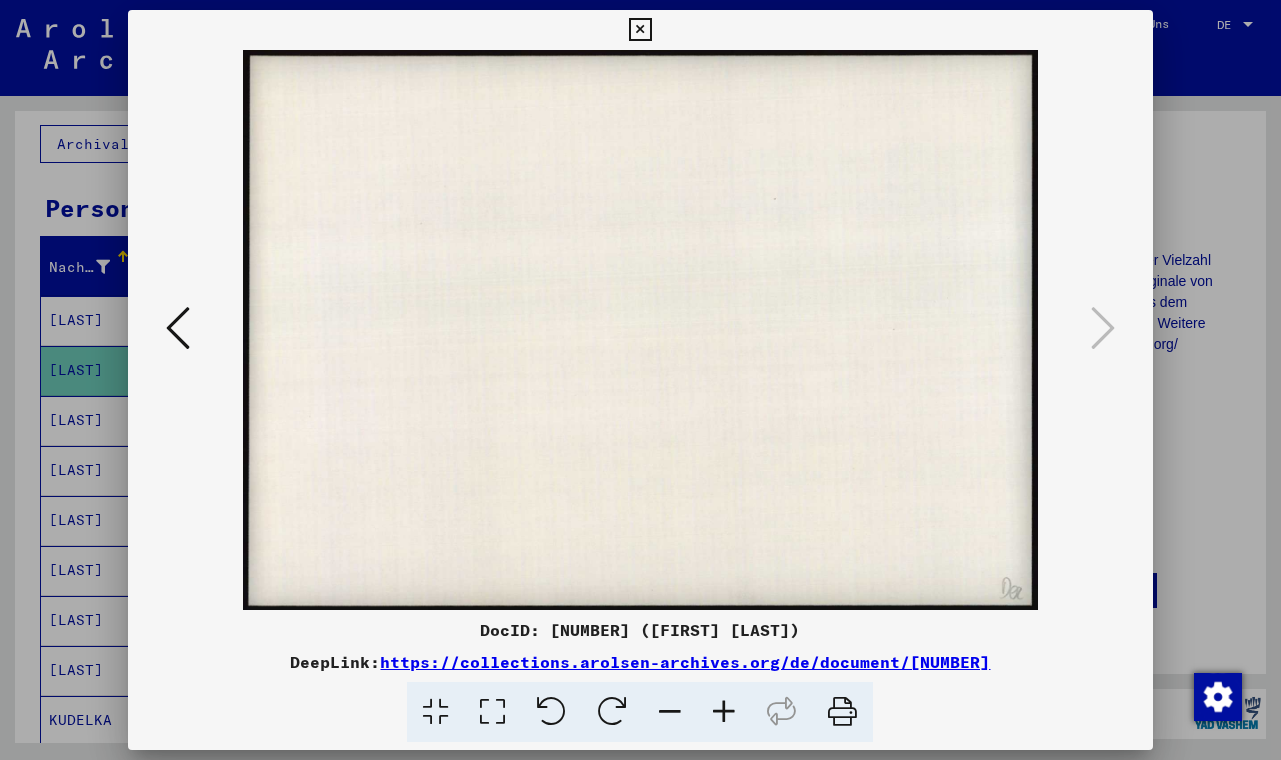 click at bounding box center (640, 30) 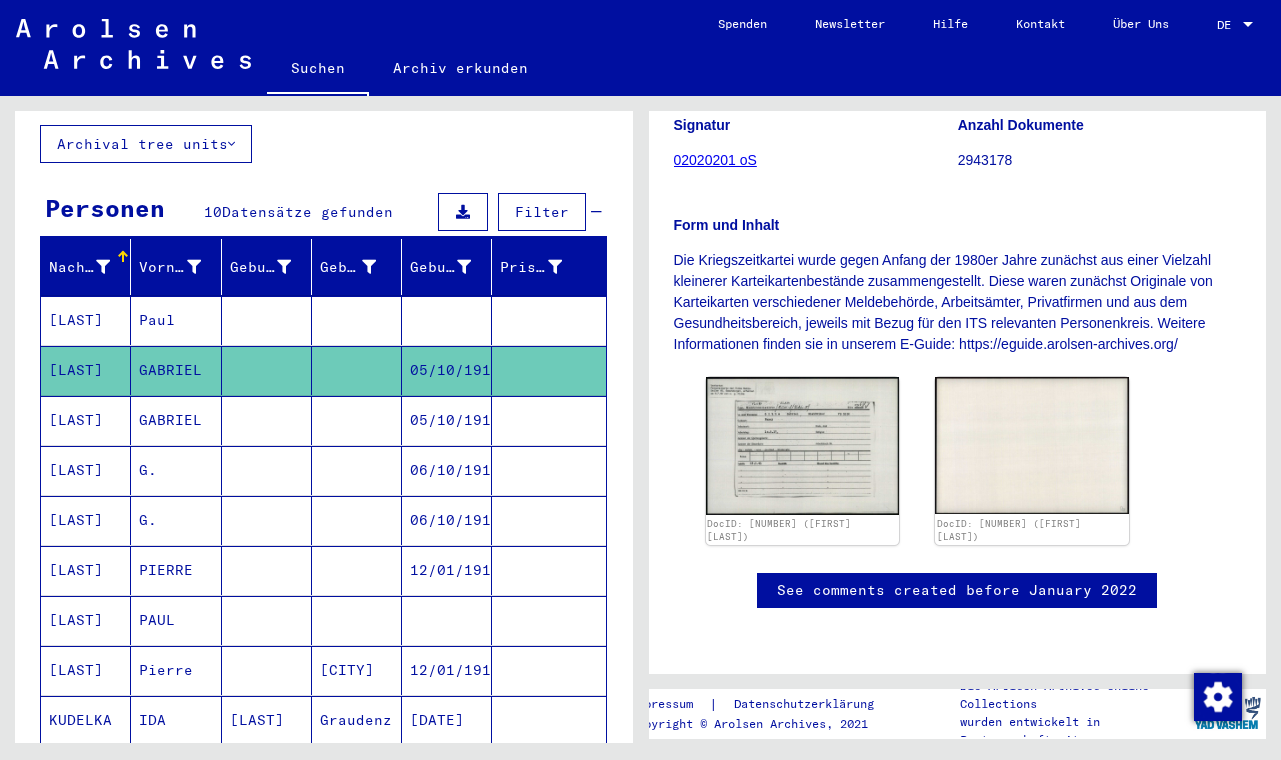 click at bounding box center [357, 470] 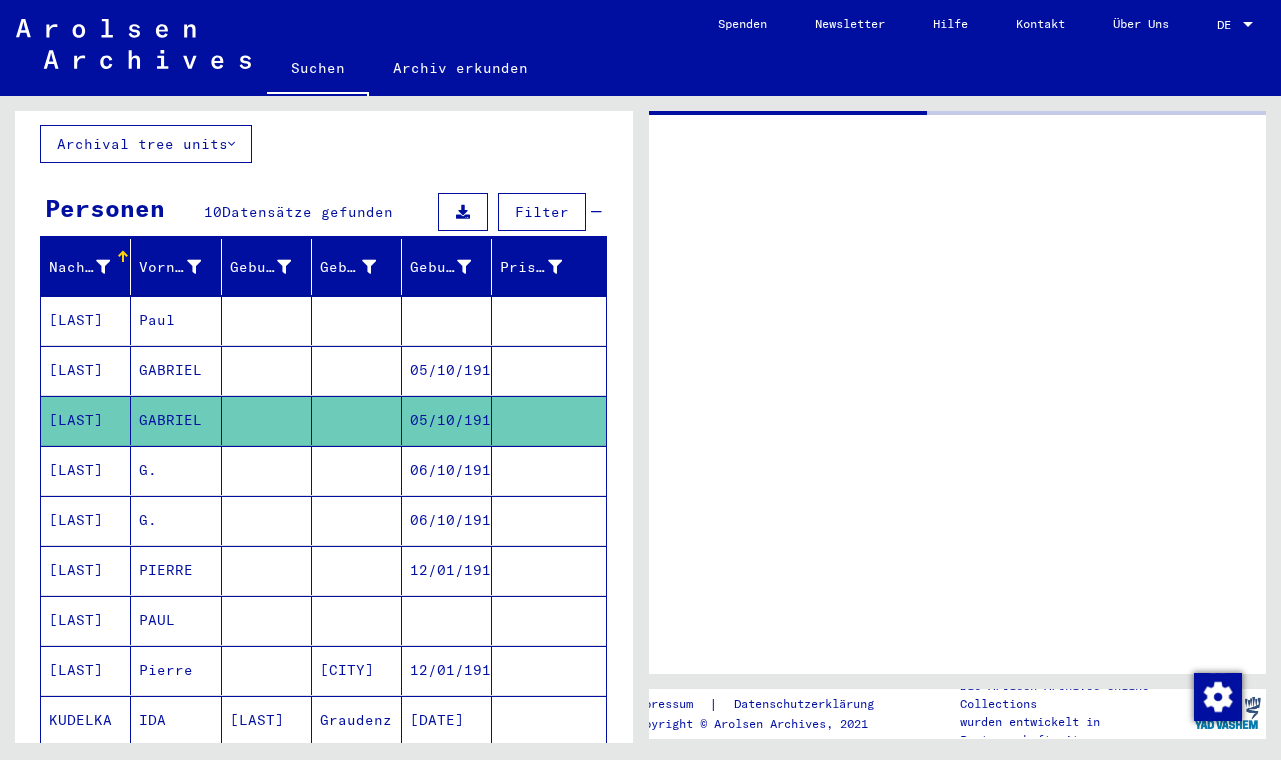 scroll, scrollTop: 0, scrollLeft: 0, axis: both 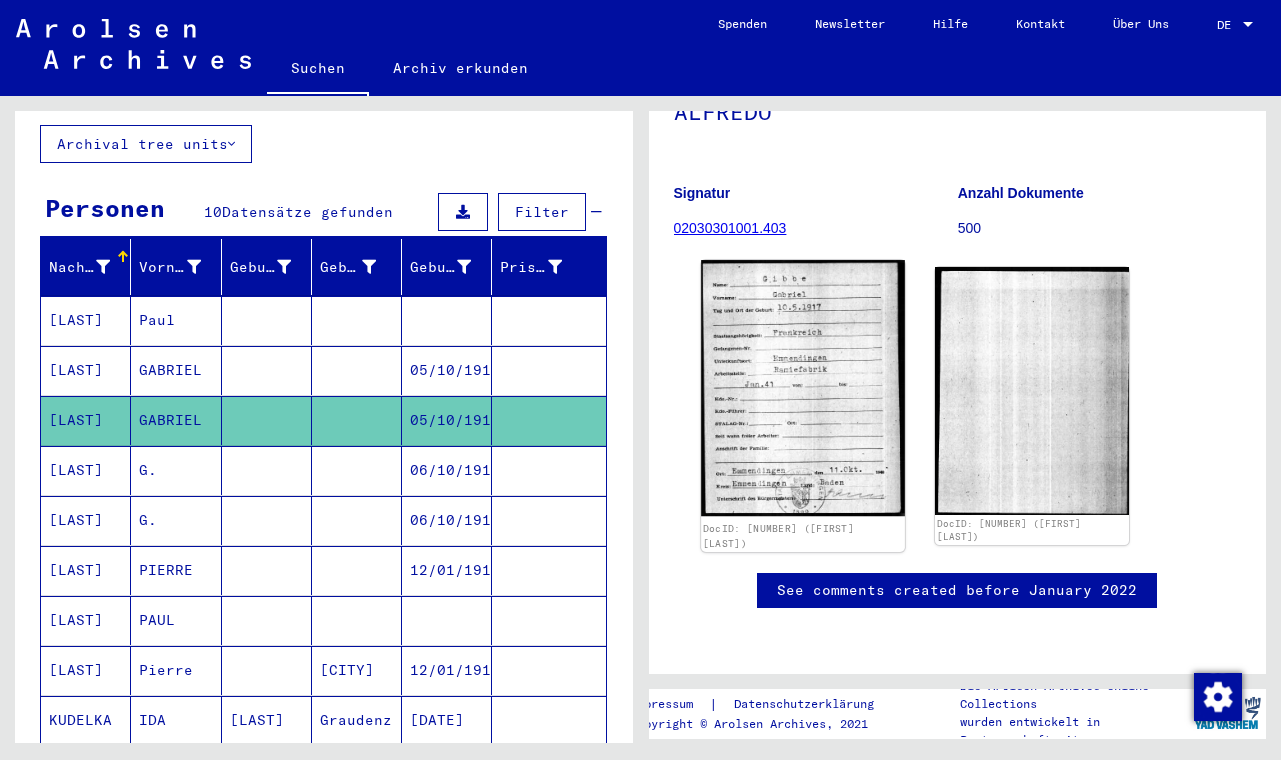 click 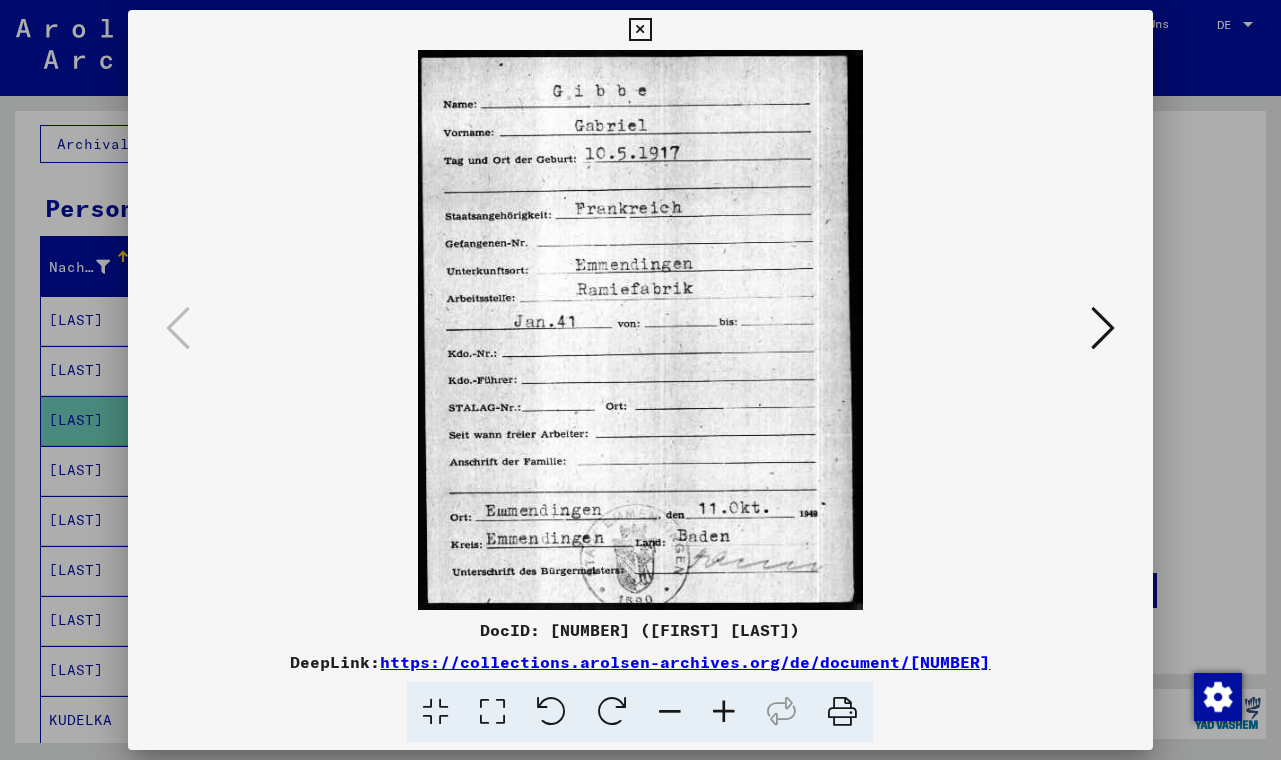 scroll, scrollTop: 0, scrollLeft: 0, axis: both 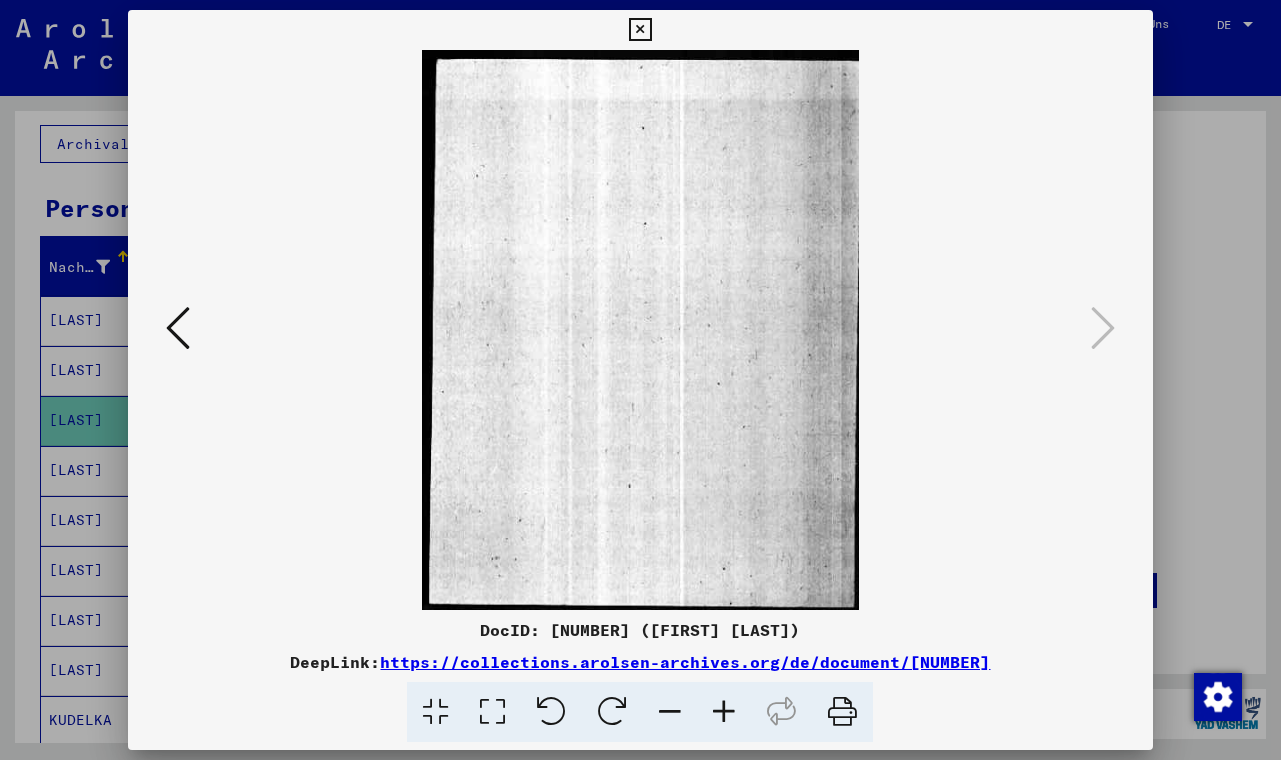 click at bounding box center (640, 30) 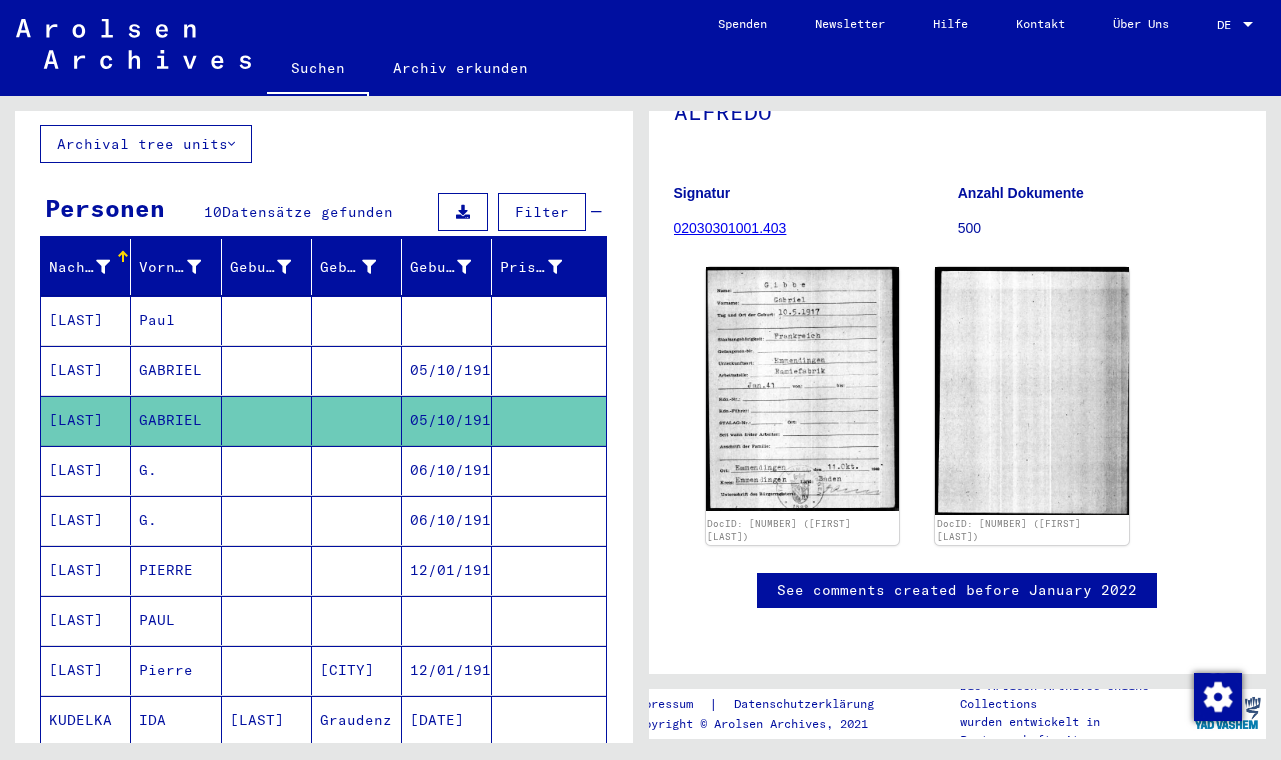 click on "G." at bounding box center [176, 520] 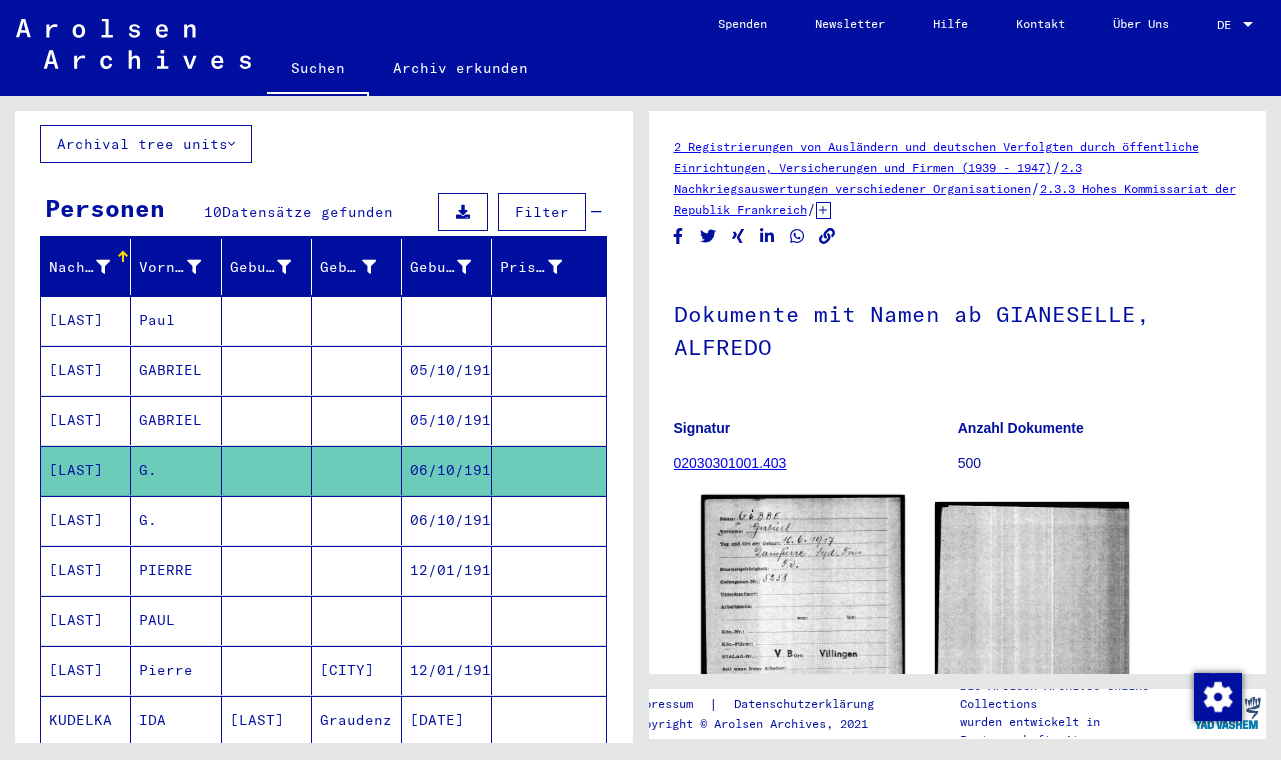 scroll, scrollTop: 0, scrollLeft: 0, axis: both 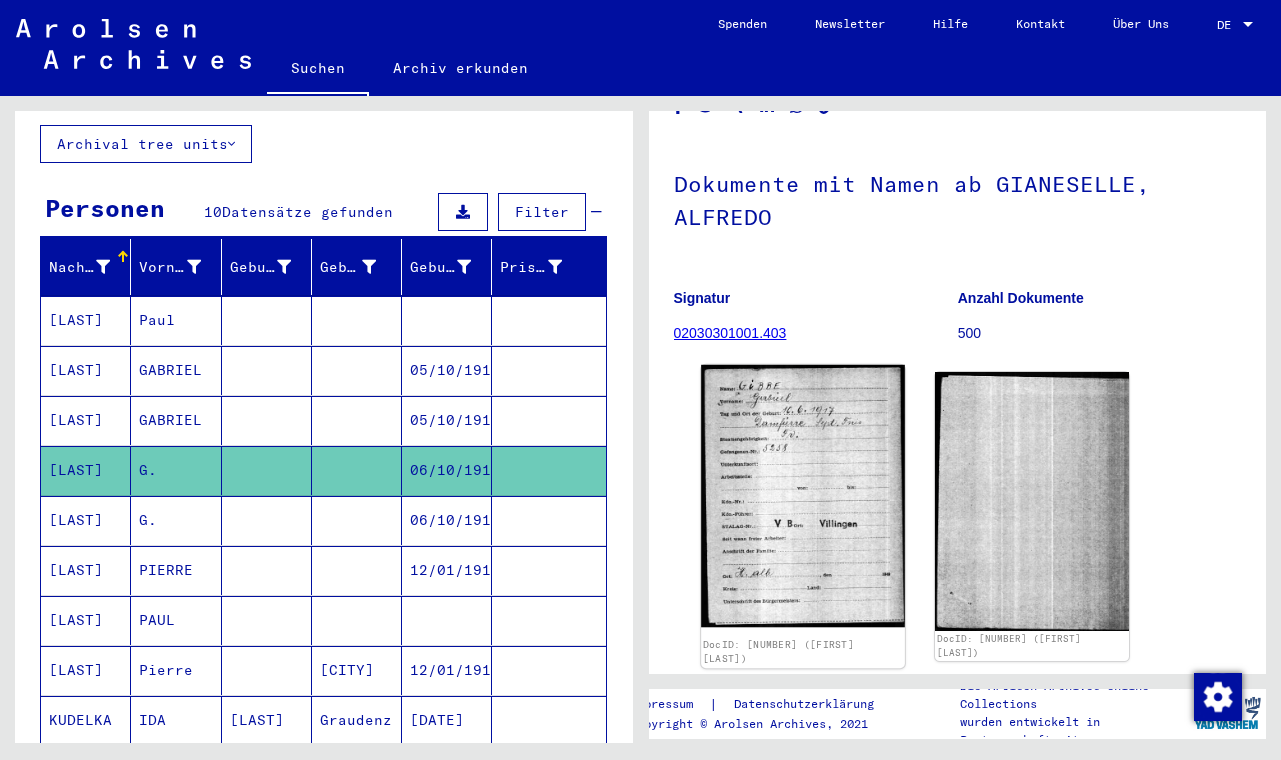 click 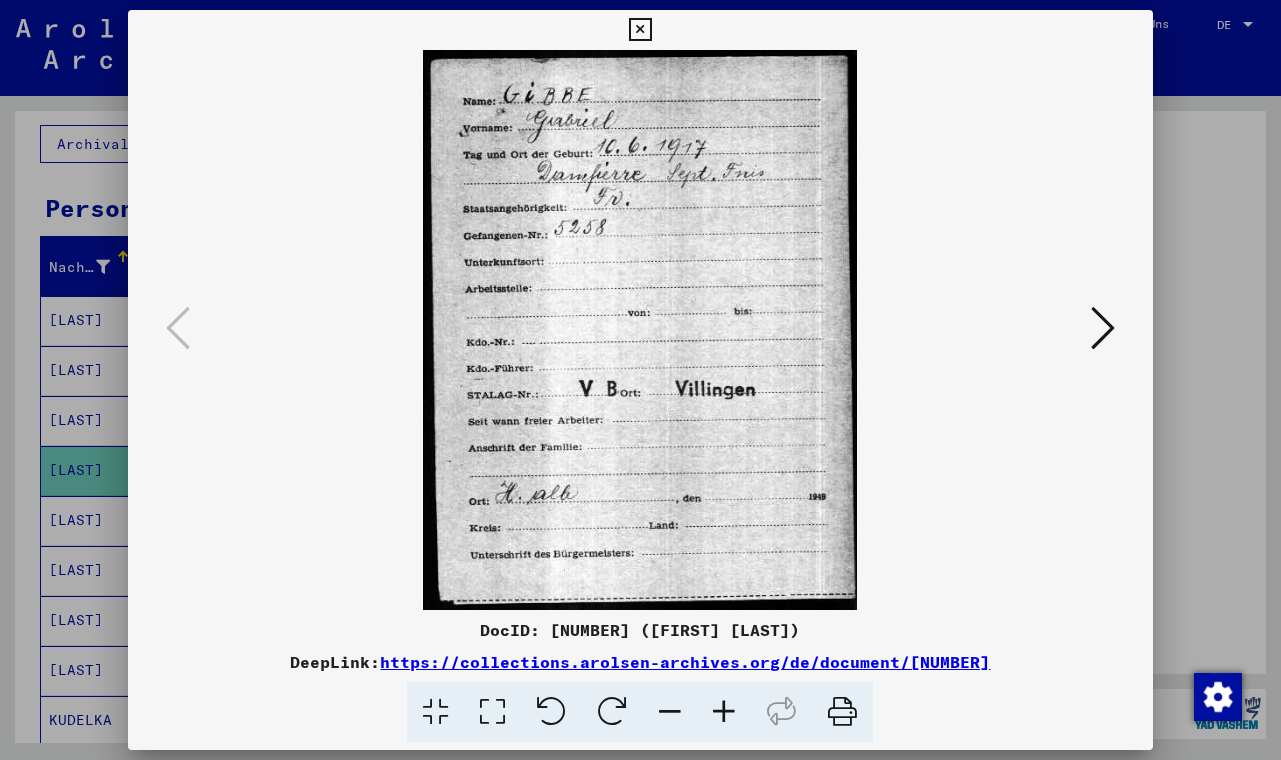 click at bounding box center (1103, 328) 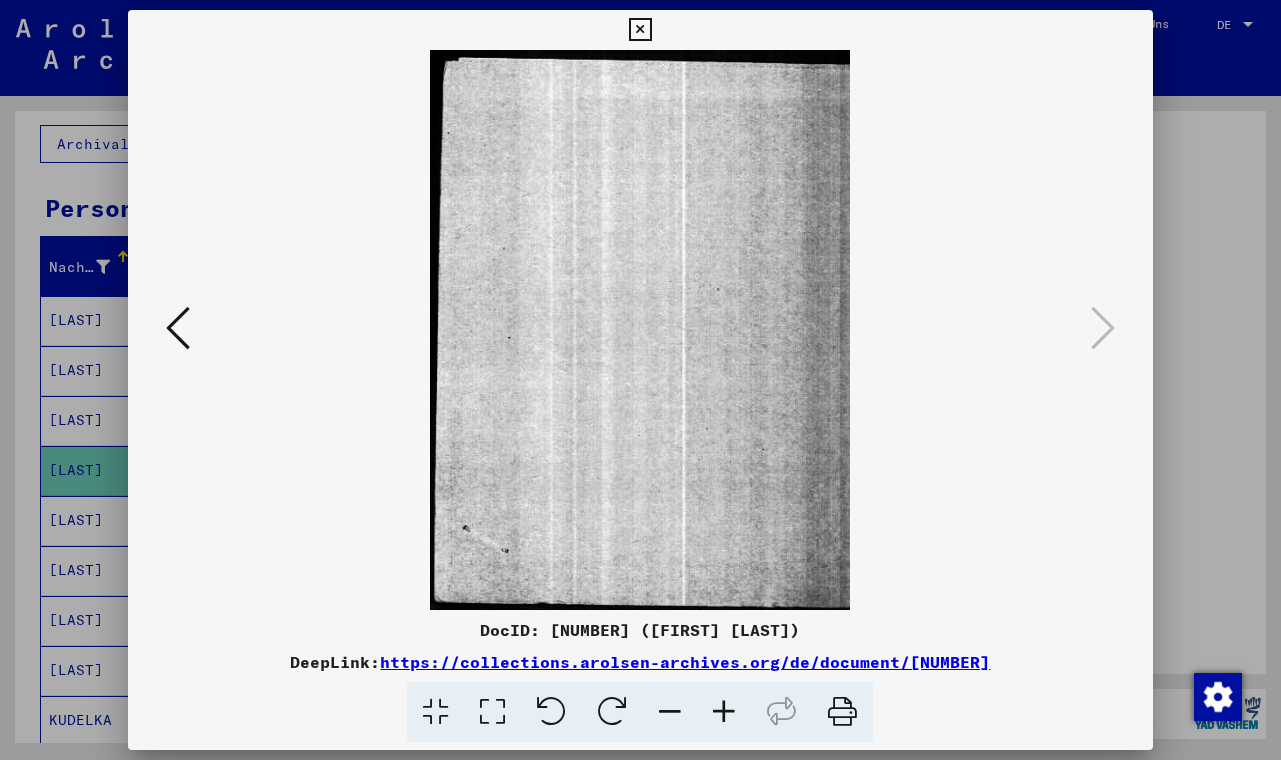 click at bounding box center (640, 30) 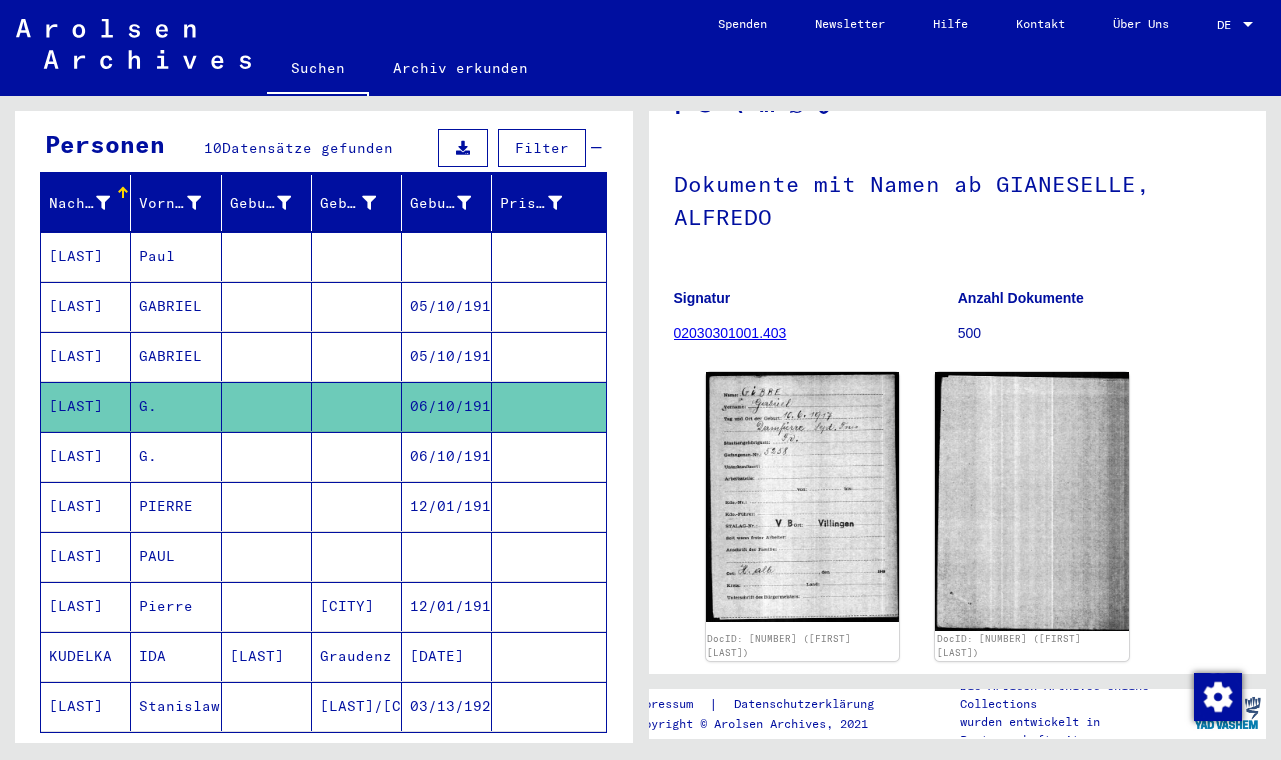 scroll, scrollTop: 218, scrollLeft: 0, axis: vertical 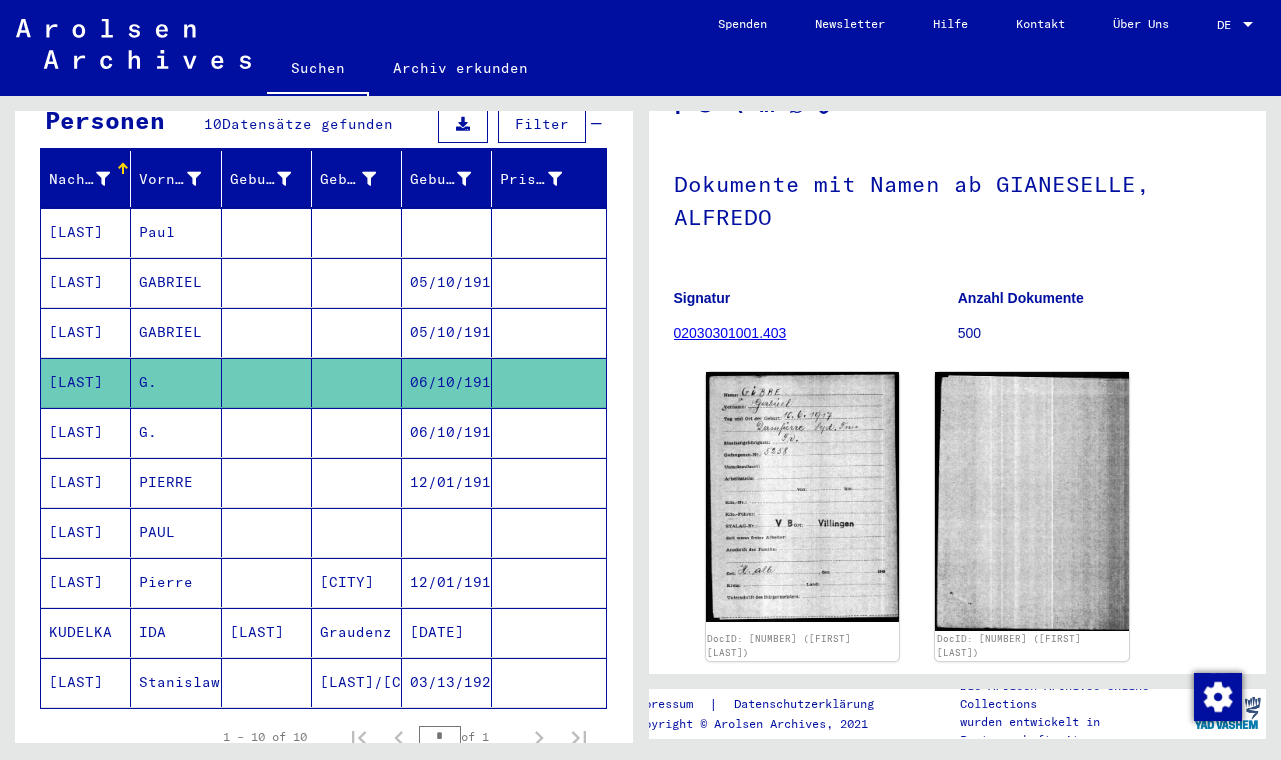 click at bounding box center [267, 532] 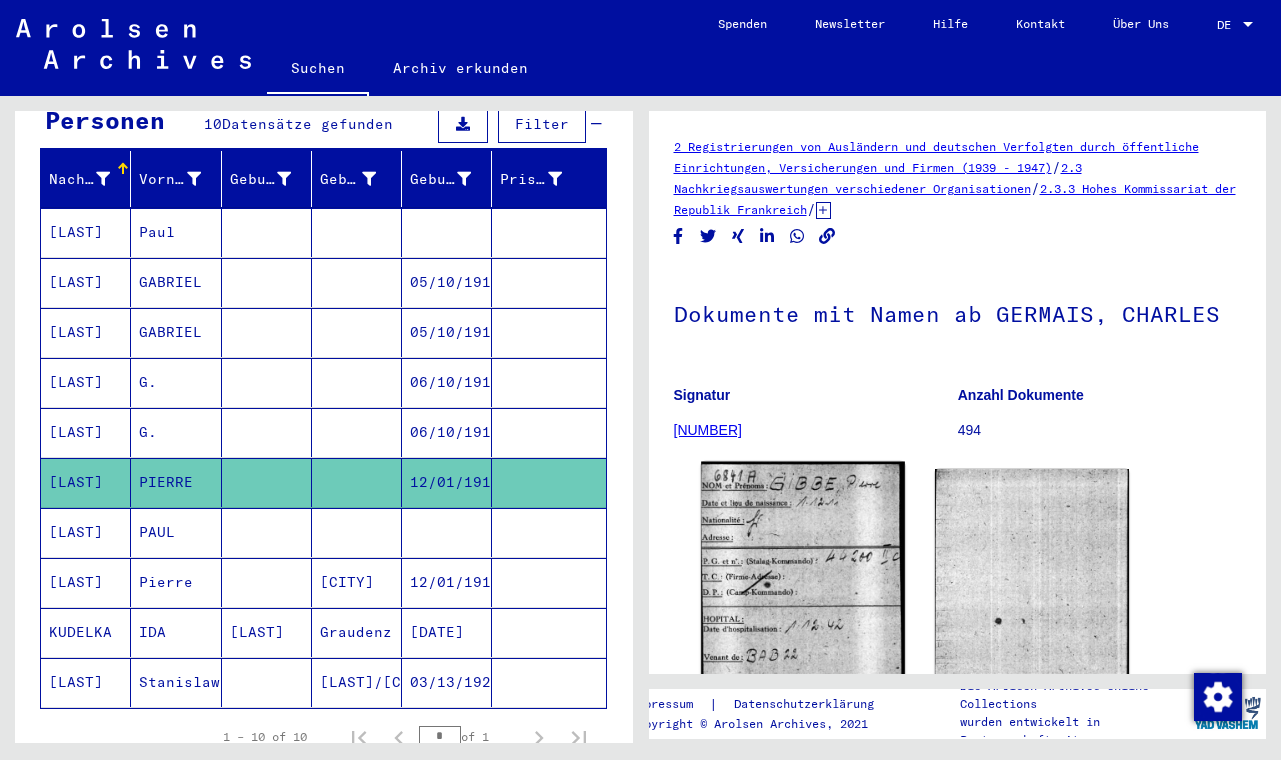 scroll, scrollTop: 0, scrollLeft: 0, axis: both 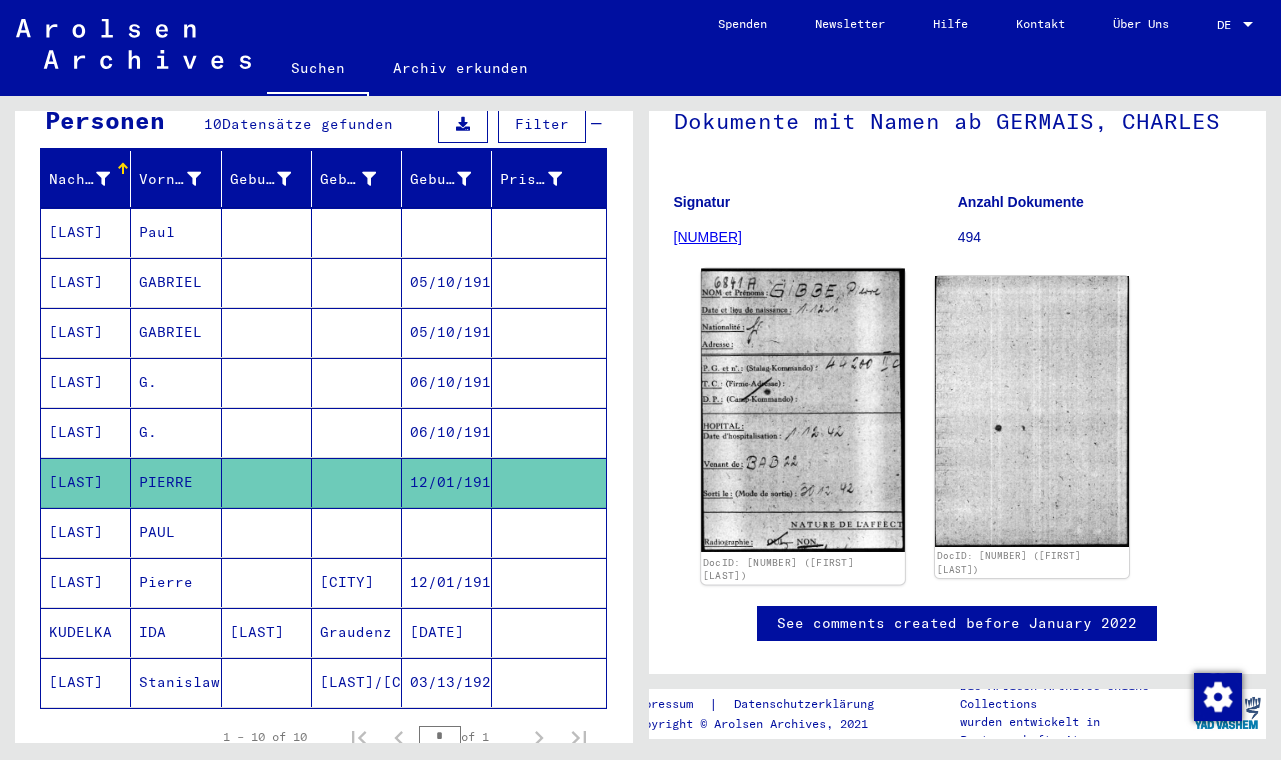 click 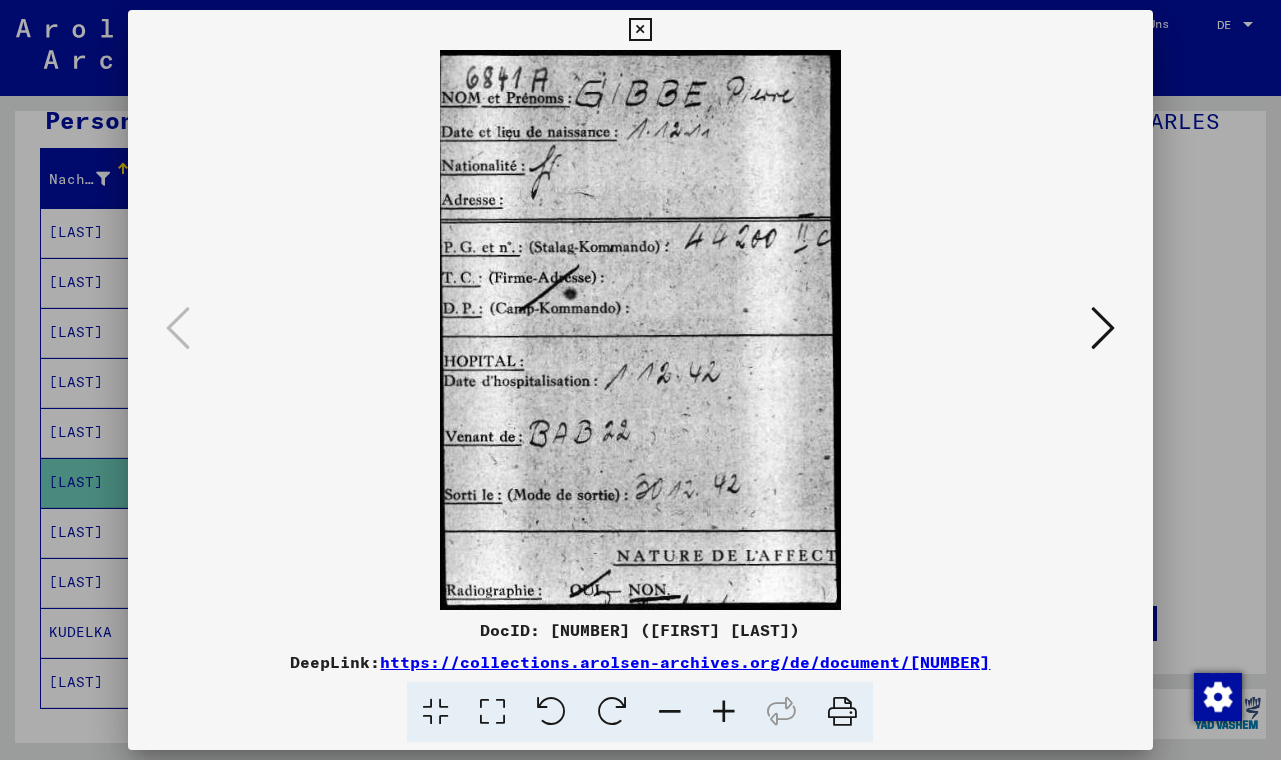click at bounding box center [1103, 328] 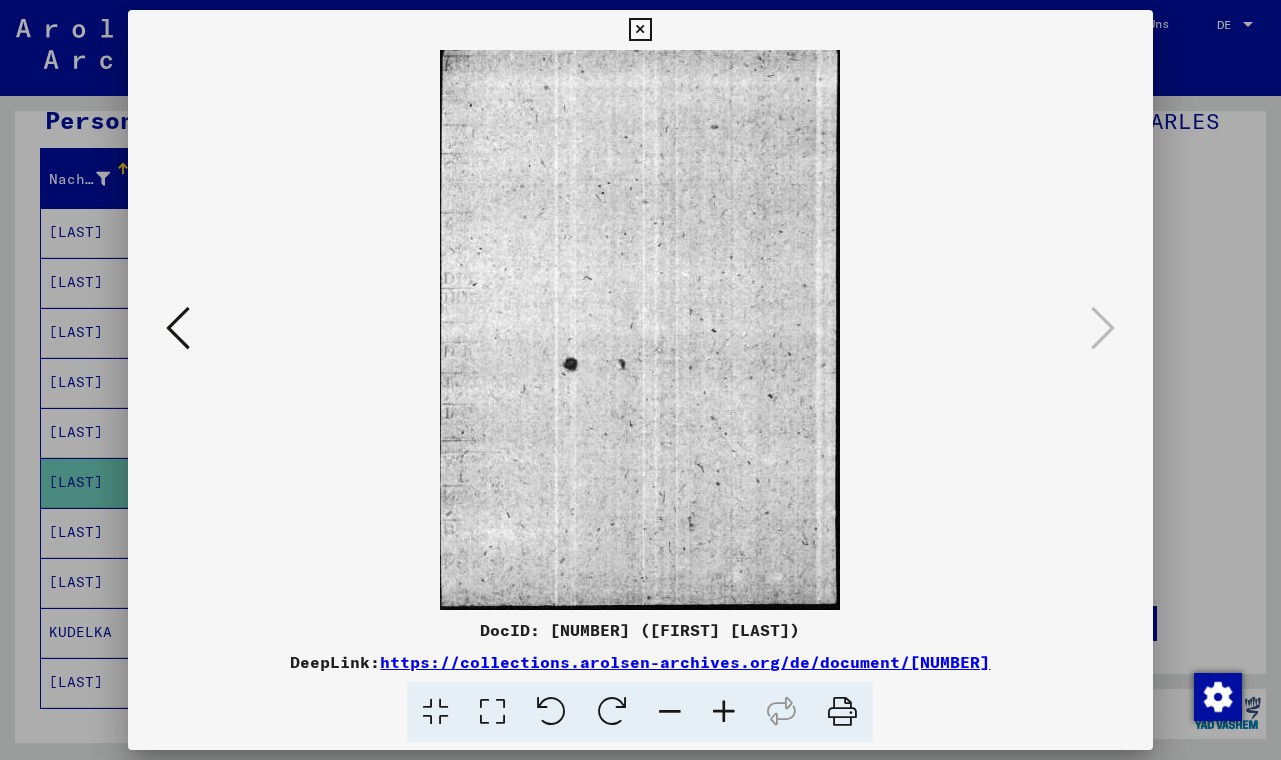 click at bounding box center [640, 30] 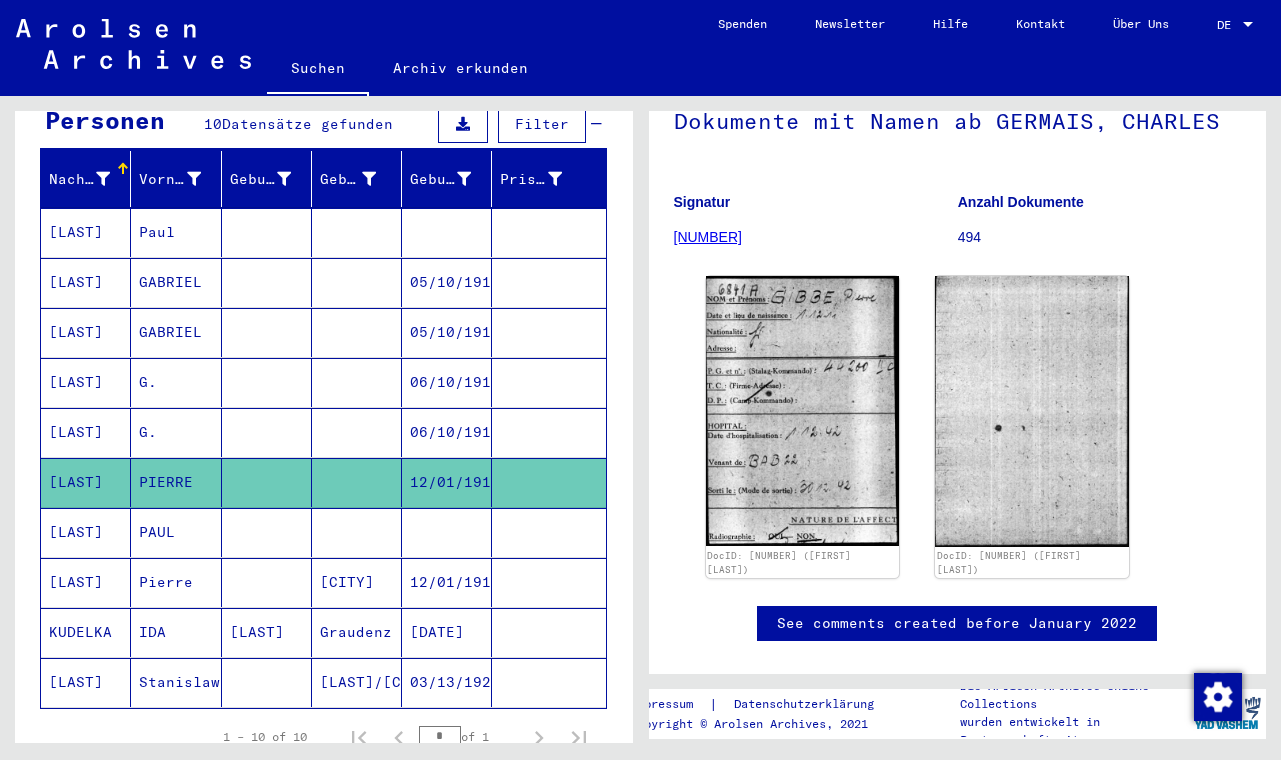 click on "PAUL" at bounding box center [176, 582] 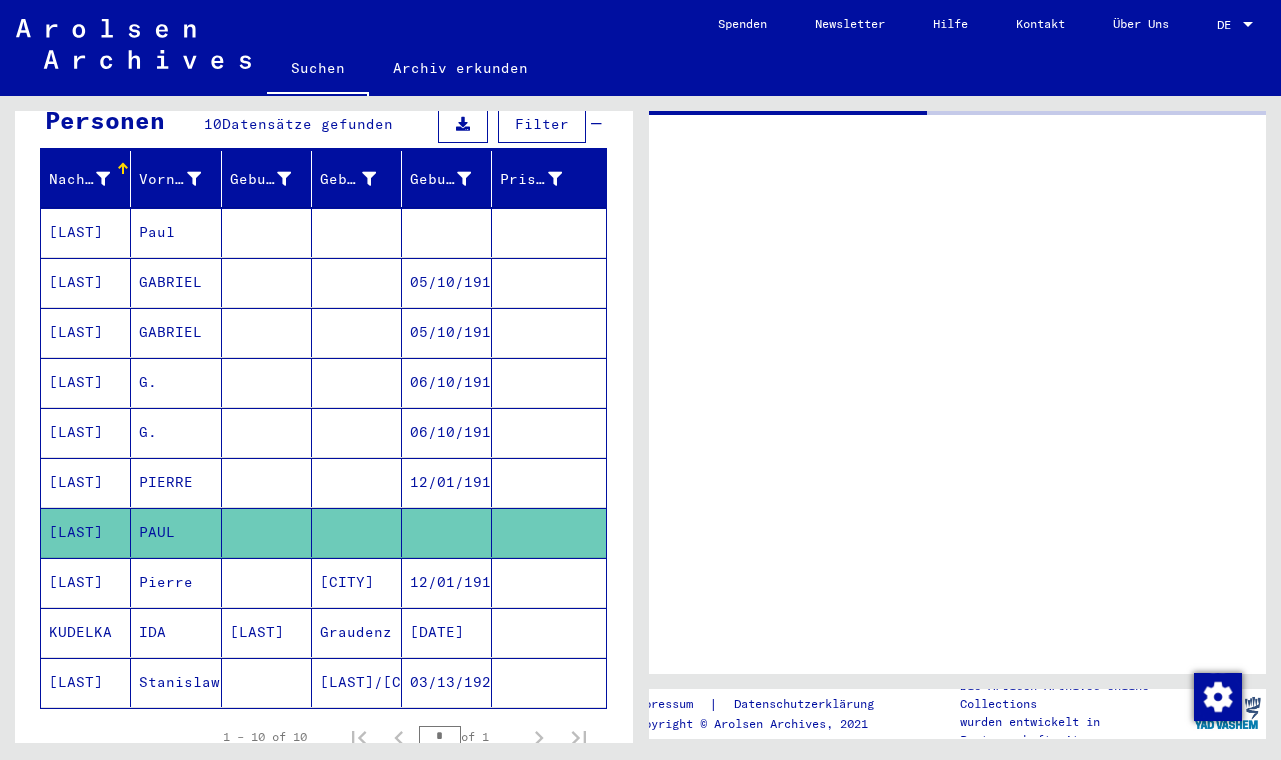 scroll, scrollTop: 0, scrollLeft: 0, axis: both 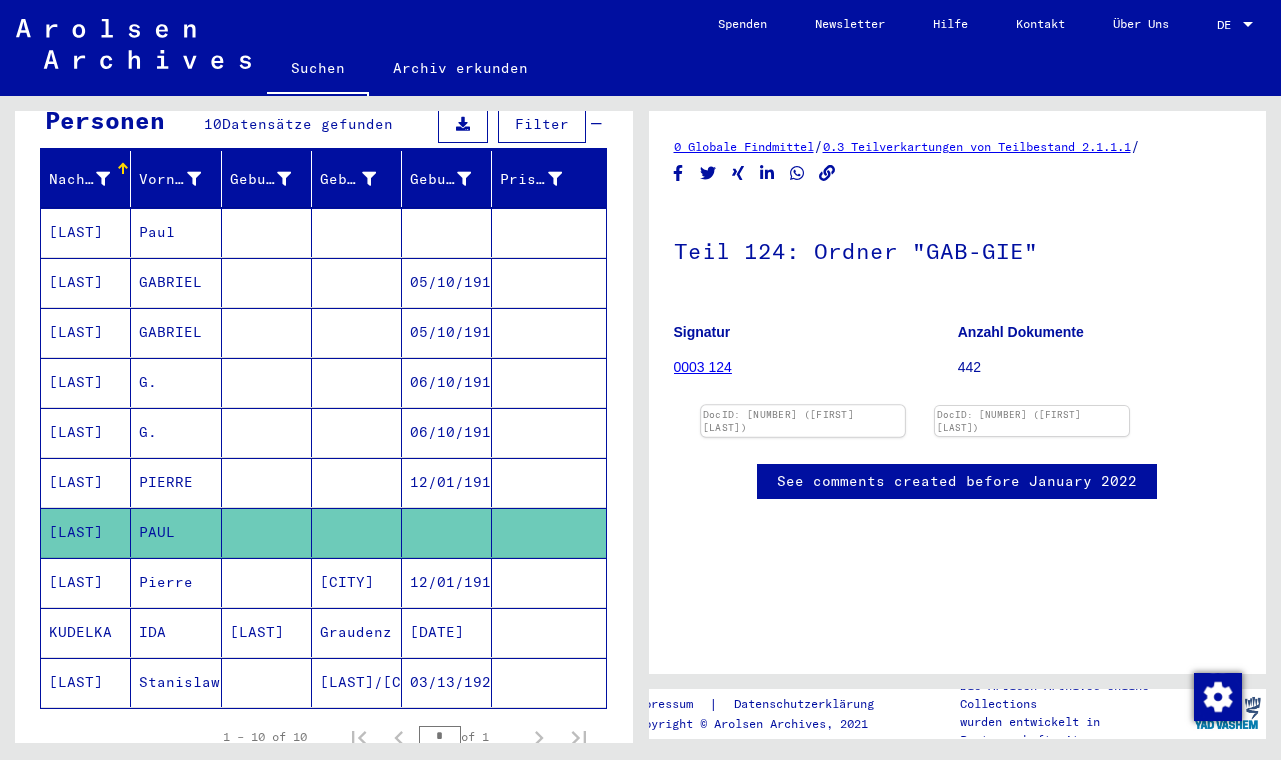 click 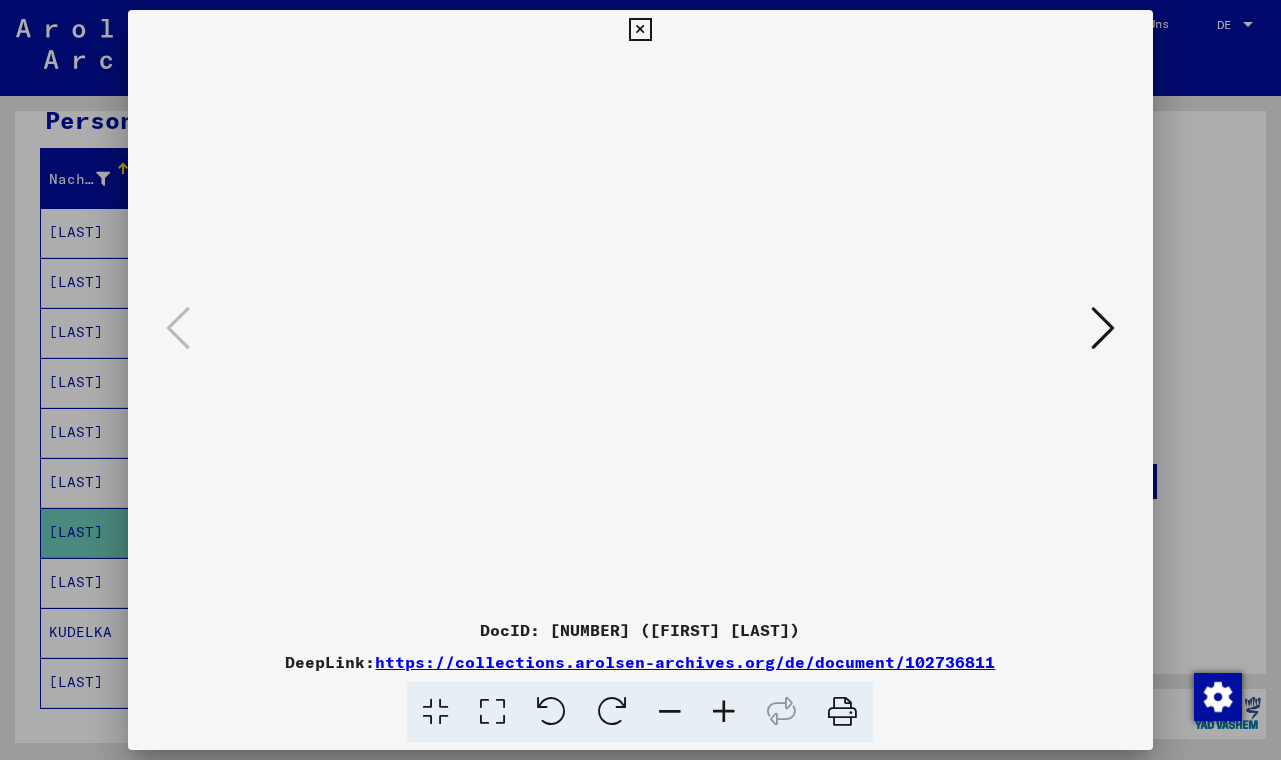 click at bounding box center [1103, 328] 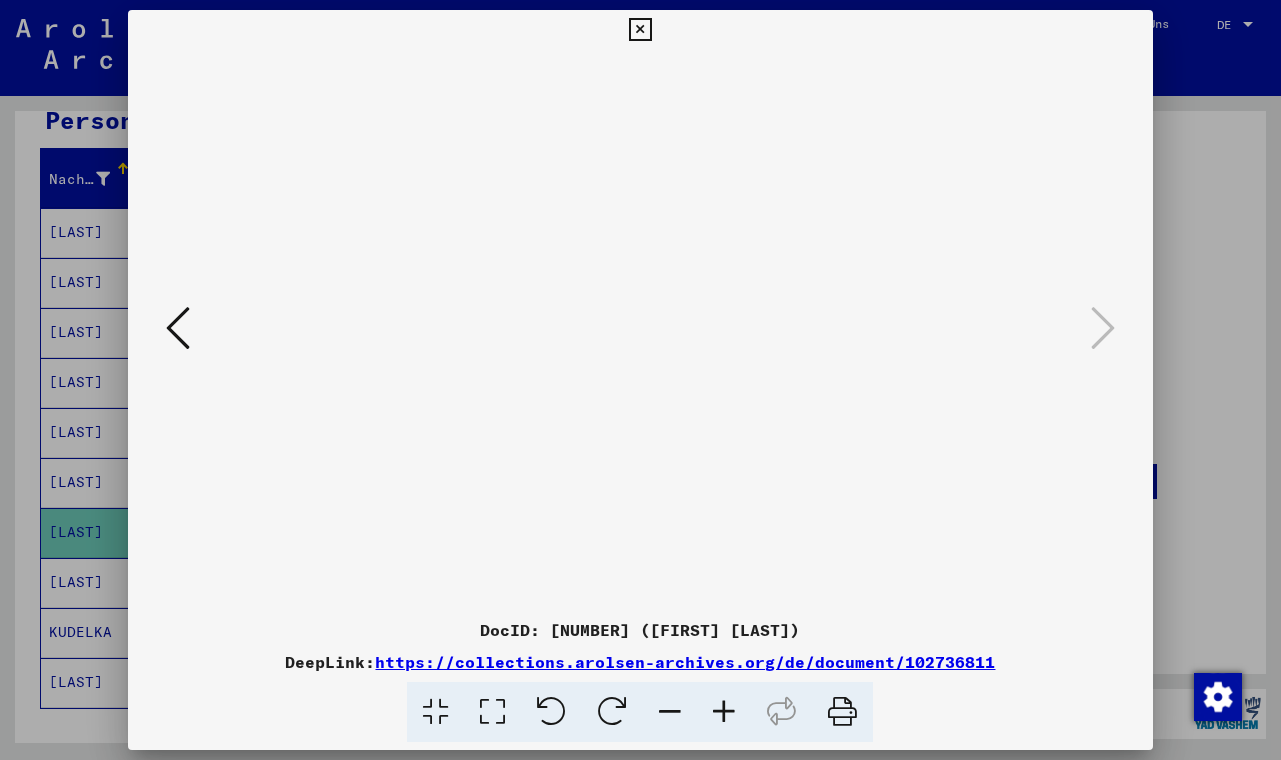 click at bounding box center (640, 30) 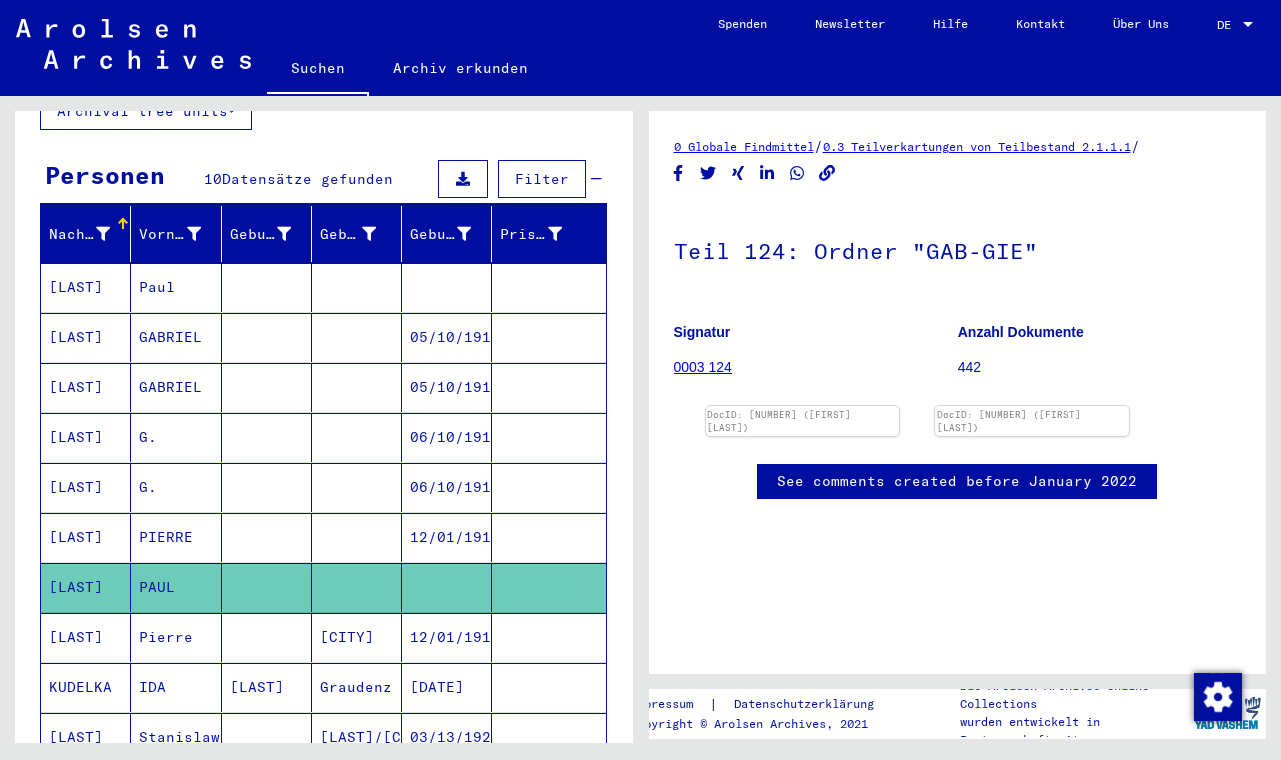scroll, scrollTop: 111, scrollLeft: 0, axis: vertical 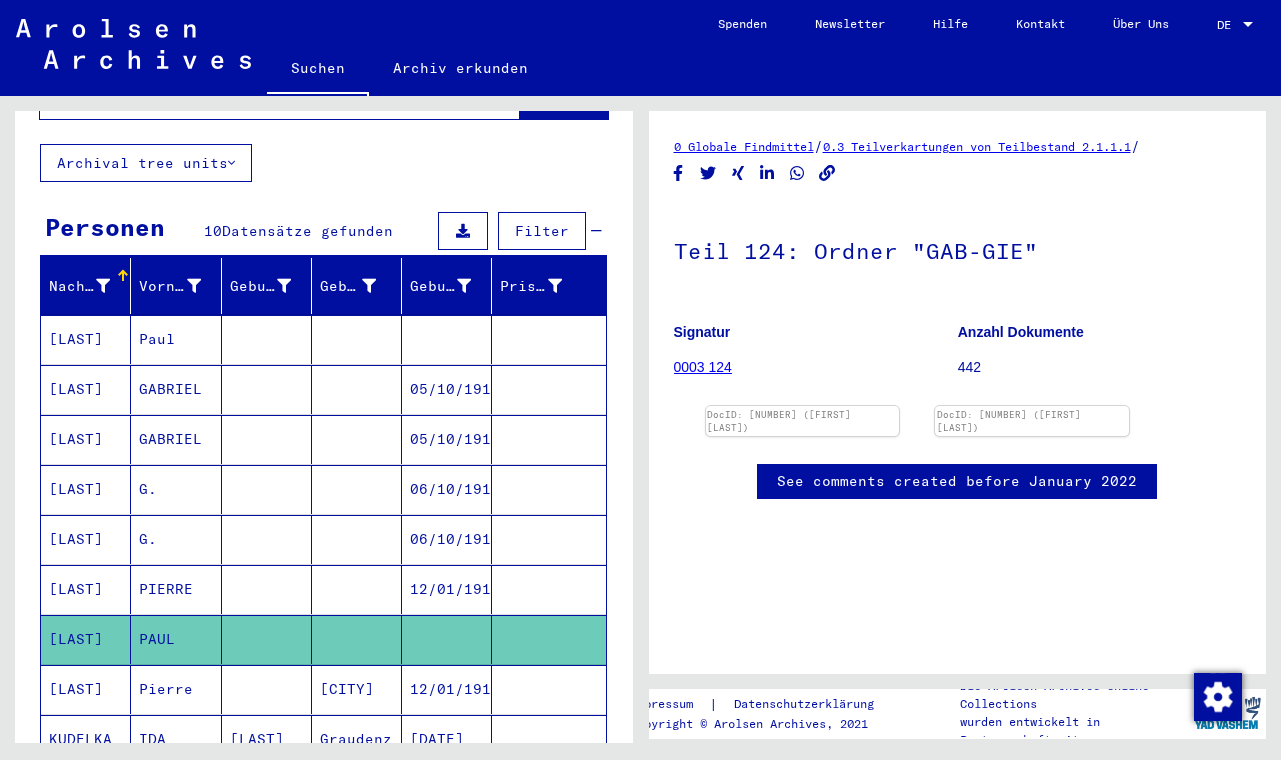 click on "GABRIEL" at bounding box center [176, 439] 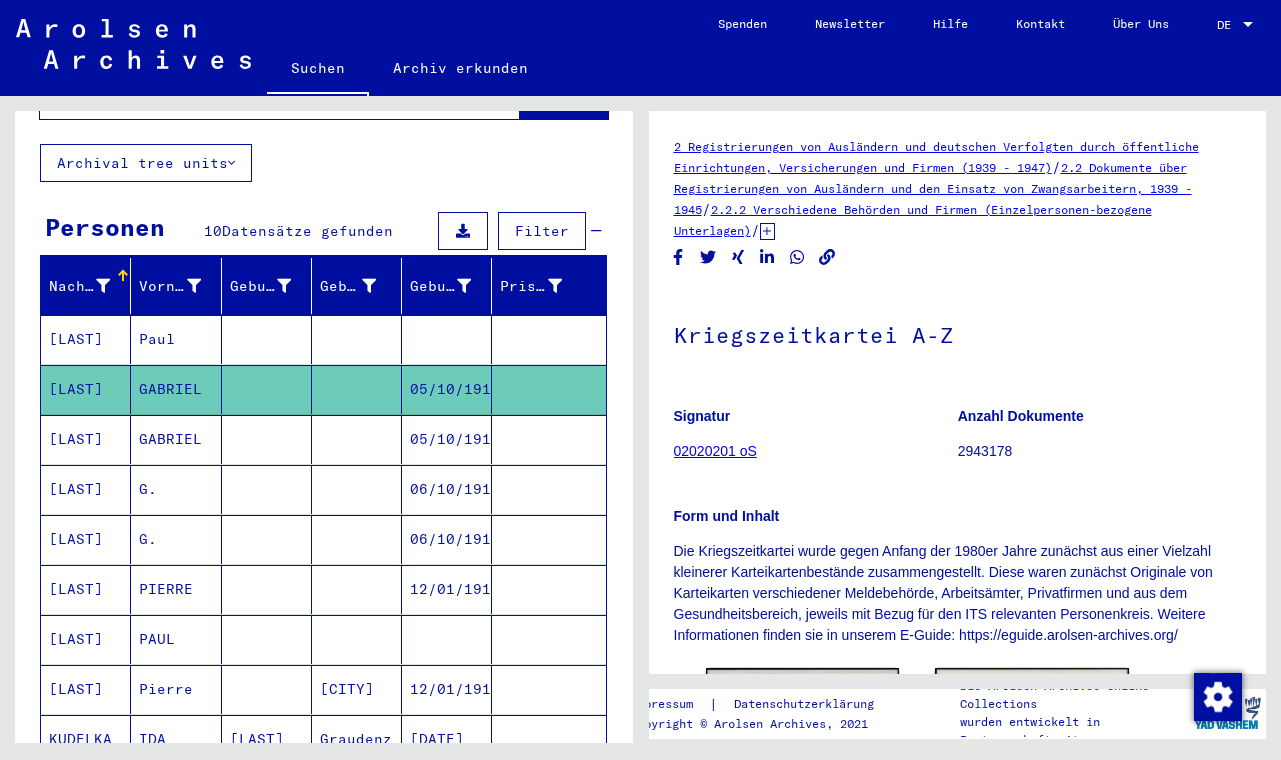 scroll, scrollTop: 0, scrollLeft: 0, axis: both 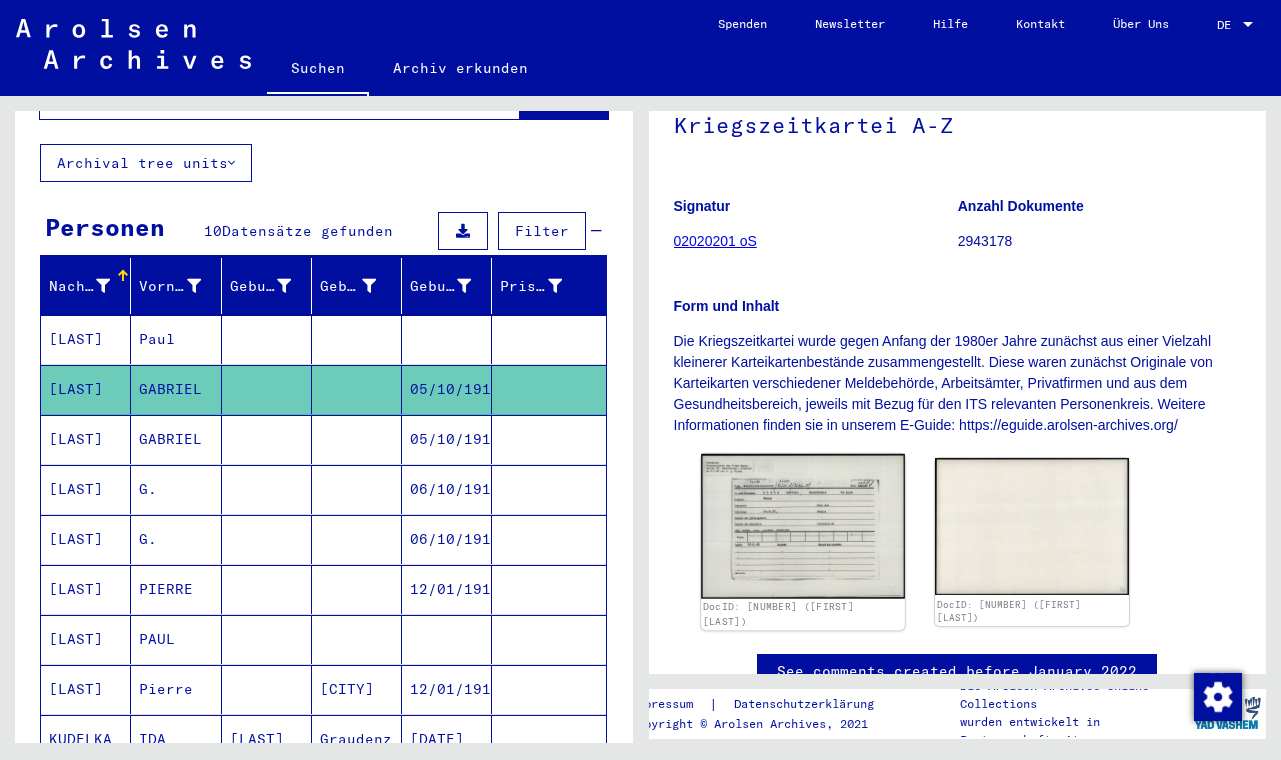 click 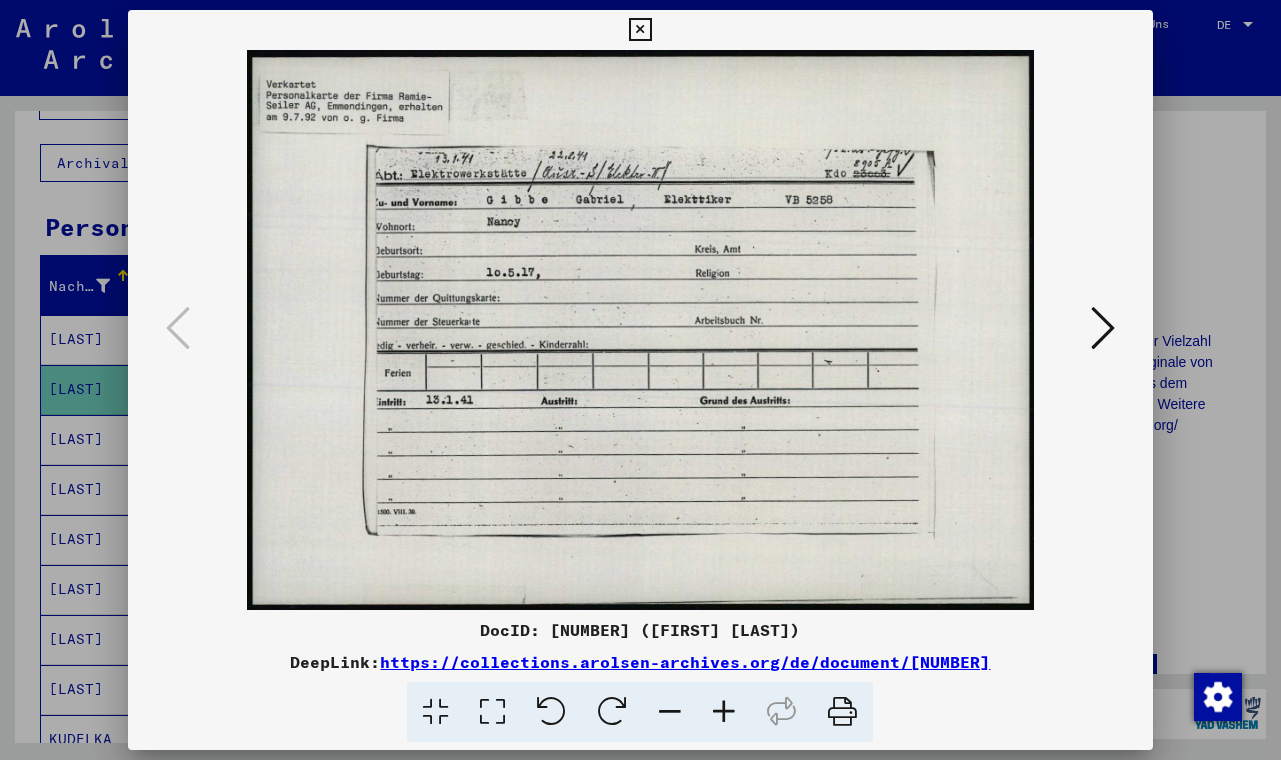 click at bounding box center (640, 30) 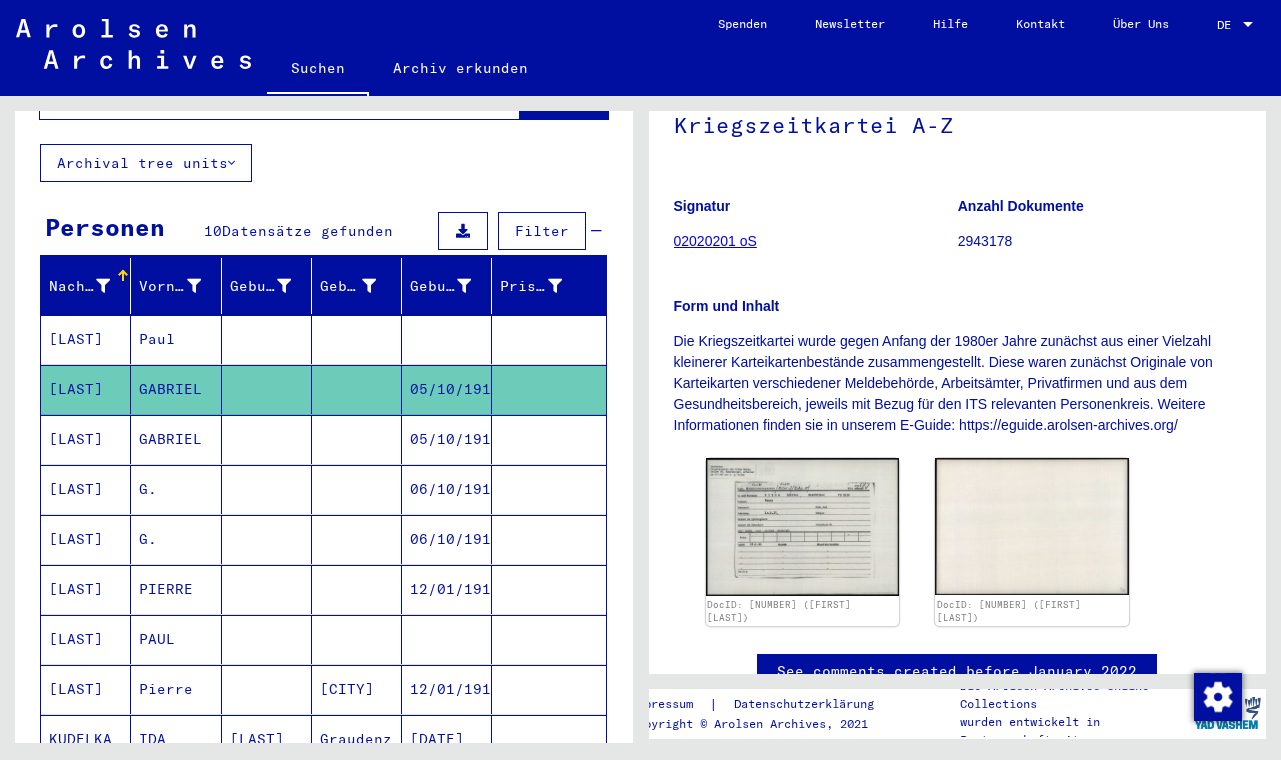 click on "Nach Themen oder Namen suchen ***** close  Suche     Archival tree units  Personen 10  Datensätze gefunden  Filter   Nachname   Vorname   Geburtsname   Geburt‏   Geburtsdatum   Prisoner #   [LAST]   [FIRST]               [LAST]   [FIRST]         [DATE]      [LAST]   [FIRST]         [DATE]      [LAST]   [LAST]         [DATE]      [LAST]   [LAST]         [DATE]      [LAST]   [FIRST]         [DATE]      [LAST]   [FIRST]               [LAST]   [FIRST]      [CITY]   [DATE]      [LAST]   [LAST]   [LAST]   [CITY]   [DATE]      [LAST]   [LAST]/[CITY]   [DATE]      1 – 10 of 10  *  of 1  Weniger anzeigen  Signature Nachname Vorname Geburtsname Geburt‏ Geburtsdatum Prisoner # Vater (Adoptivvater) Mutter (Adoptivmutter) Religion Nationalität Beruf Haftstätte Sterbedatum Letzter Wohnort Letzter Wohnort (Land) Haftstätte Letzter Wohnort (Provinz) Letzter Wohnort (Ort) Letzter Wohnort (Stadtteil) Letzter Wohnort (Straße) Letzter Wohnort (Hausnummer) [LAST] [FIRST] [LAST] [DATE]" 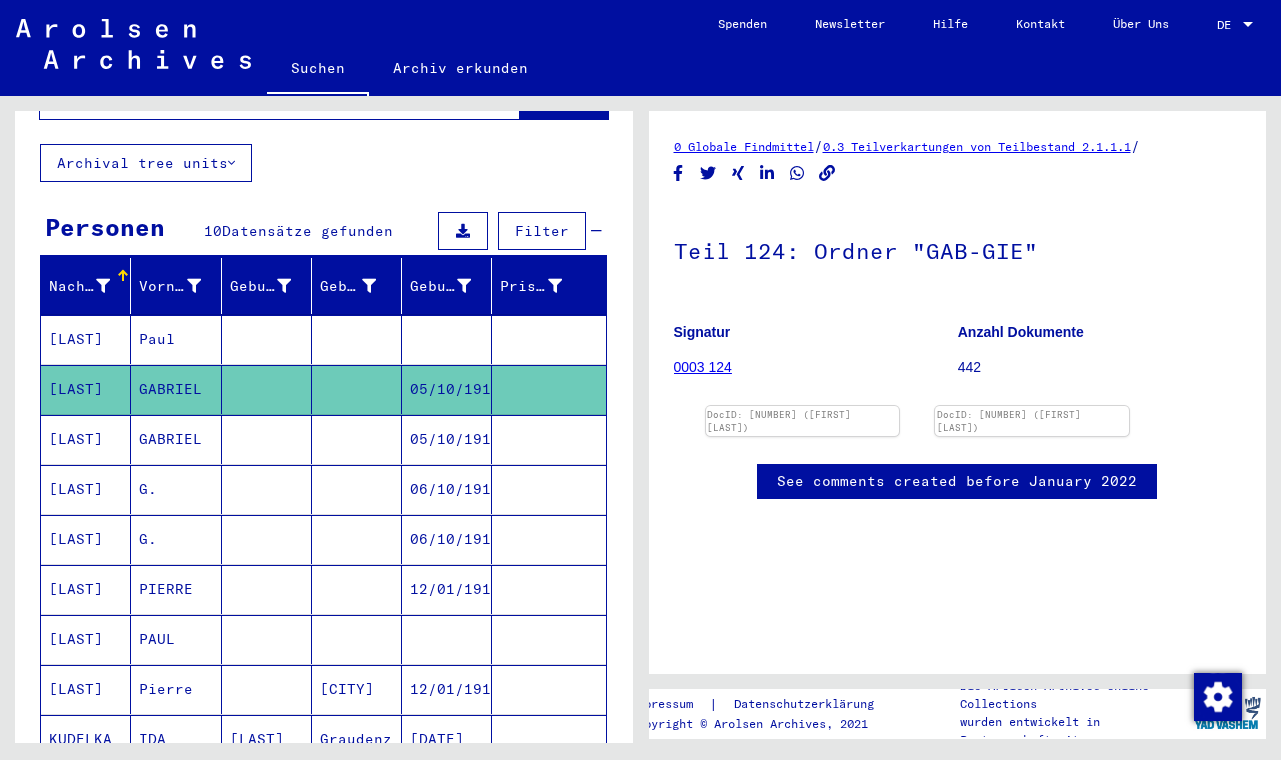 scroll, scrollTop: 0, scrollLeft: 0, axis: both 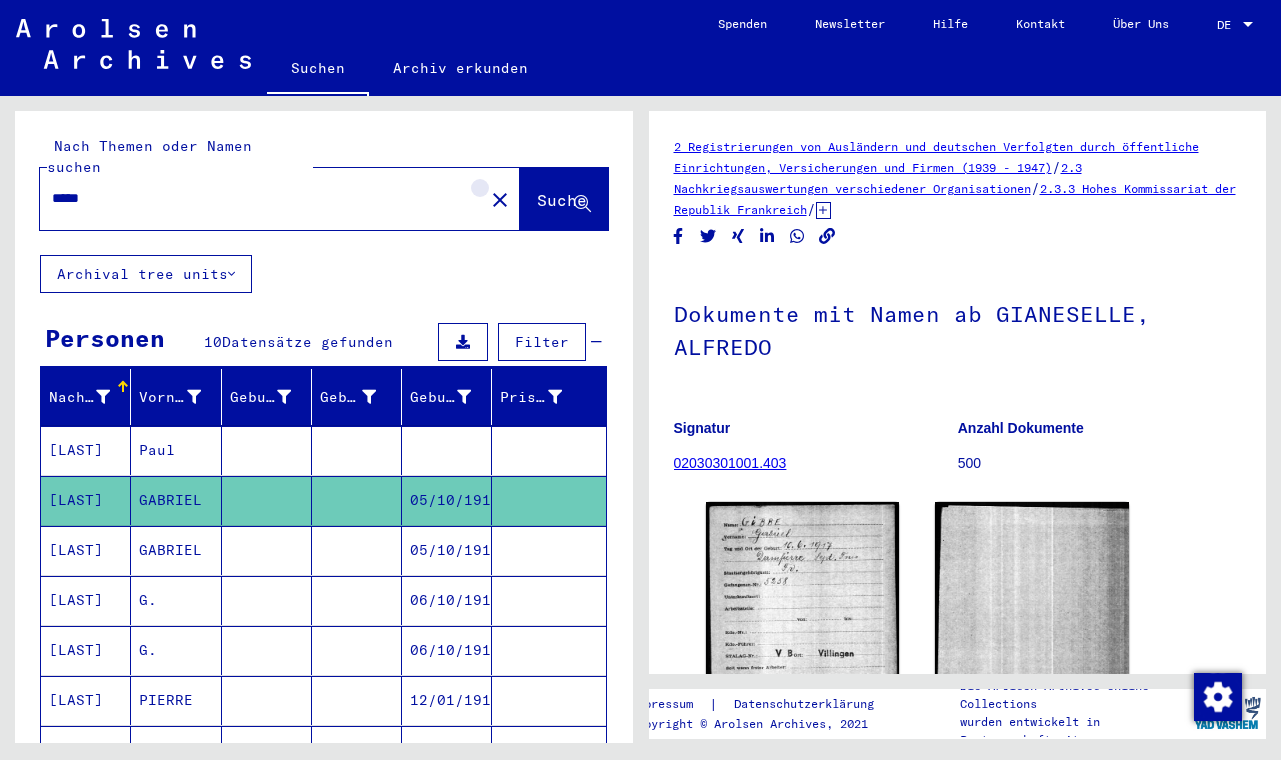 click on "close" 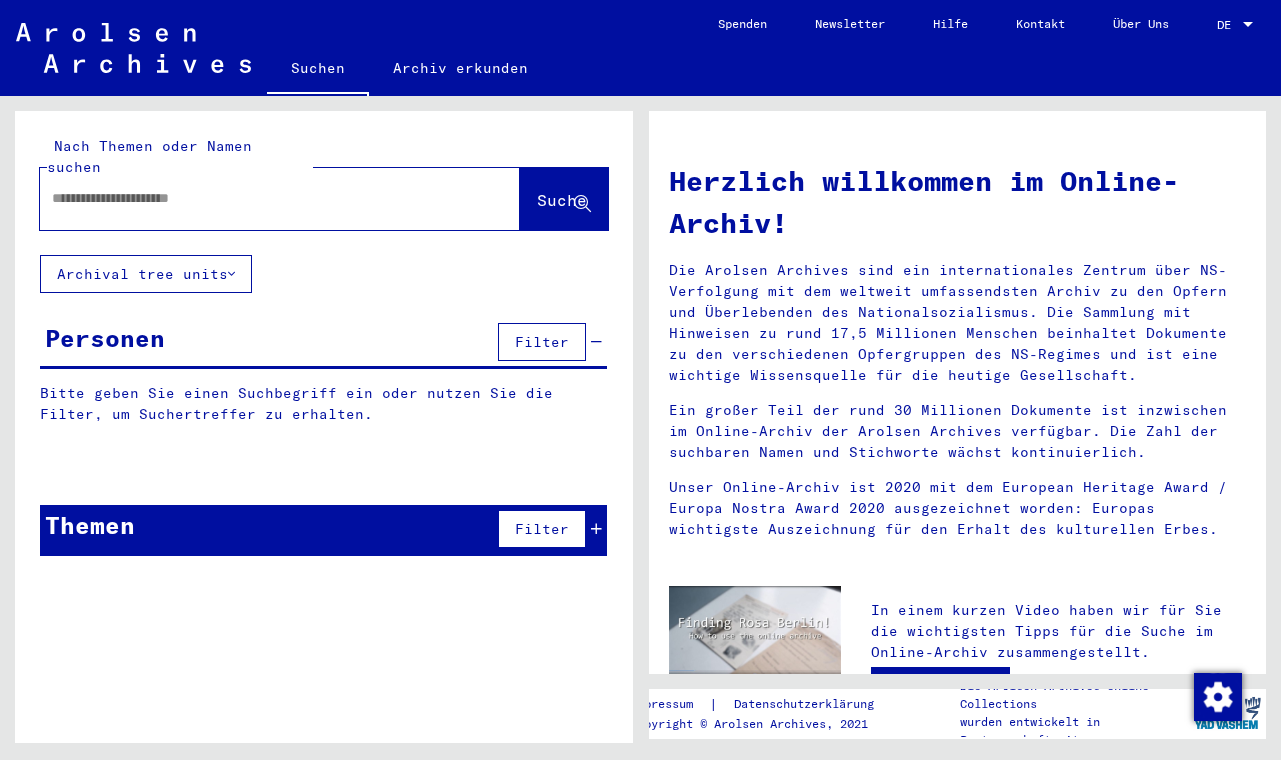 click 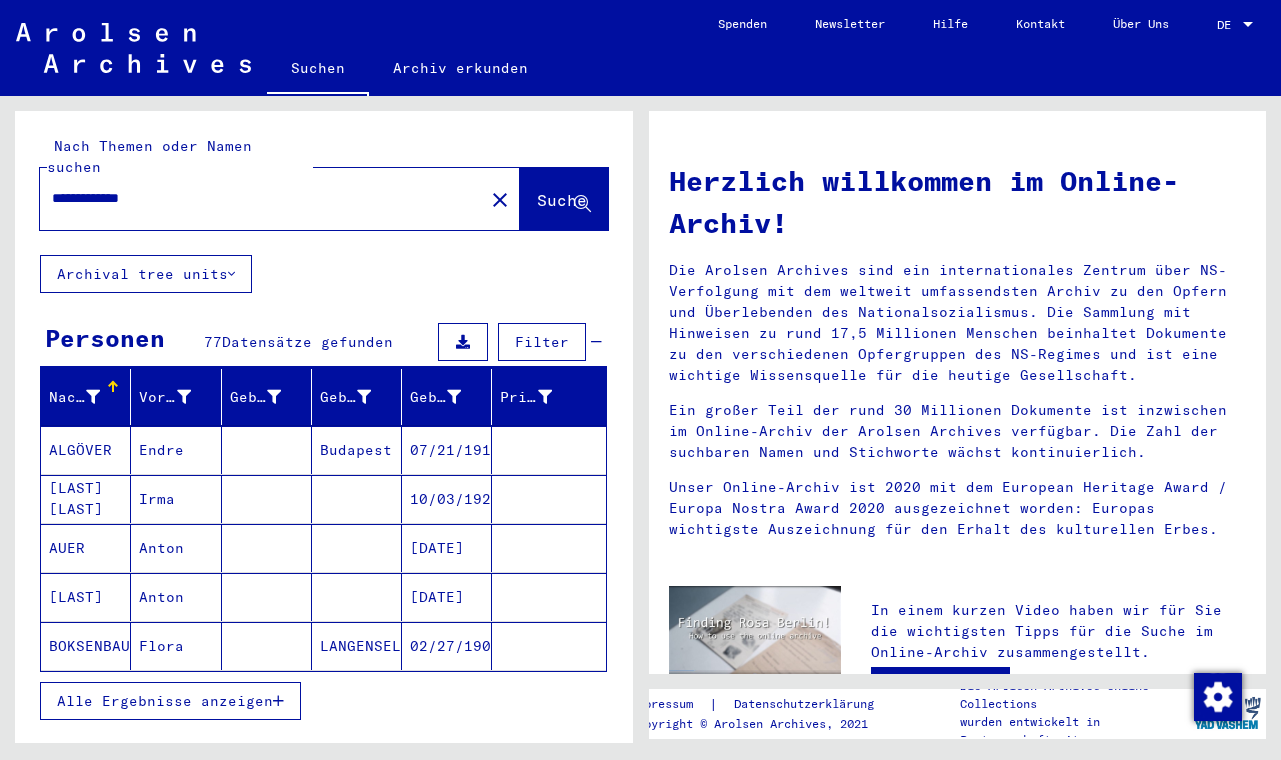 click on "Flora" 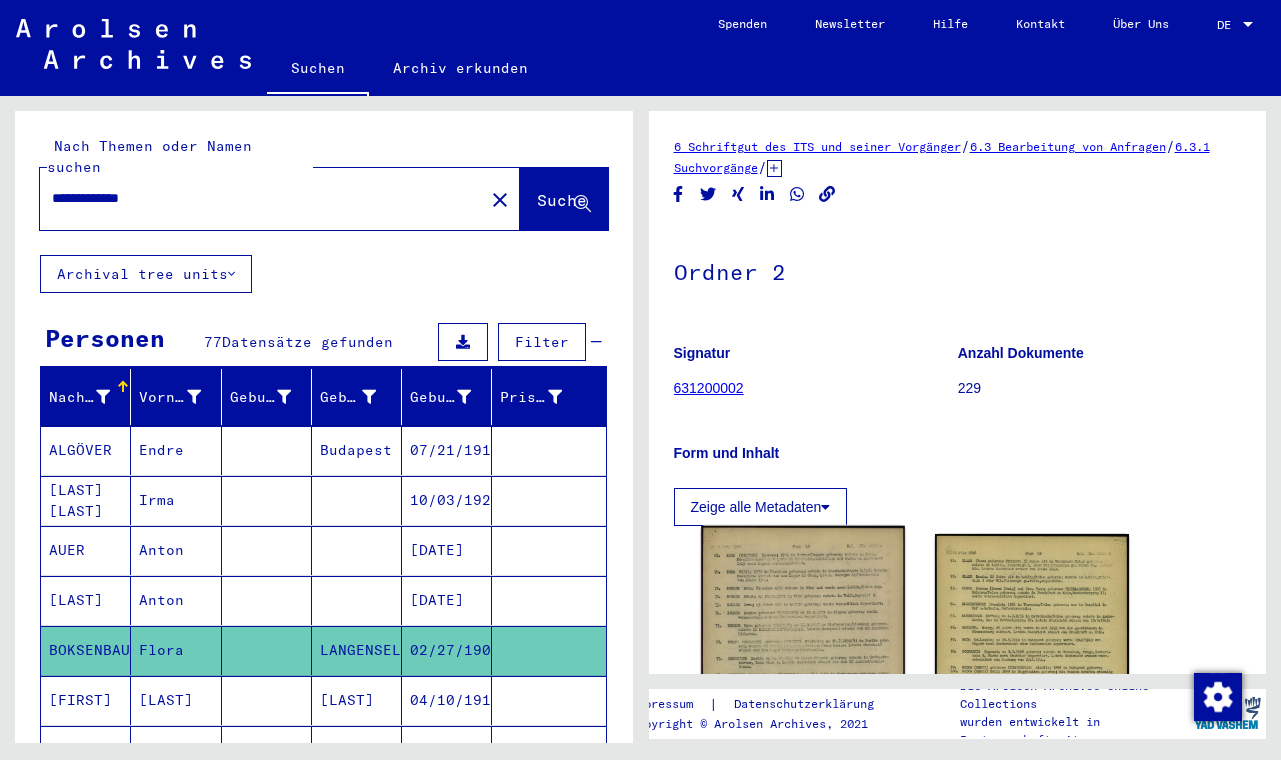 click 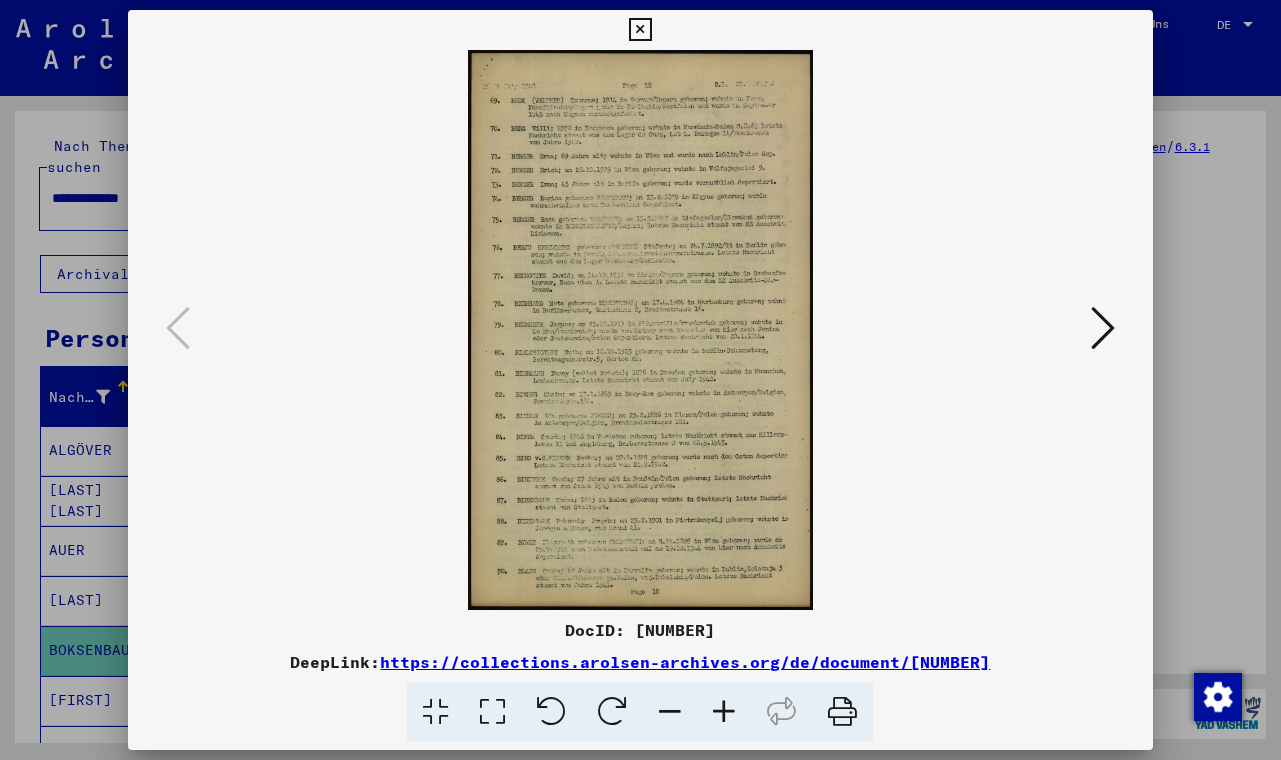 click at bounding box center [1103, 328] 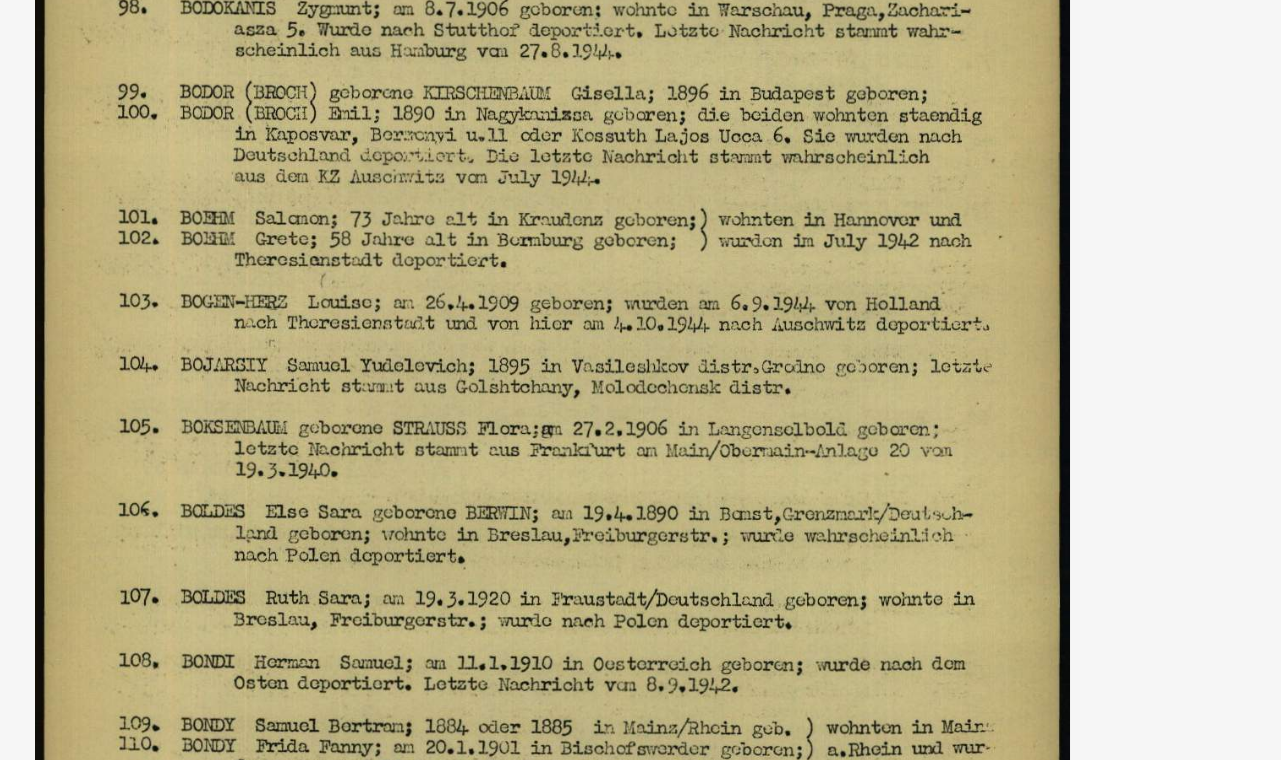 drag, startPoint x: 130, startPoint y: 140, endPoint x: 154, endPoint y: 142, distance: 24.083189 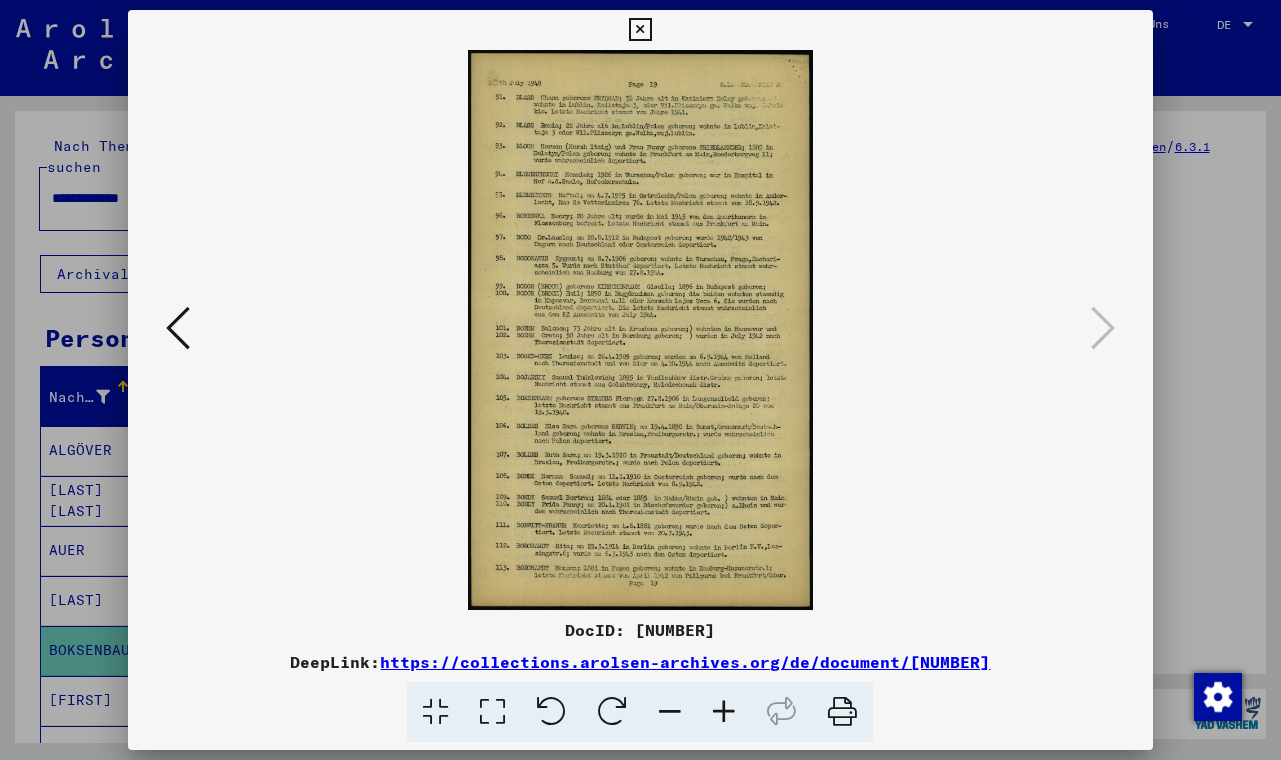 click at bounding box center [640, 30] 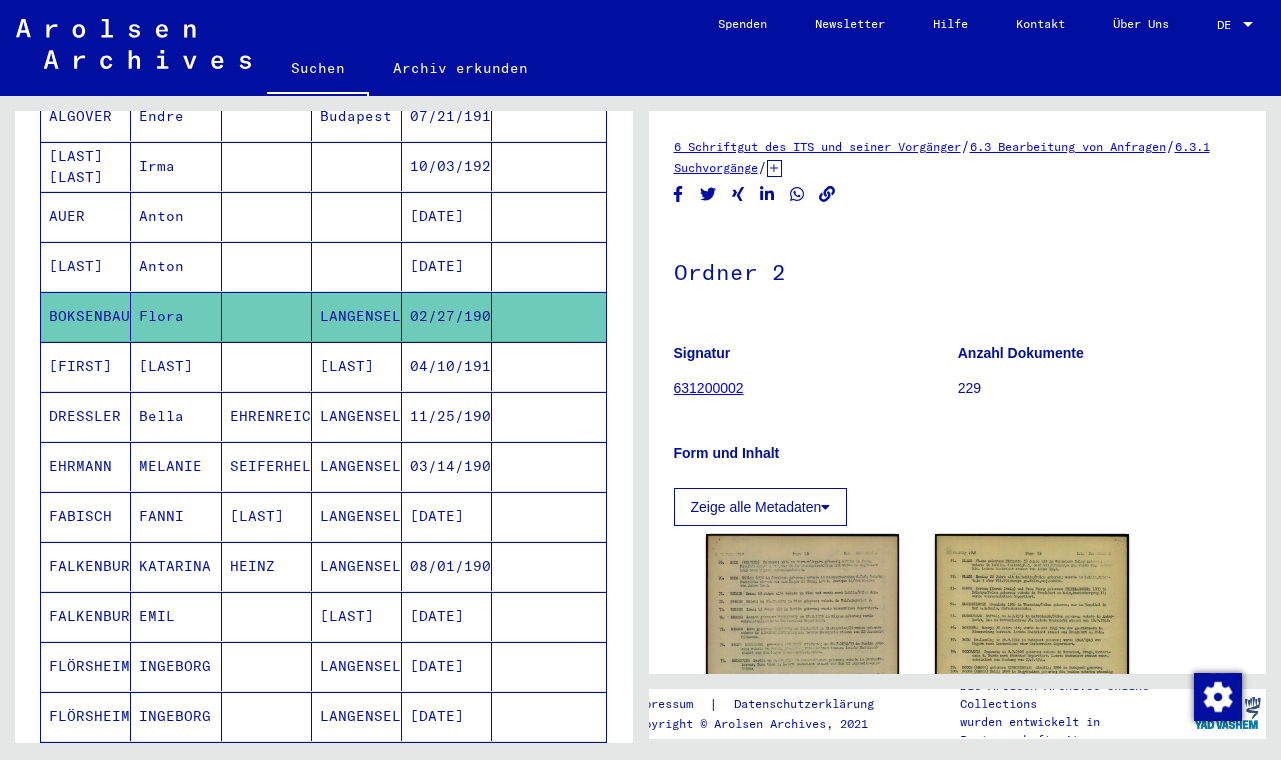 scroll, scrollTop: 341, scrollLeft: 0, axis: vertical 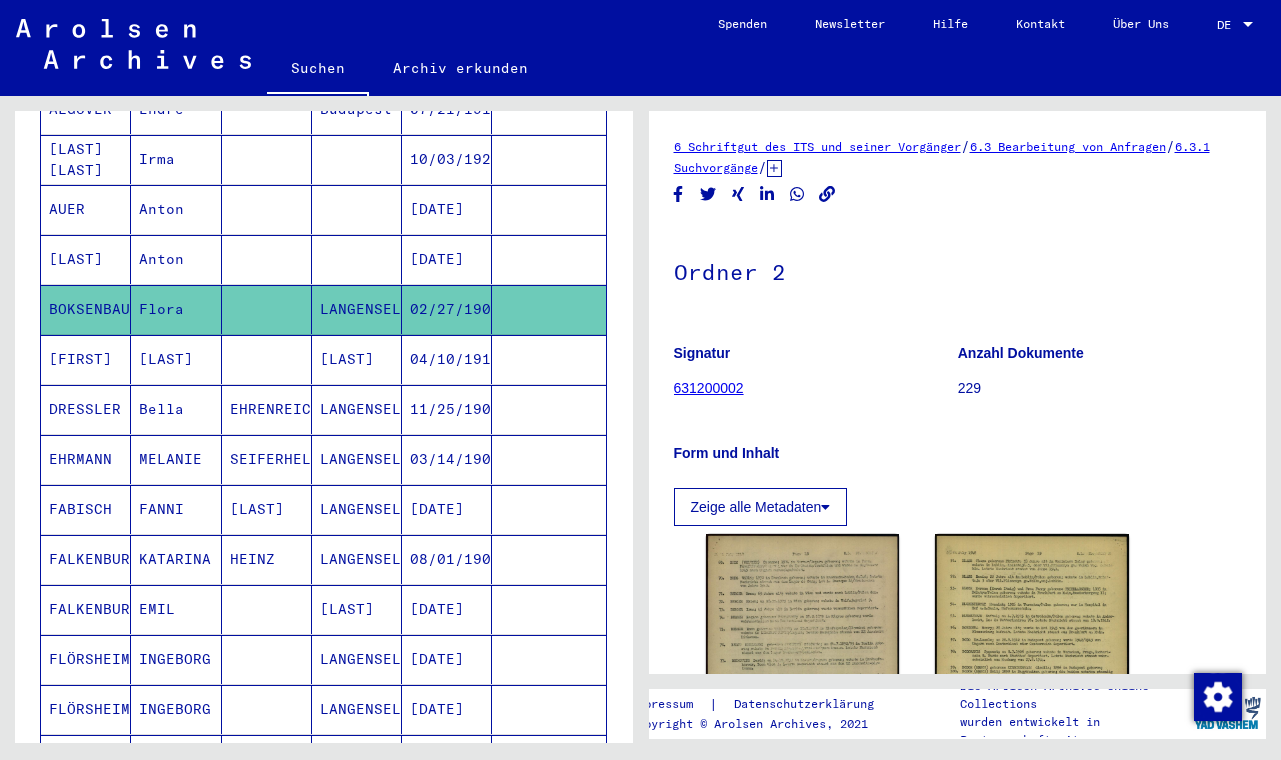 click on "EHRENREICH" at bounding box center (267, 459) 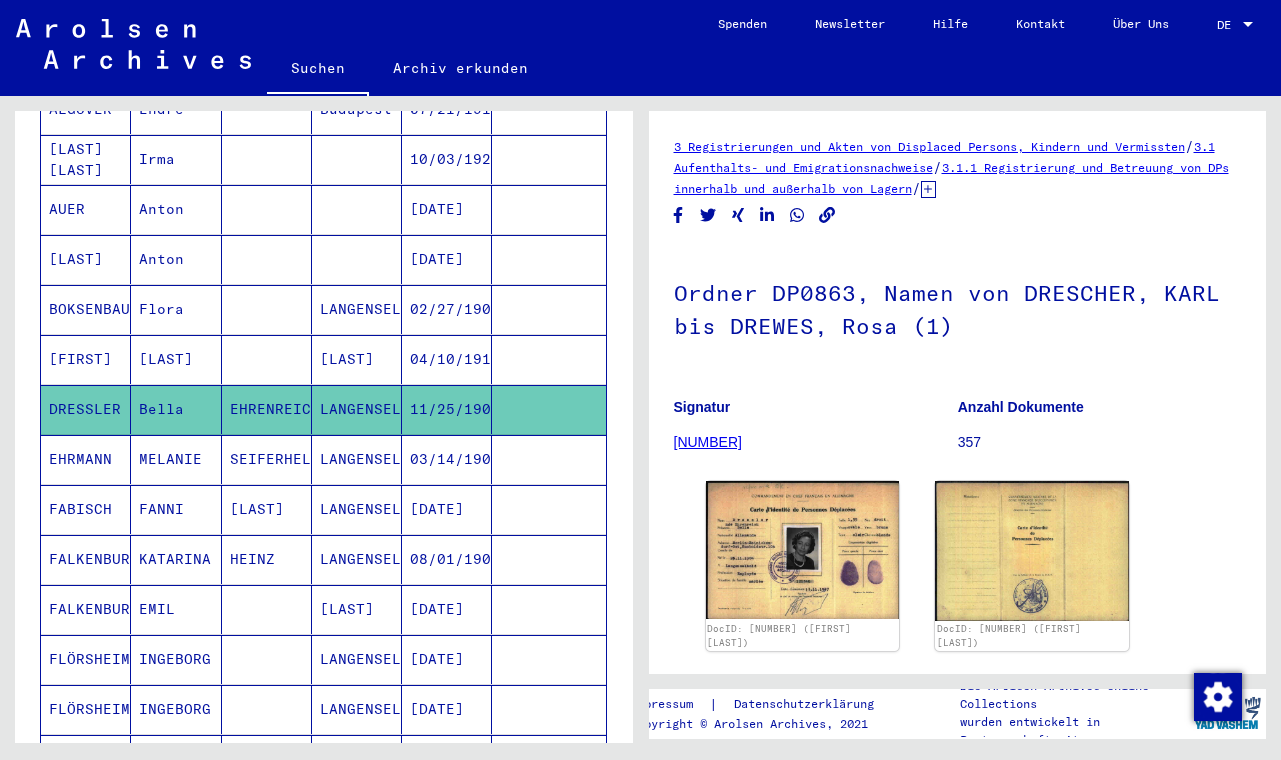 scroll, scrollTop: 0, scrollLeft: 0, axis: both 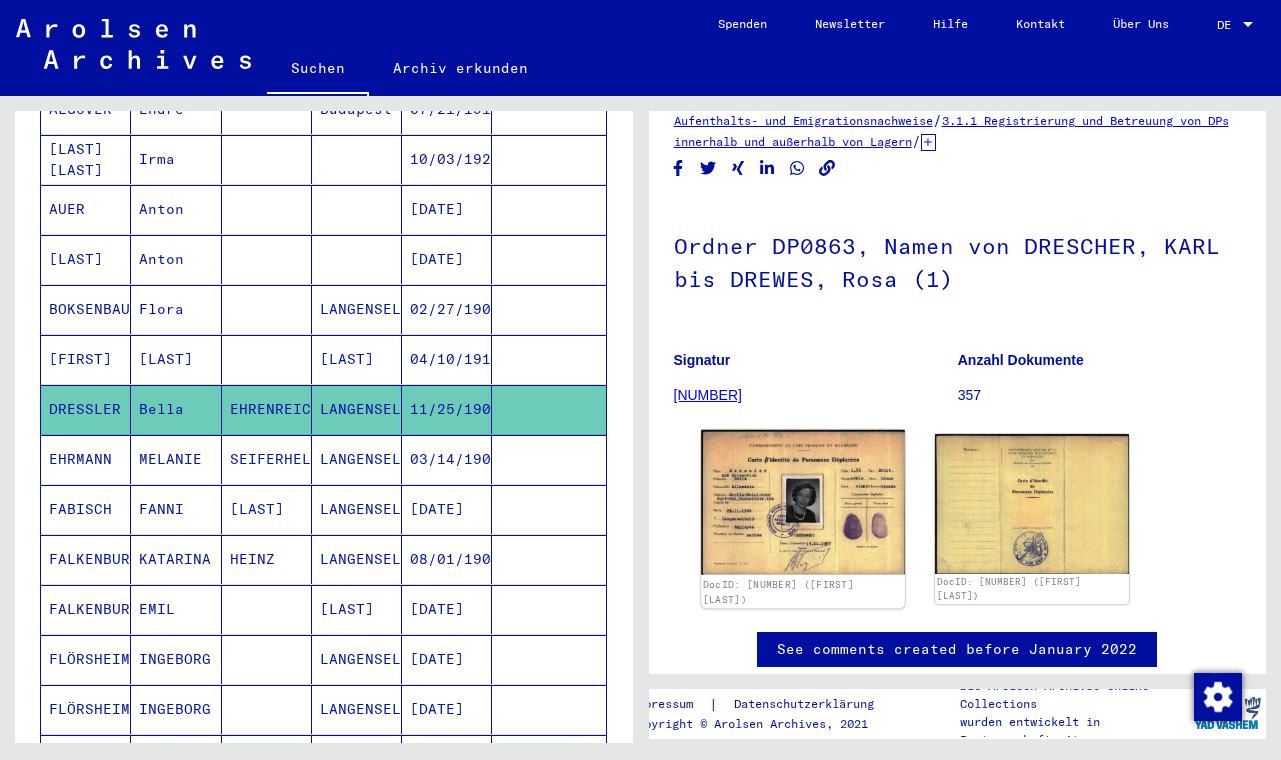 click 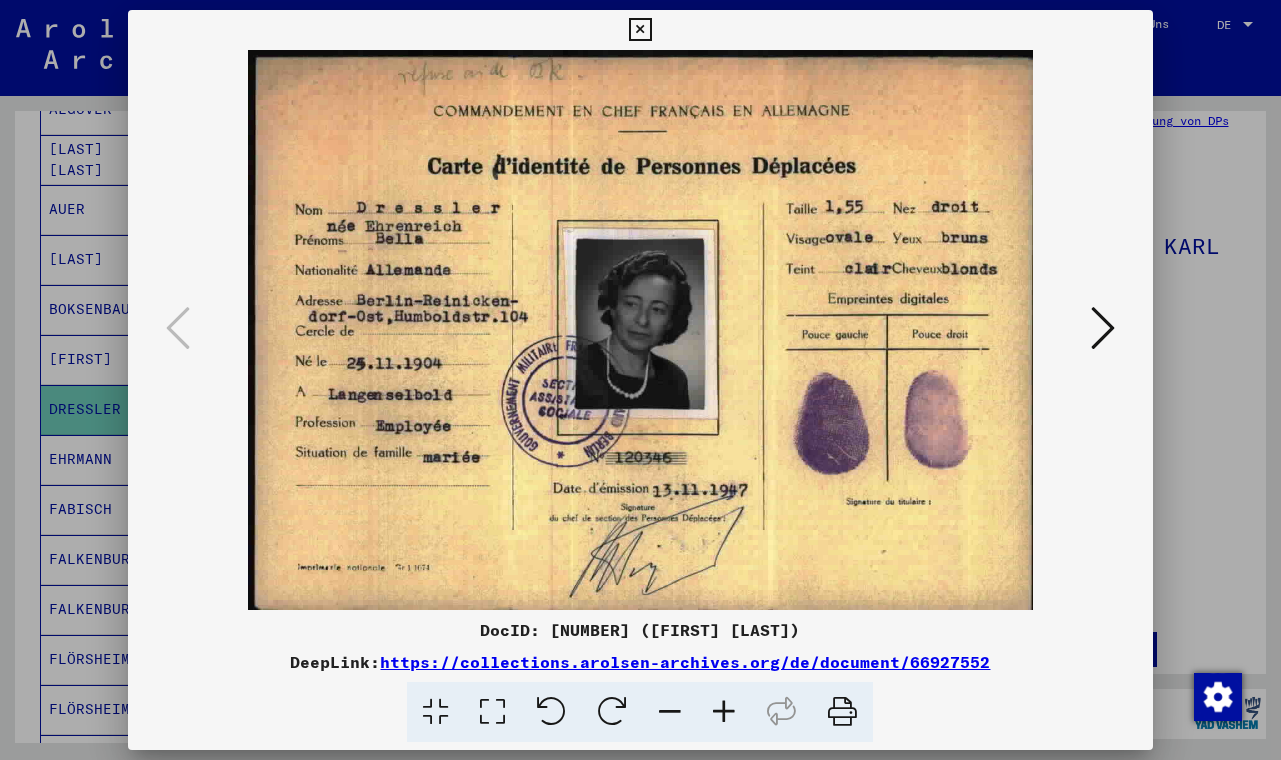click at bounding box center [1103, 328] 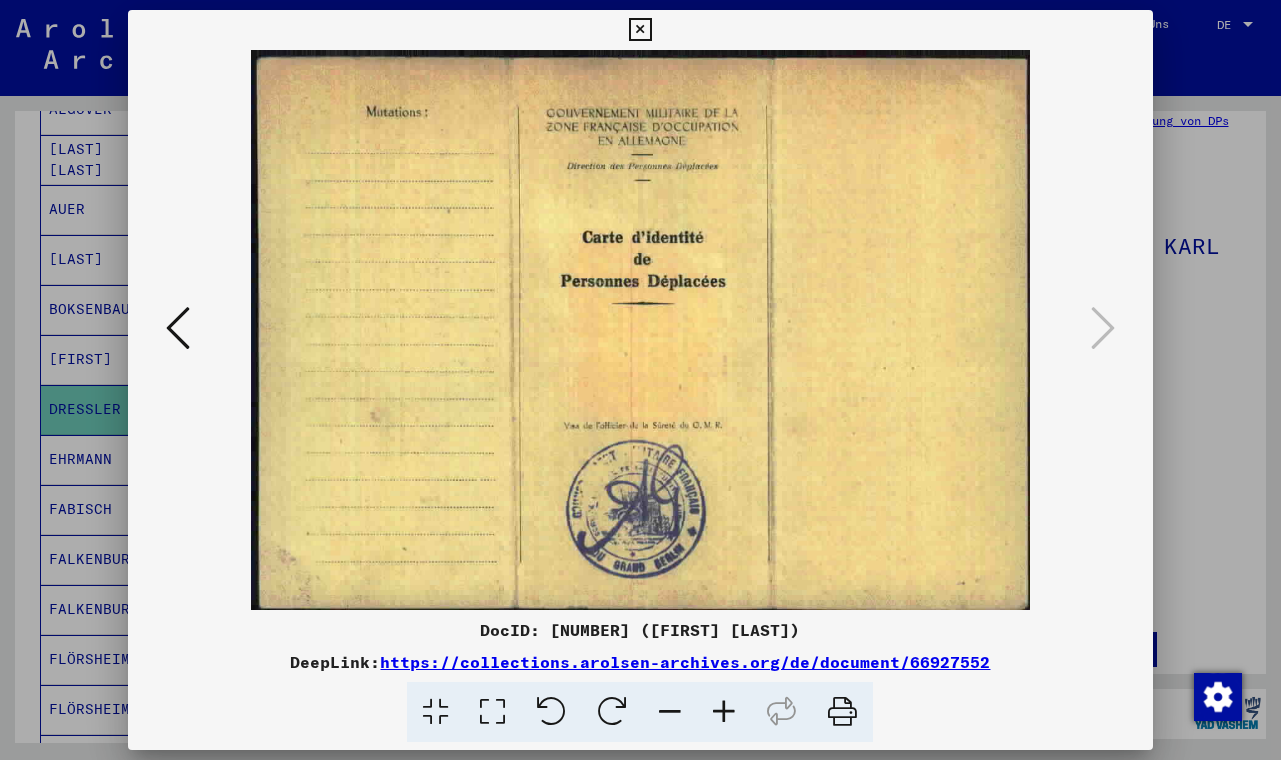 click at bounding box center (640, 30) 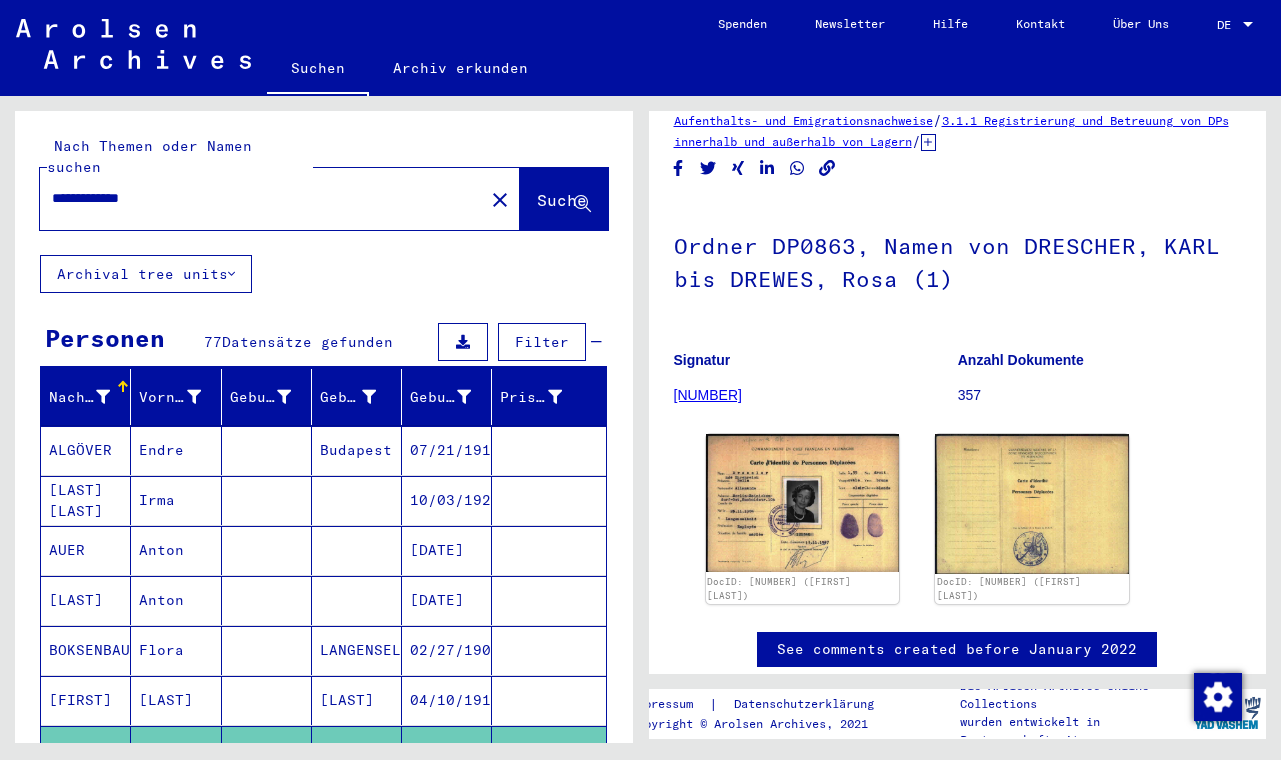 scroll, scrollTop: 0, scrollLeft: 0, axis: both 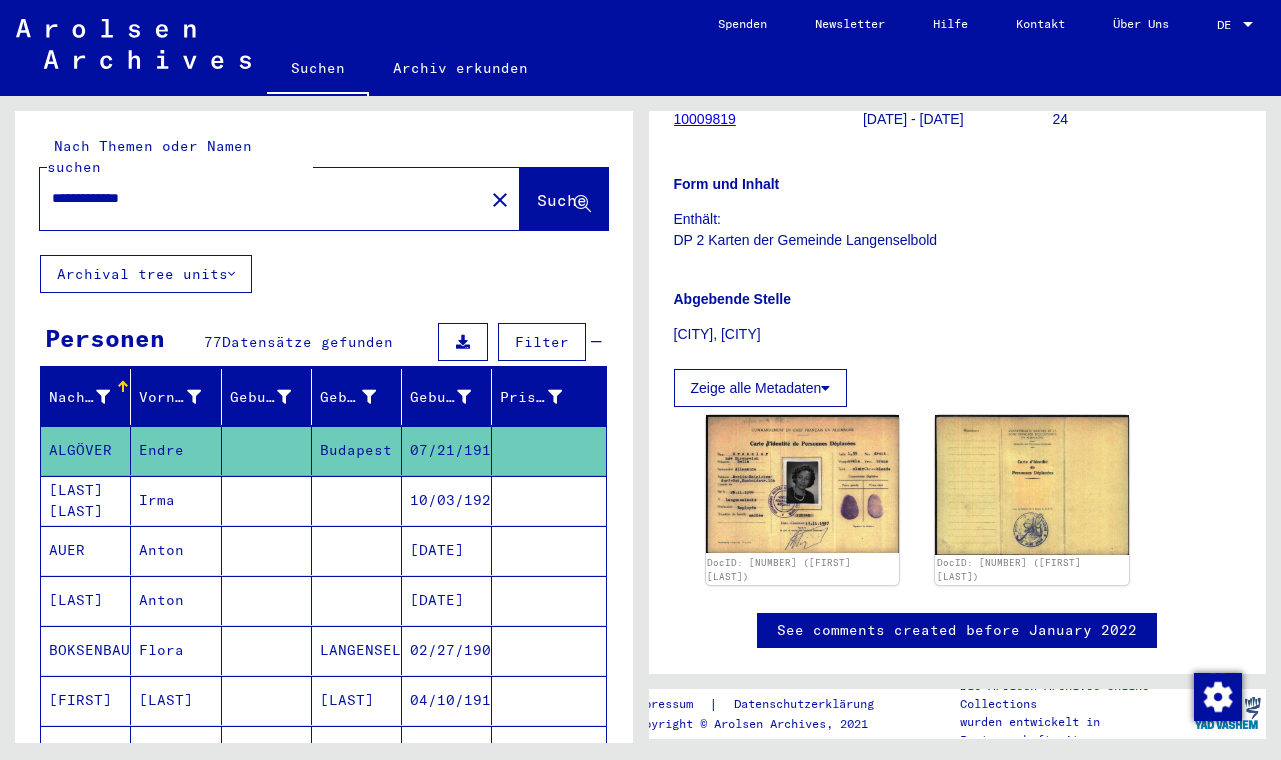 click at bounding box center [357, 550] 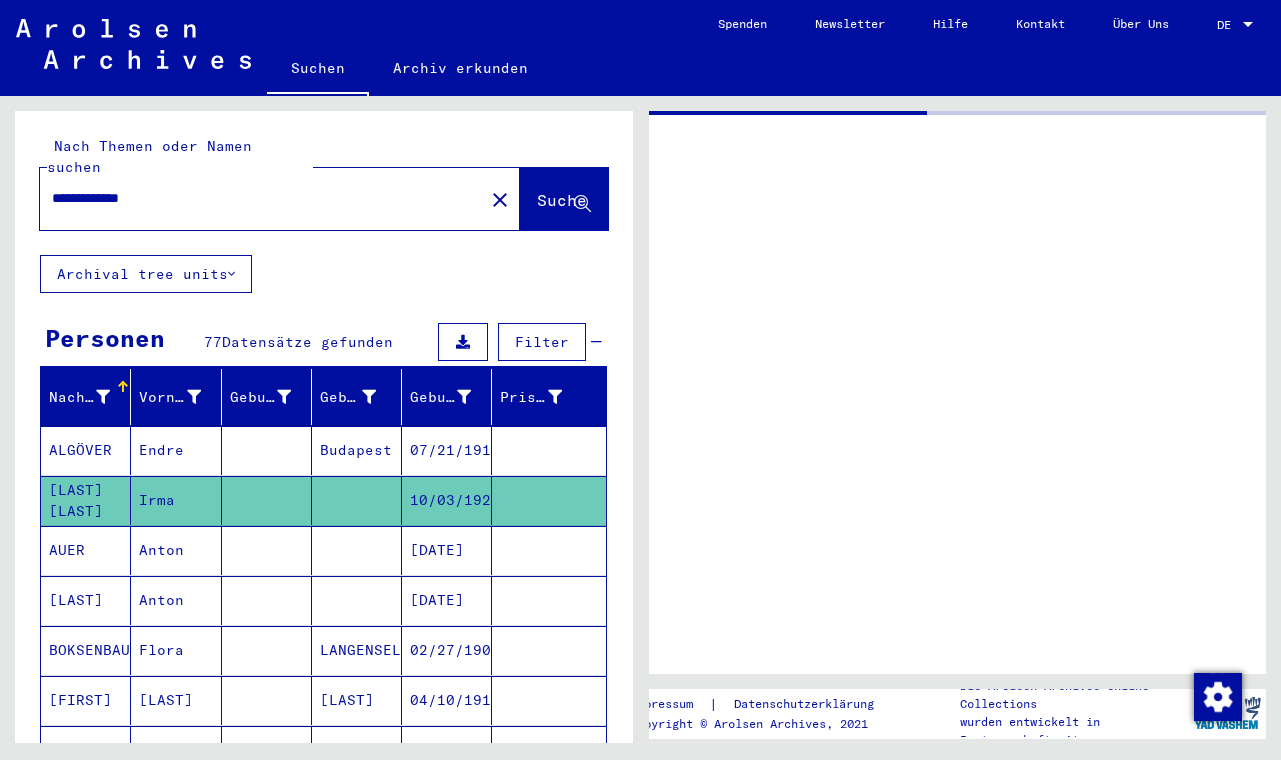 scroll, scrollTop: 0, scrollLeft: 0, axis: both 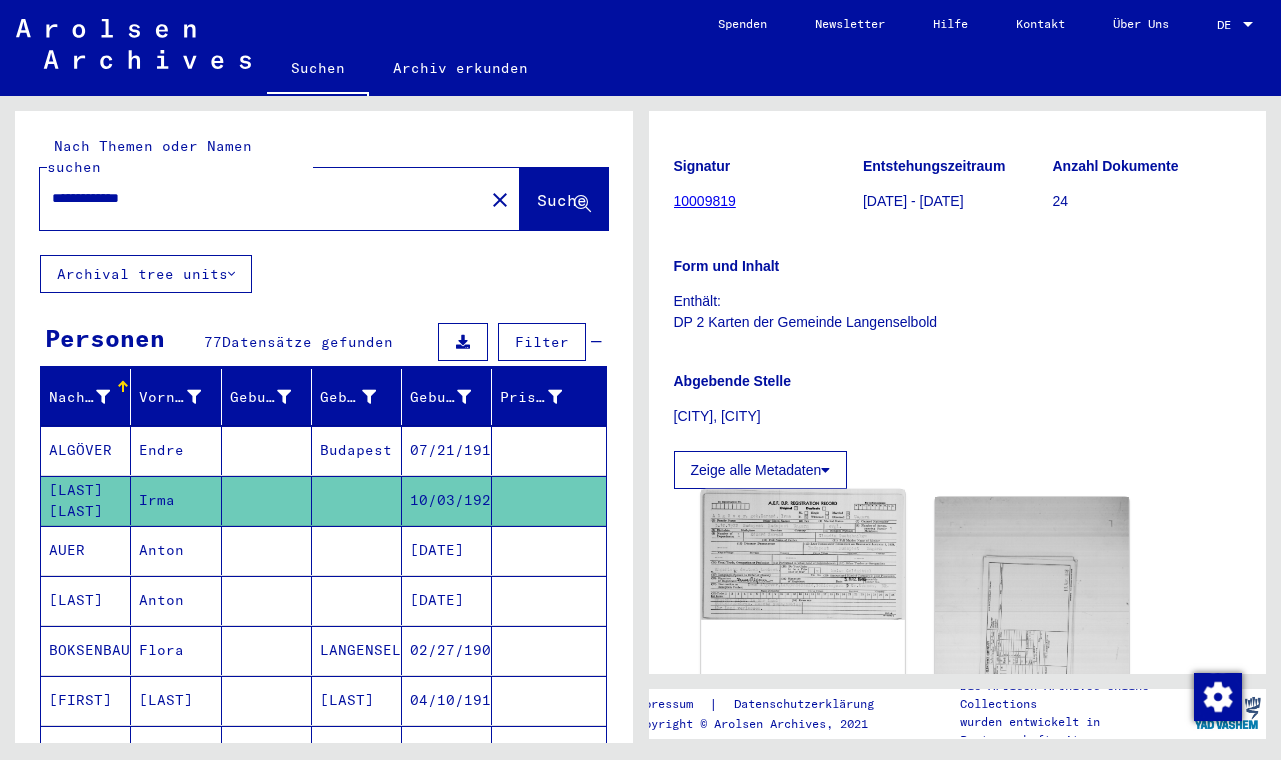 click 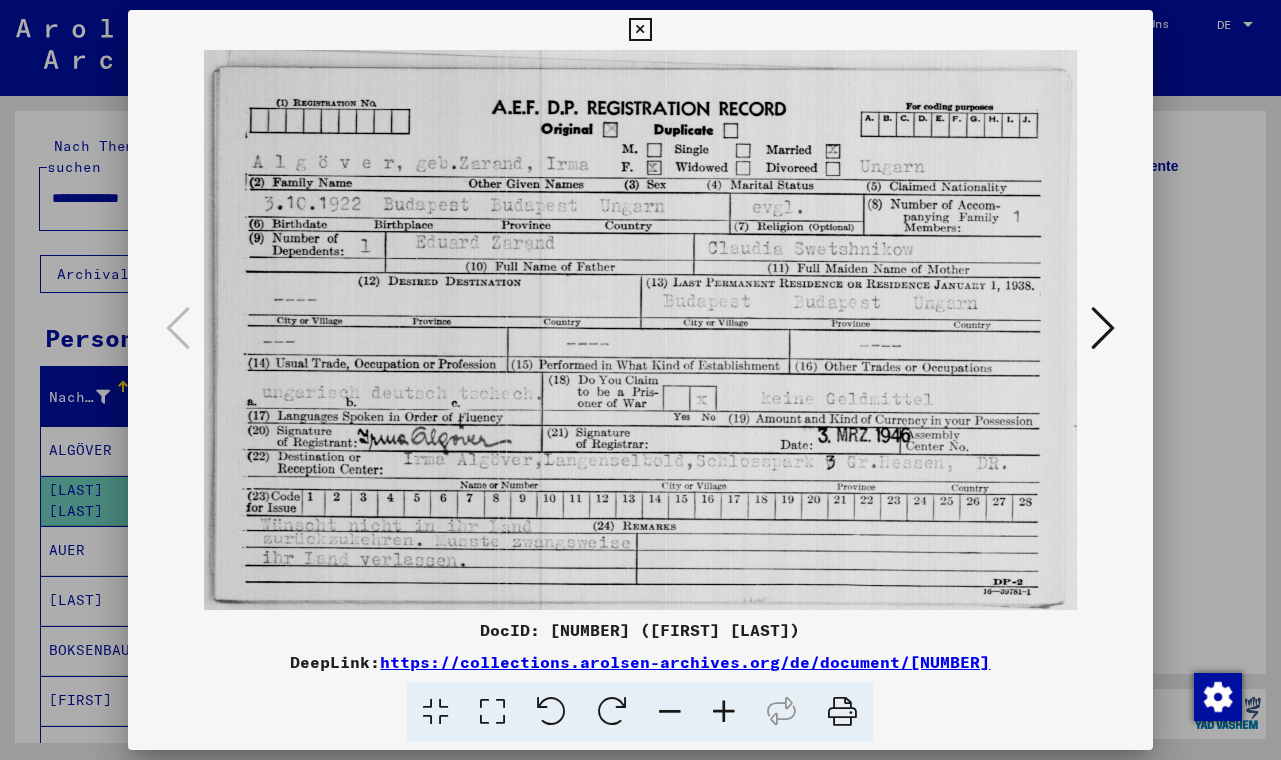 click at bounding box center [640, 380] 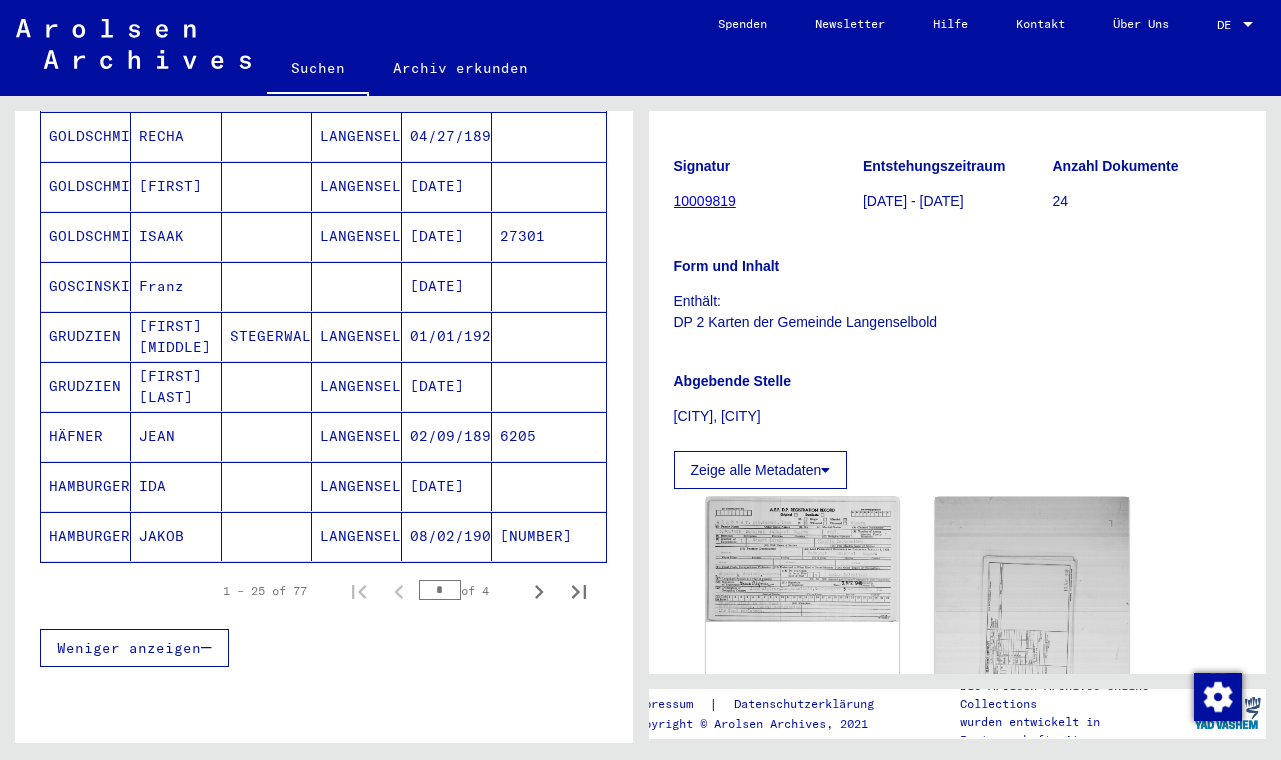scroll, scrollTop: 1115, scrollLeft: 0, axis: vertical 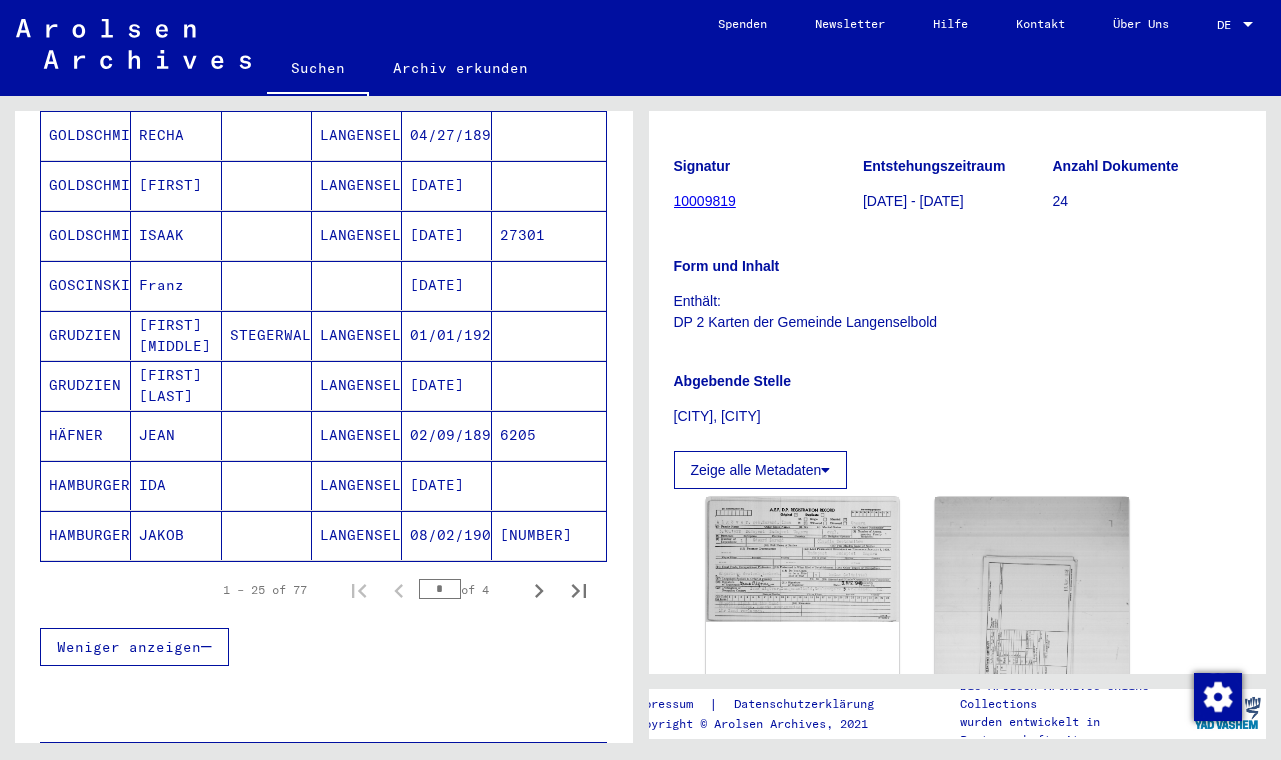 click on "LANGENSELBOLD" 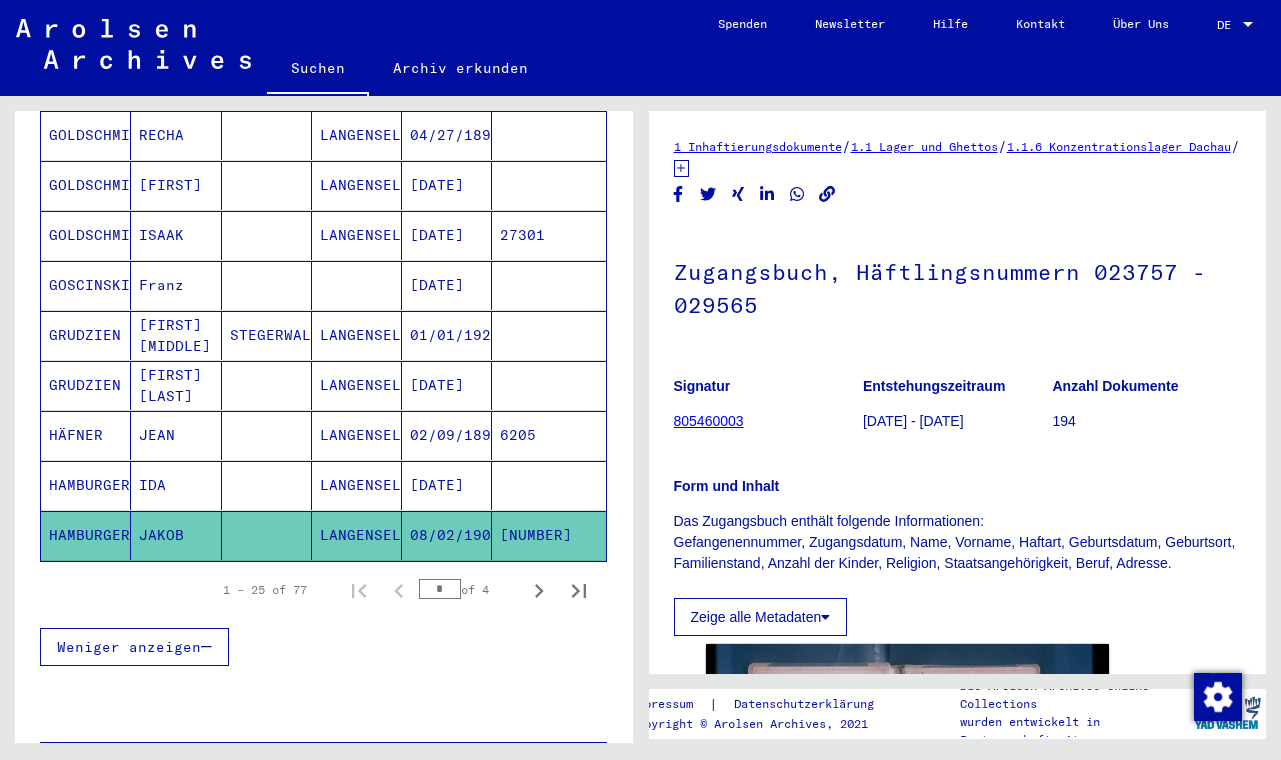 scroll, scrollTop: 0, scrollLeft: 0, axis: both 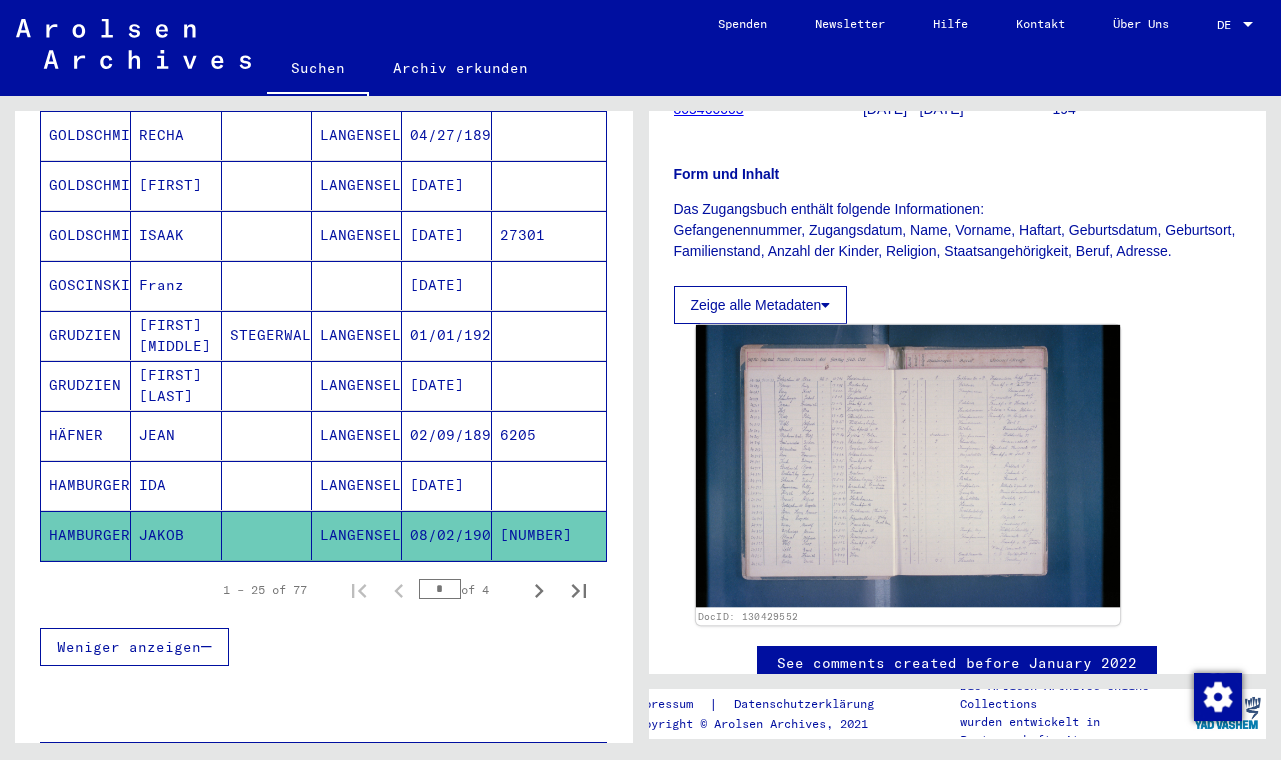 click 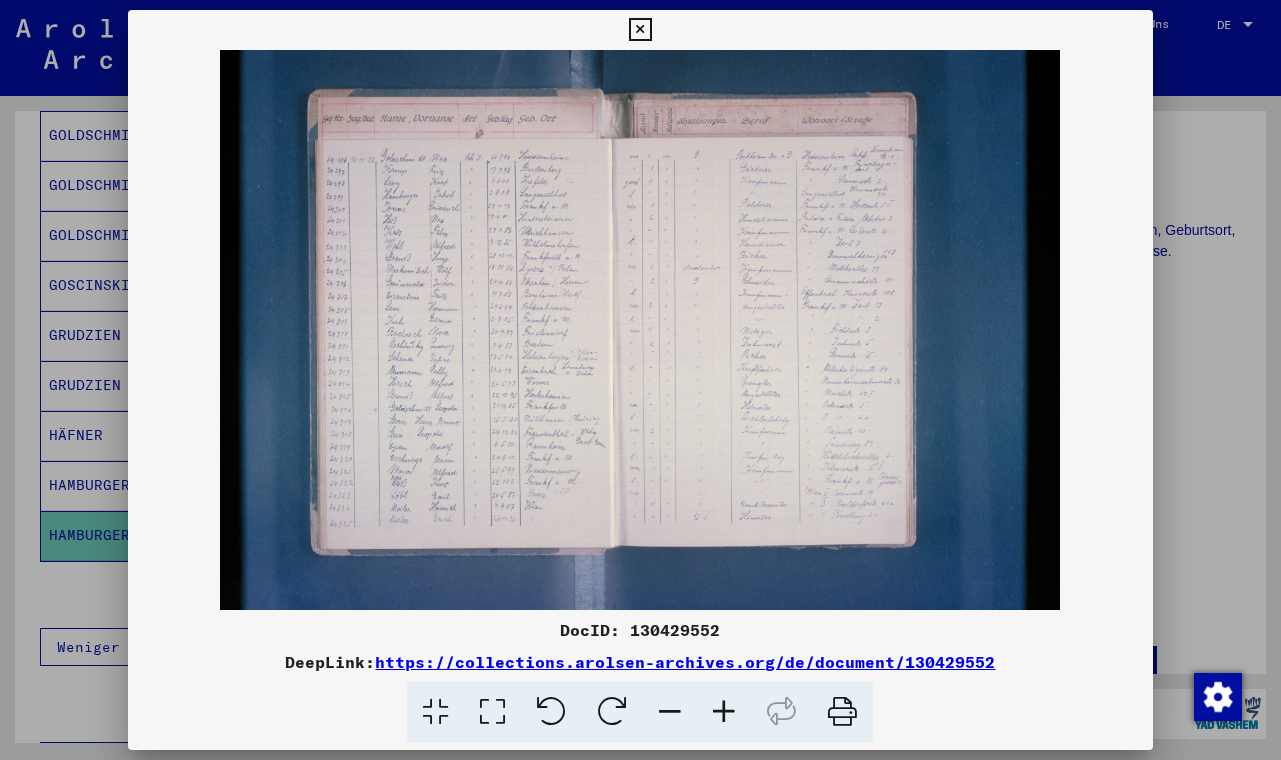 click at bounding box center (640, 30) 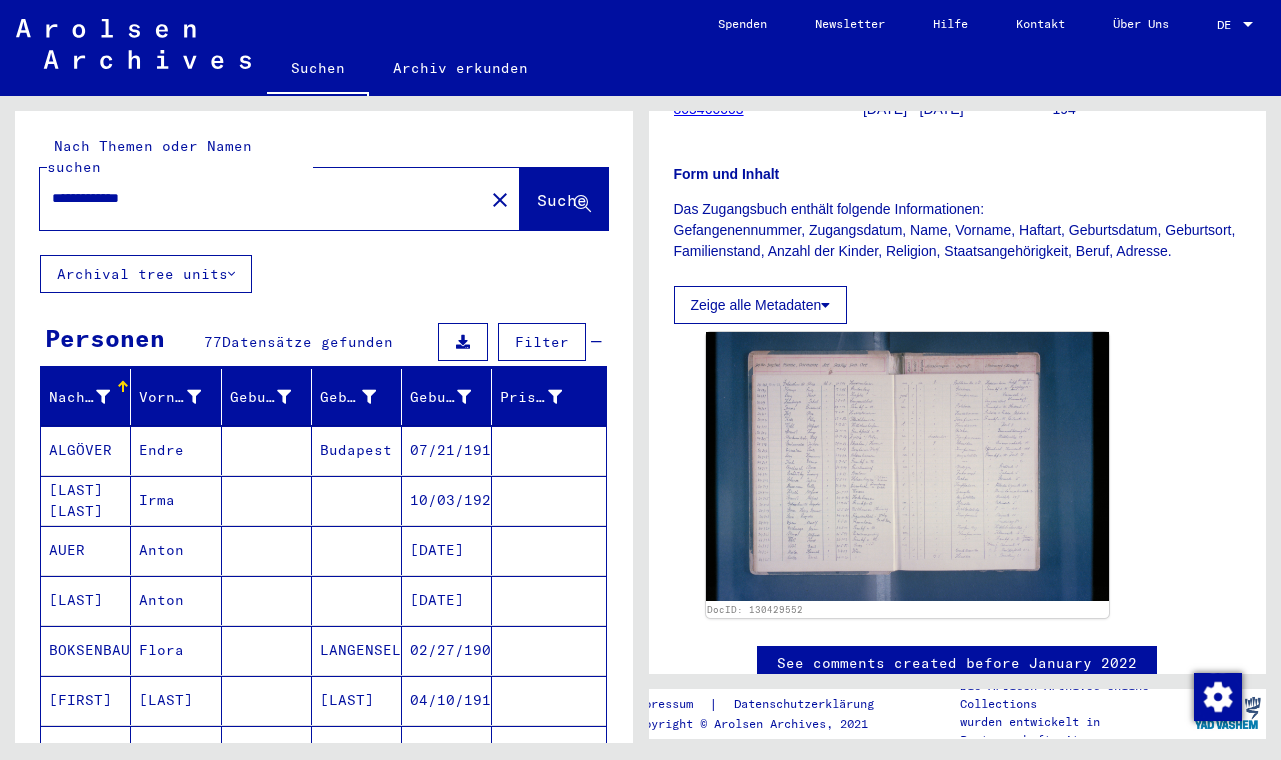 scroll, scrollTop: 0, scrollLeft: 0, axis: both 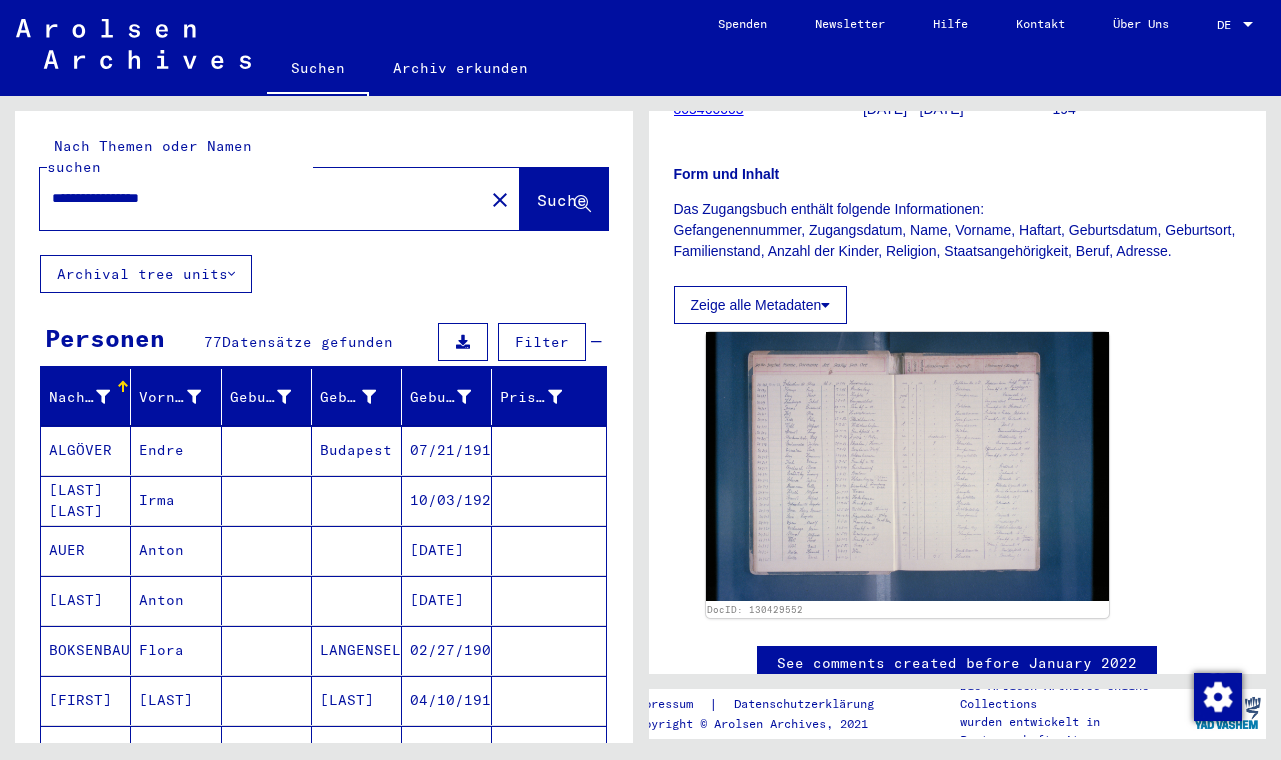 type on "**********" 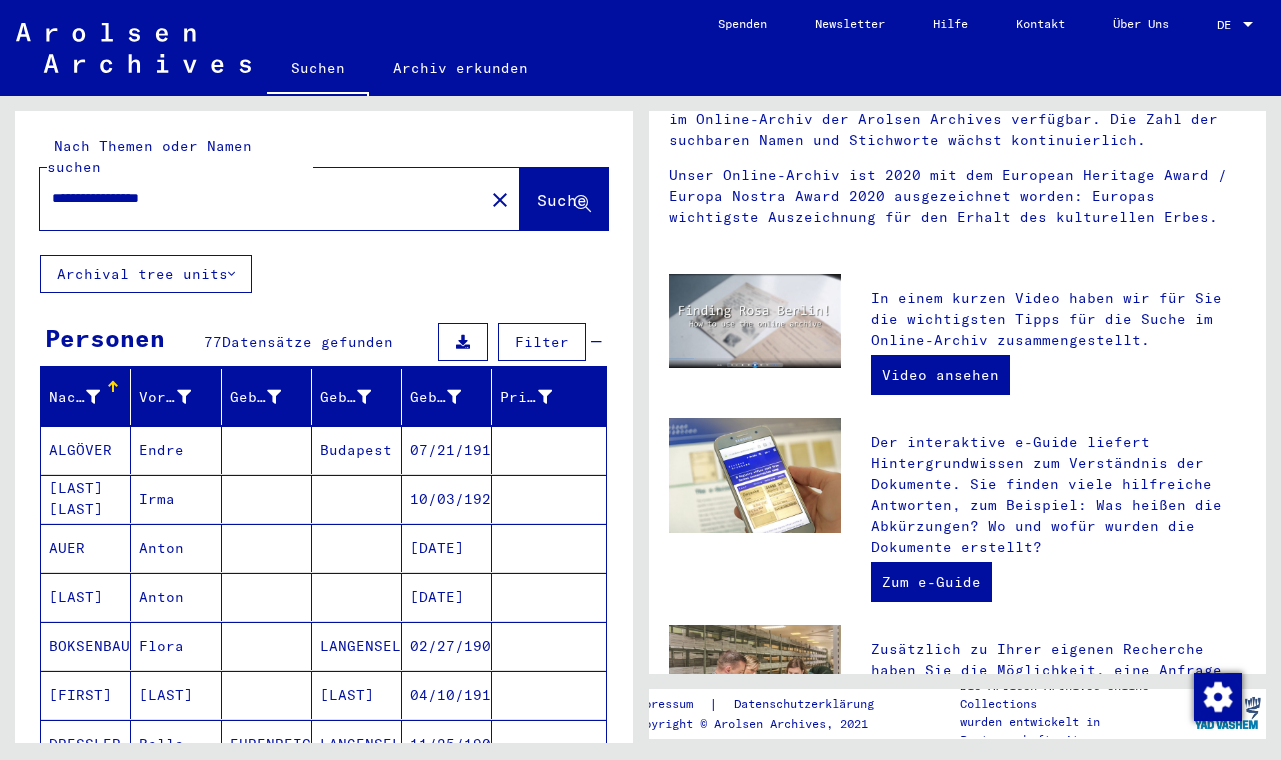scroll, scrollTop: 0, scrollLeft: 0, axis: both 